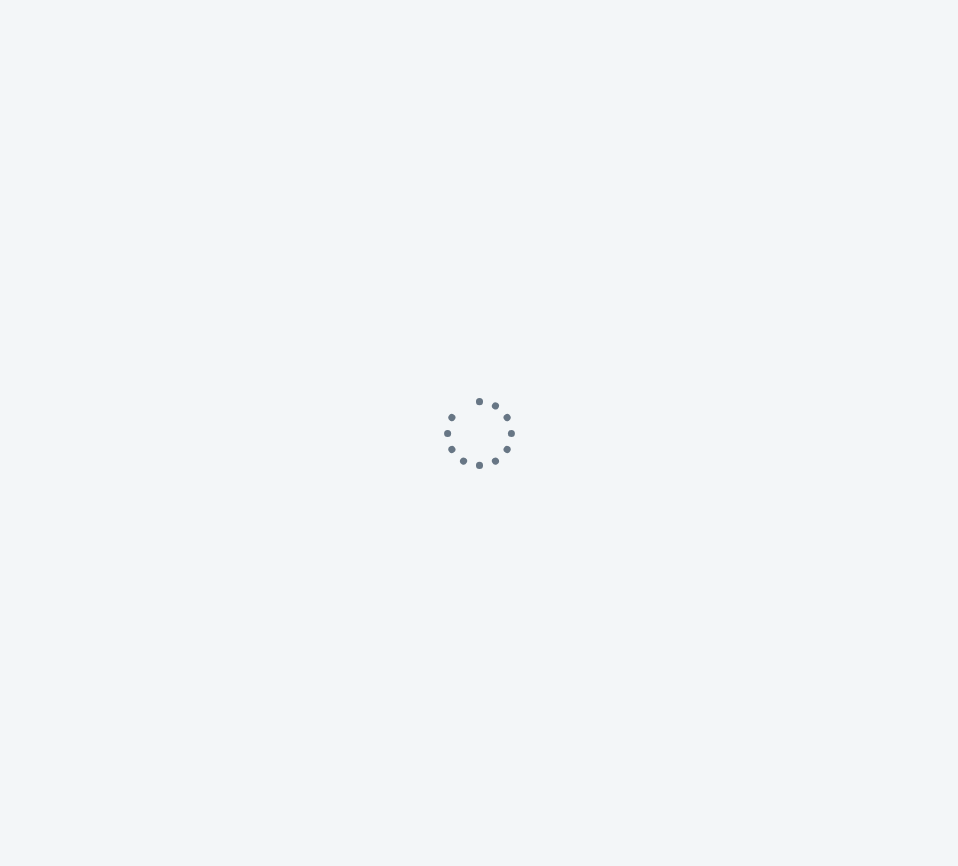 scroll, scrollTop: 0, scrollLeft: 0, axis: both 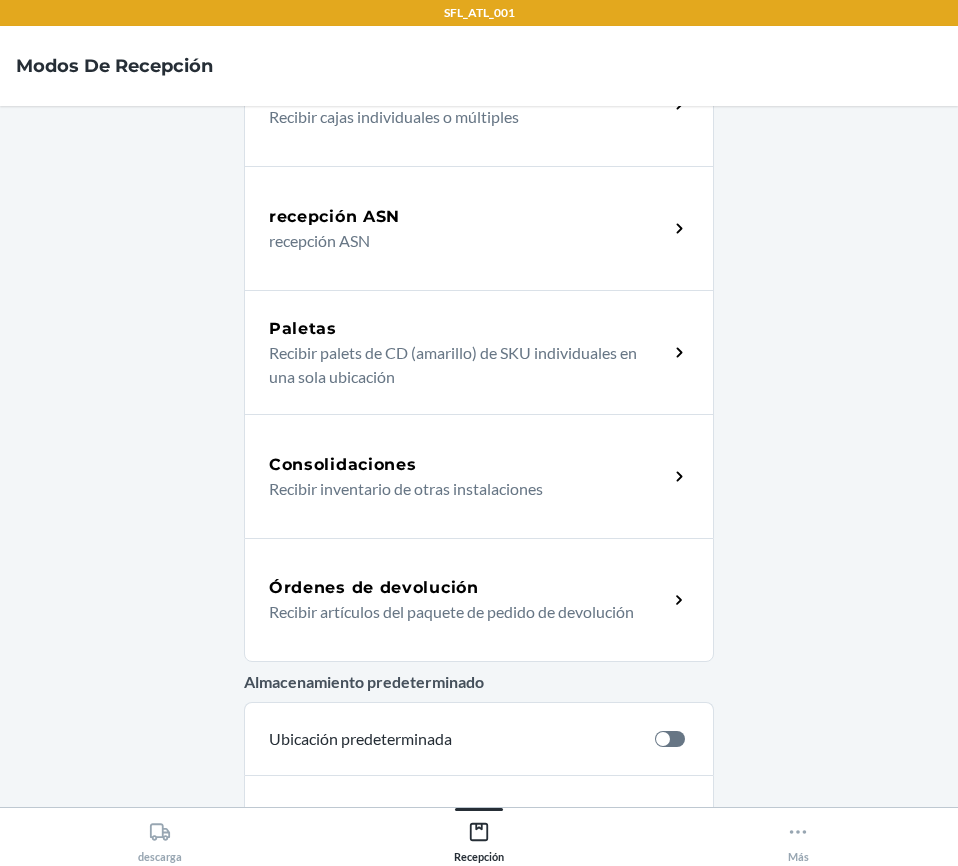 click on "Recibir artículos del paquete de pedido de devolución" at bounding box center [460, 612] 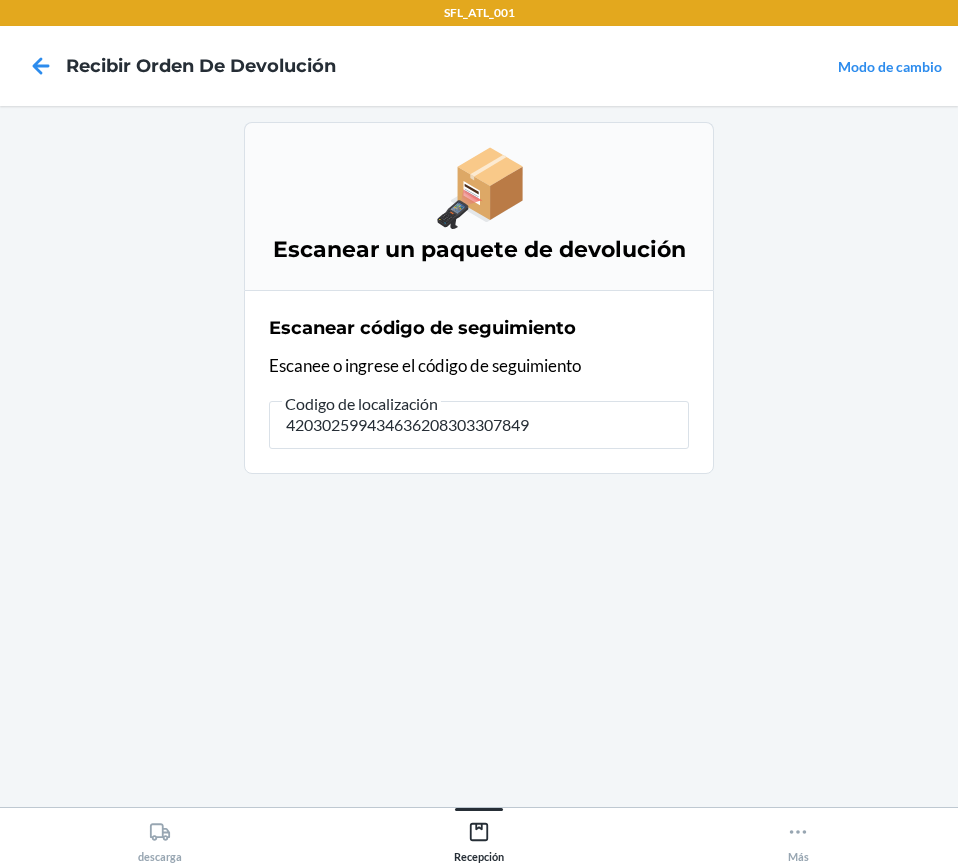 type on "4203025994346362083033078490" 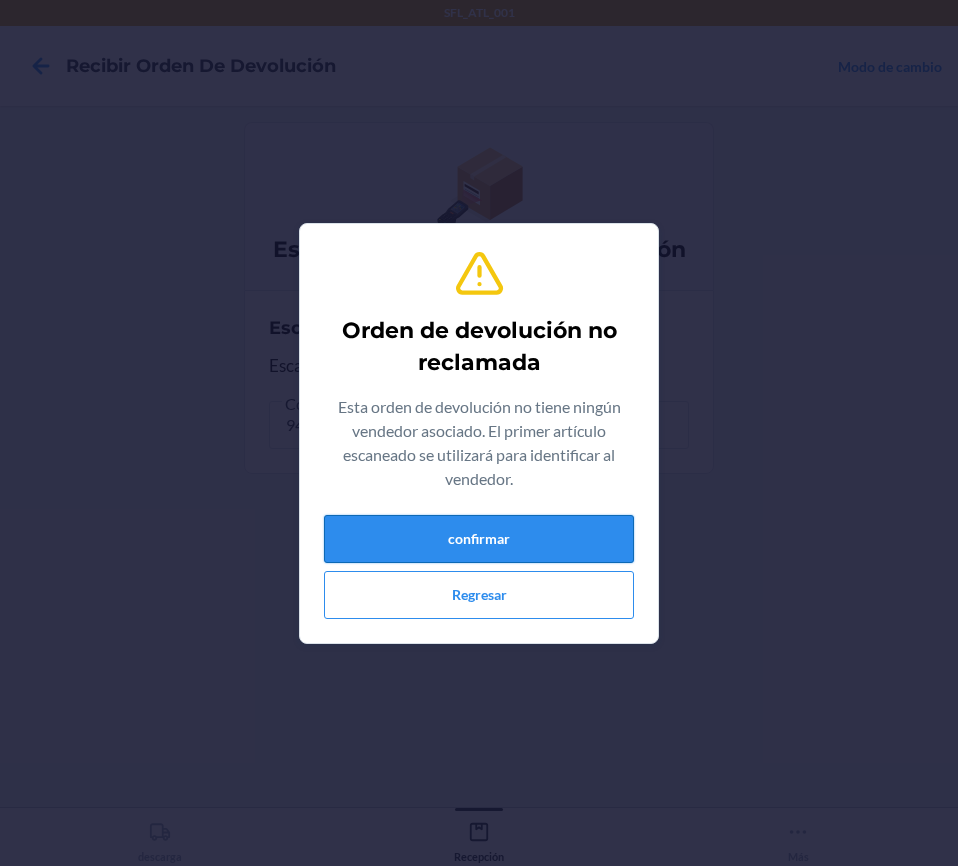 click on "confirmar" at bounding box center (479, 539) 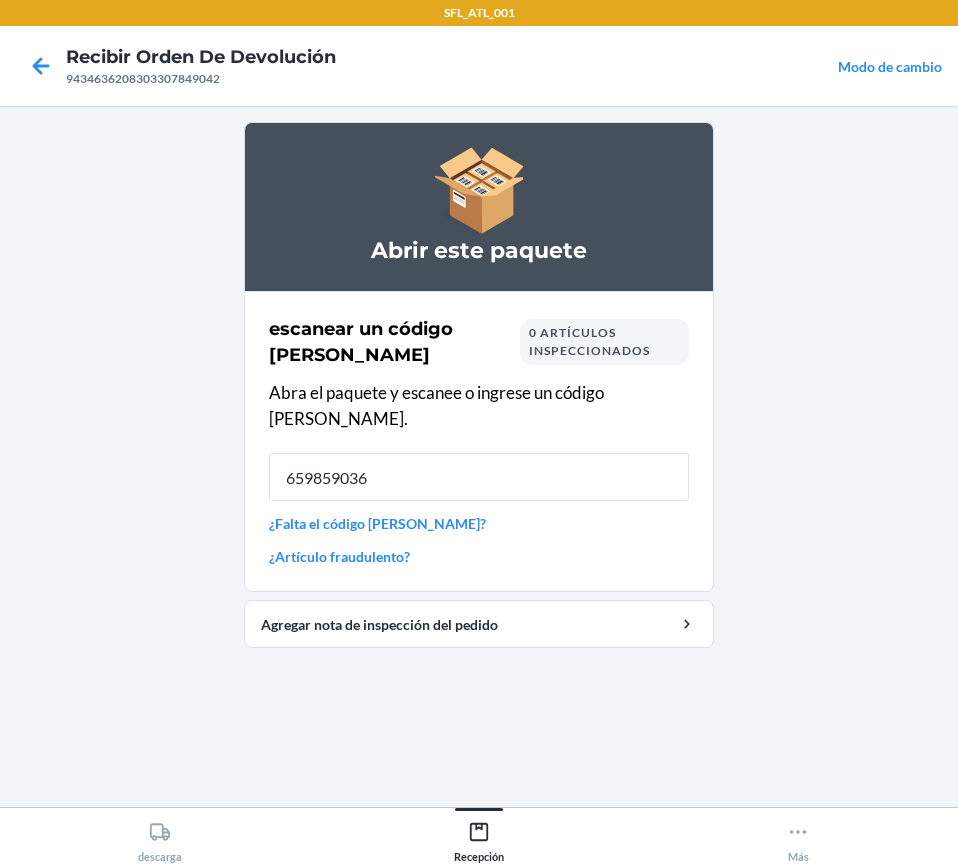 type on "6598590367" 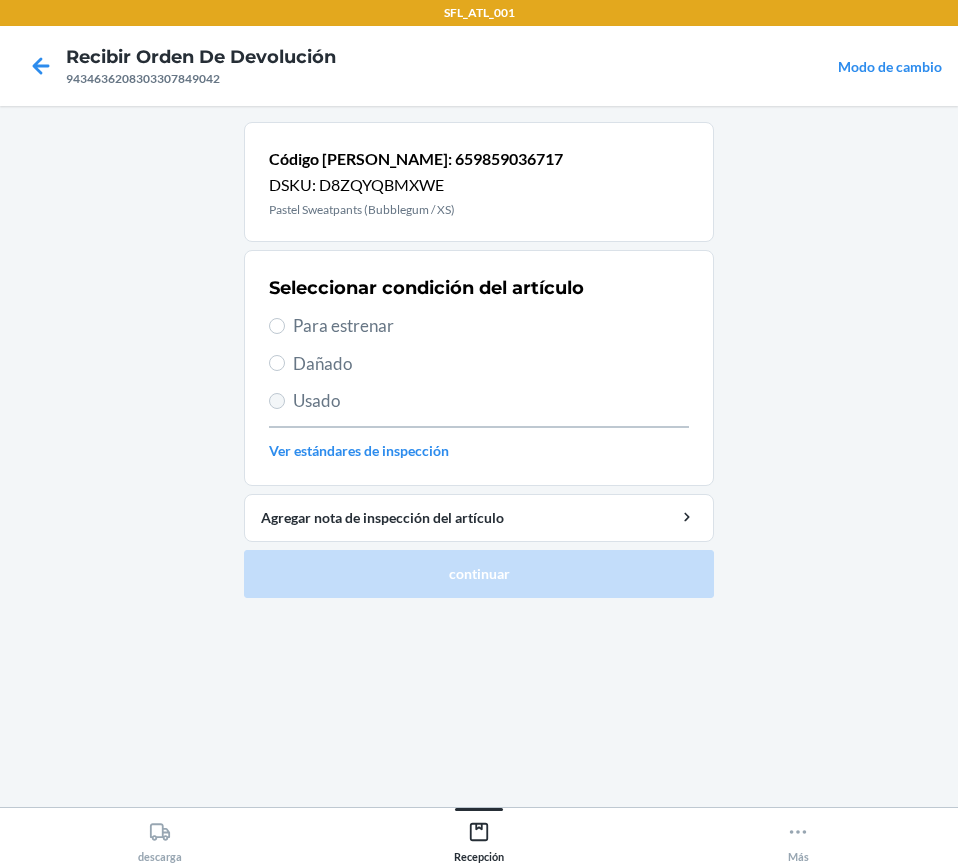 click on "Seleccionar condición del artículo Para estrenar Dañado Usado Ver estándares de inspección" at bounding box center (479, 368) 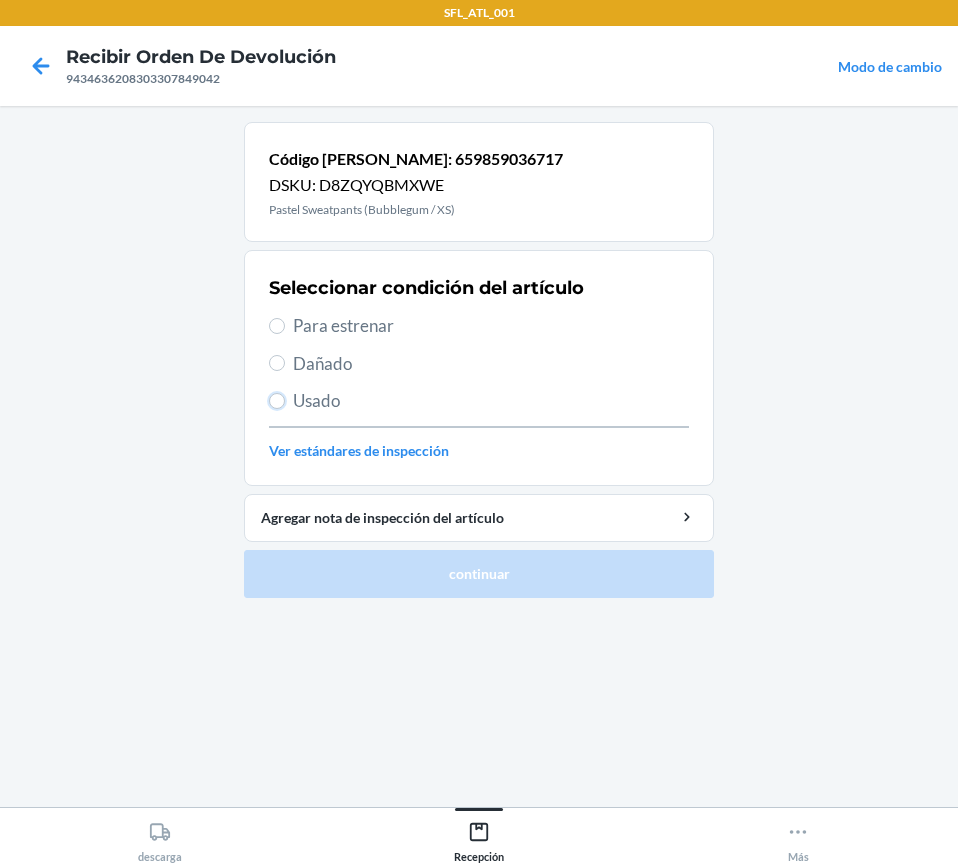 drag, startPoint x: 271, startPoint y: 405, endPoint x: 306, endPoint y: 455, distance: 61.03278 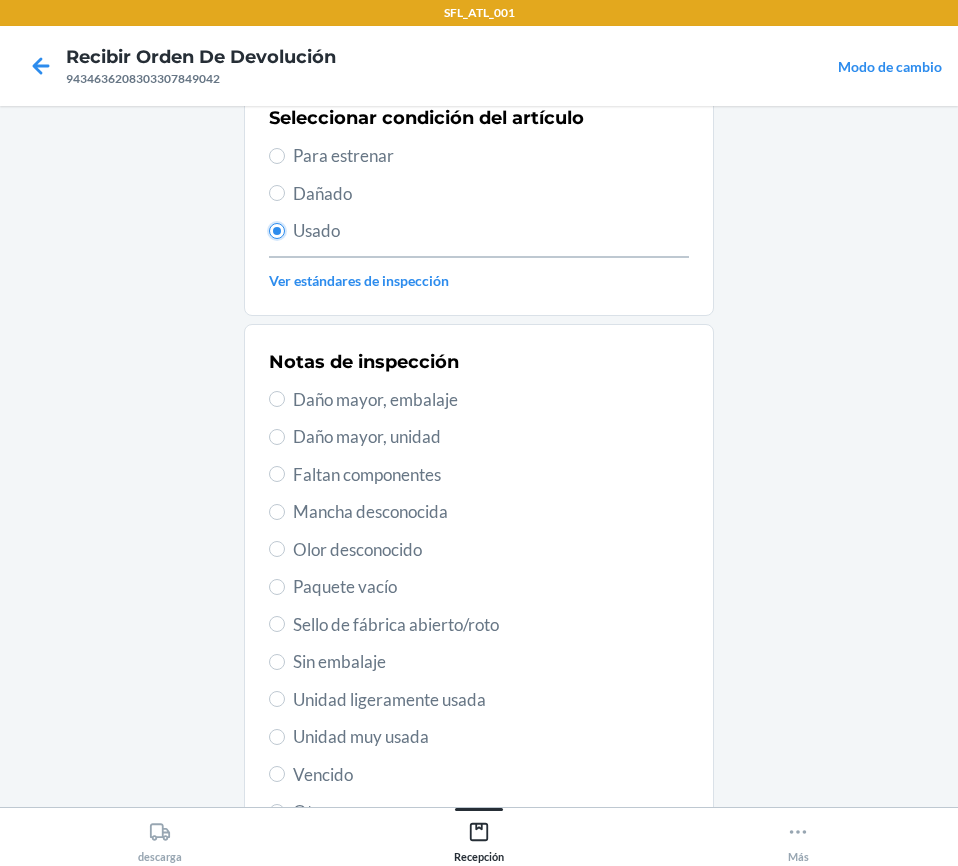 scroll, scrollTop: 300, scrollLeft: 0, axis: vertical 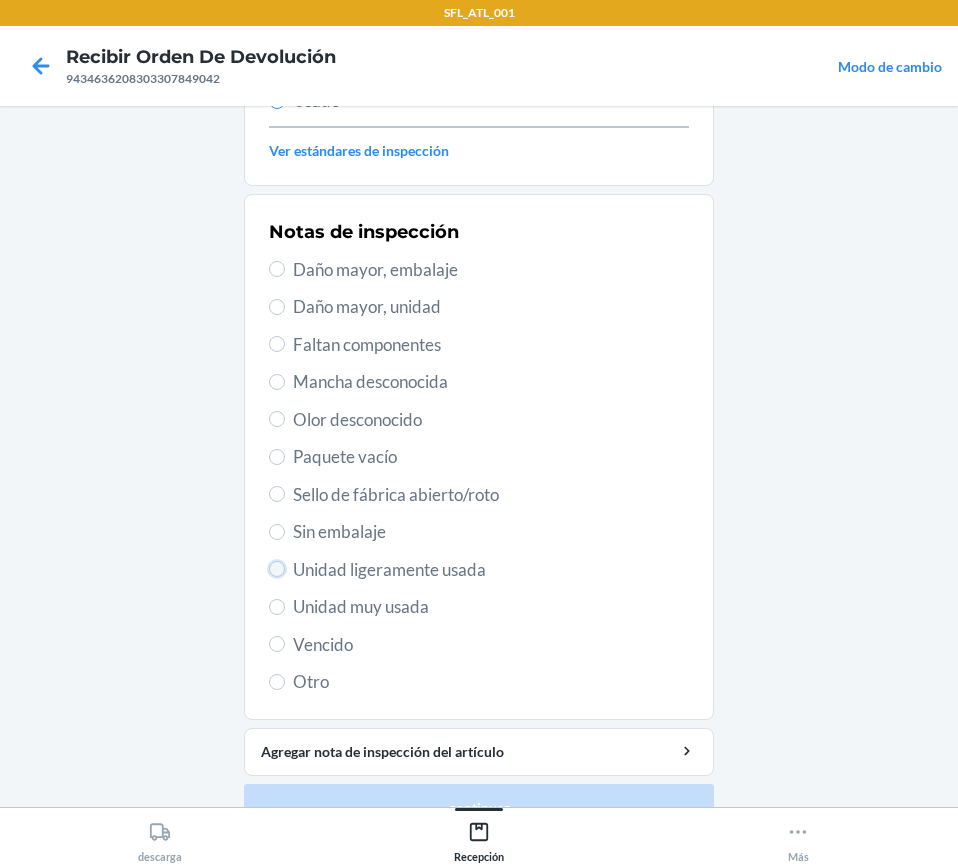 click on "Unidad ligeramente usada" at bounding box center [277, 569] 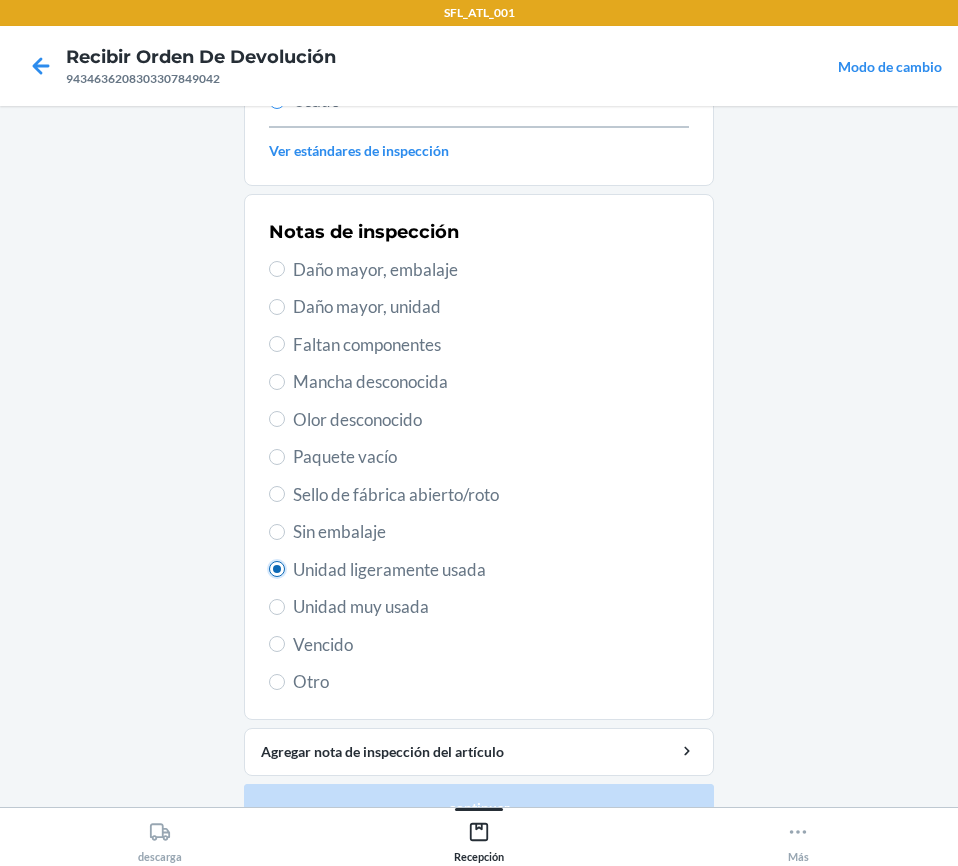 radio on "true" 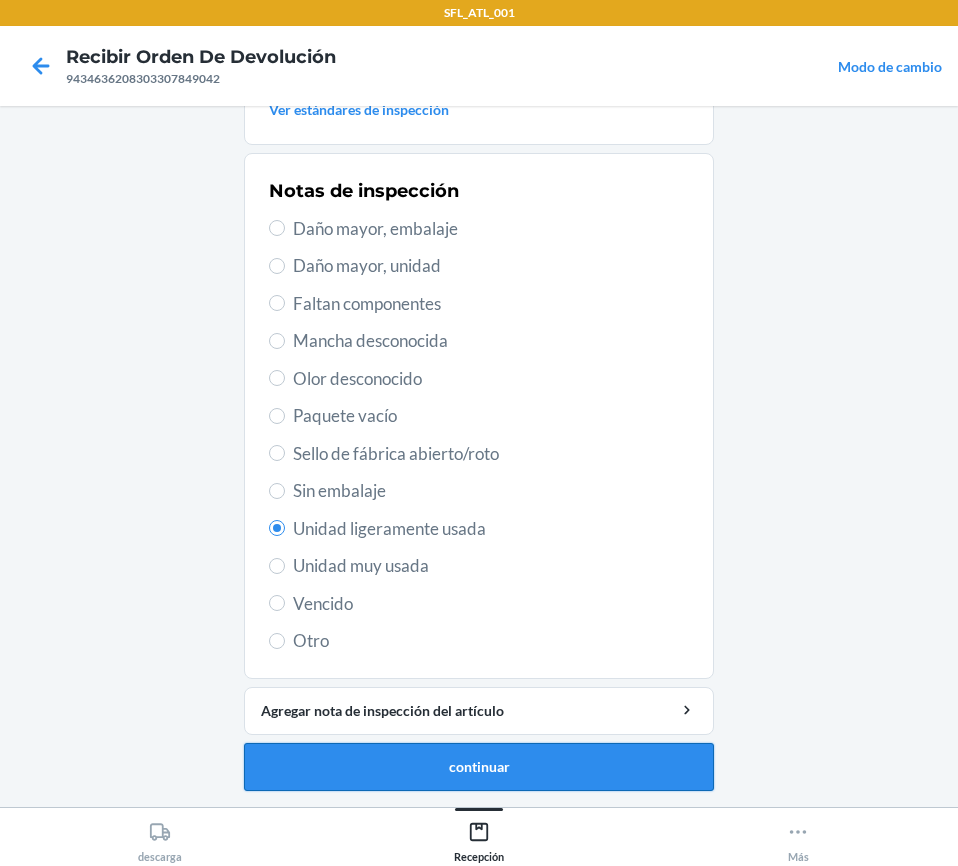 click on "continuar" at bounding box center [479, 767] 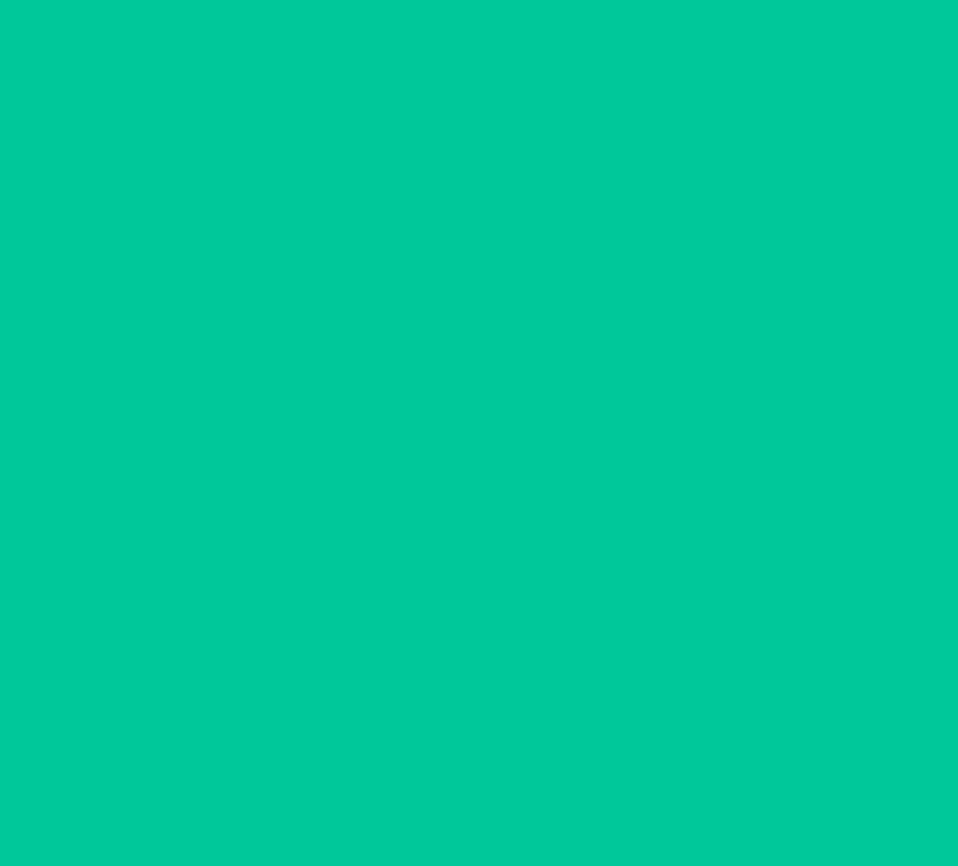 scroll, scrollTop: 6, scrollLeft: 0, axis: vertical 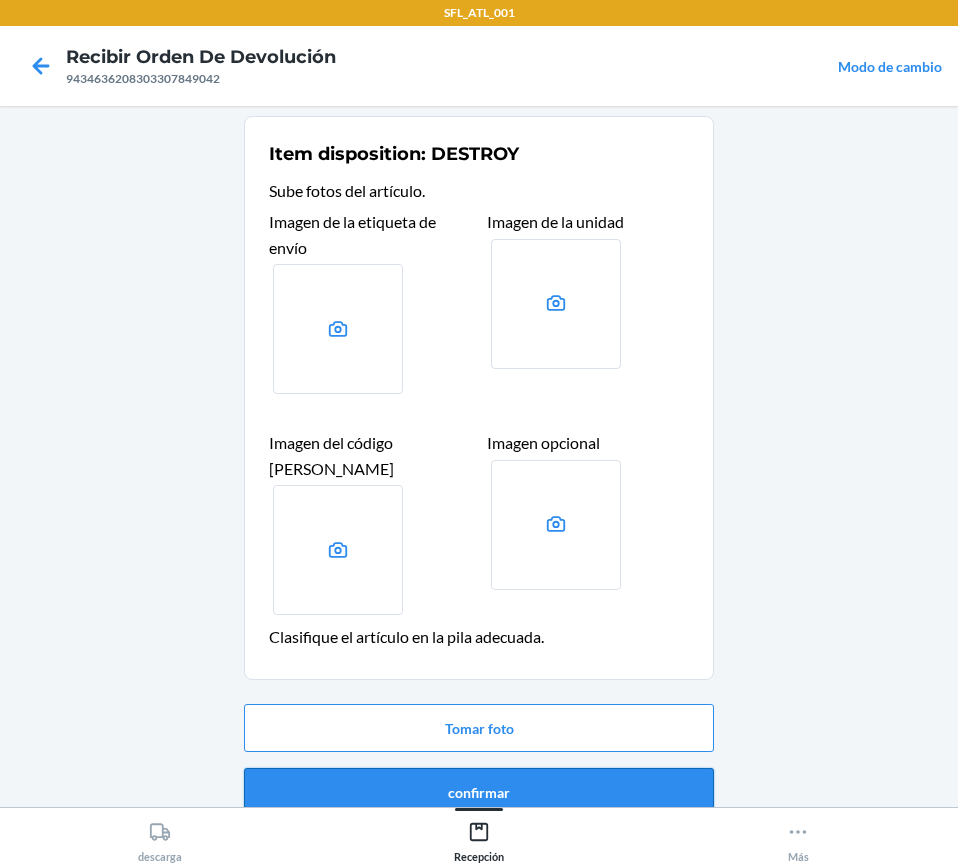 click on "confirmar" at bounding box center [479, 792] 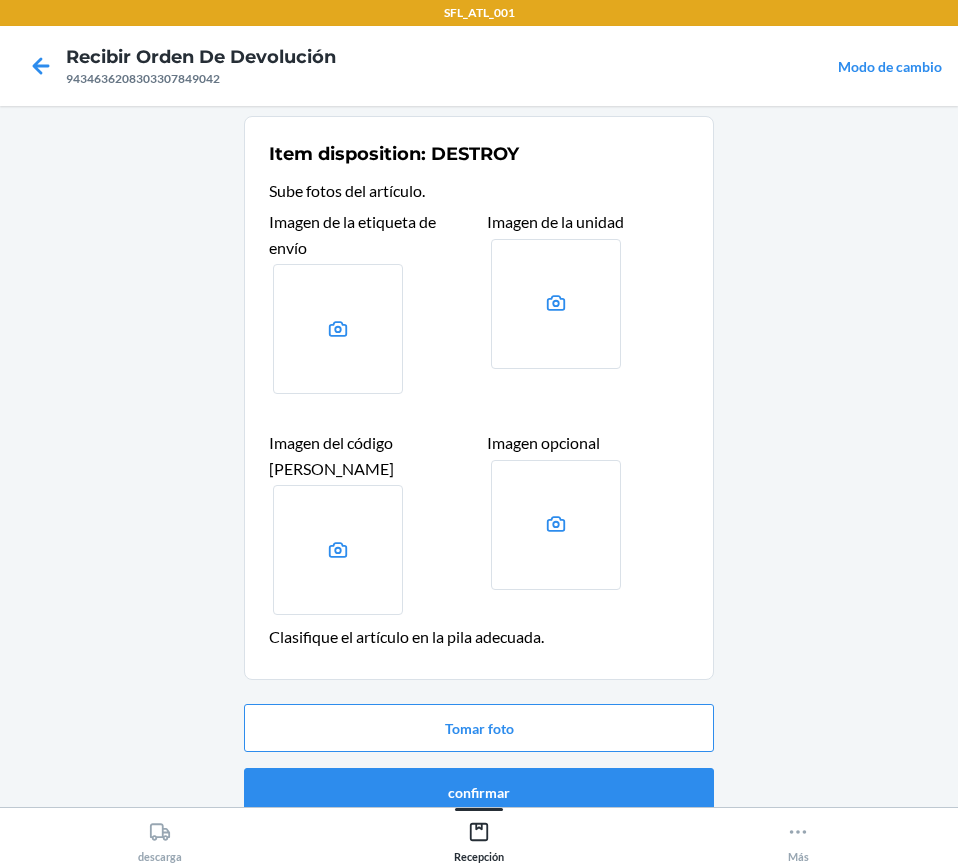 scroll, scrollTop: 0, scrollLeft: 0, axis: both 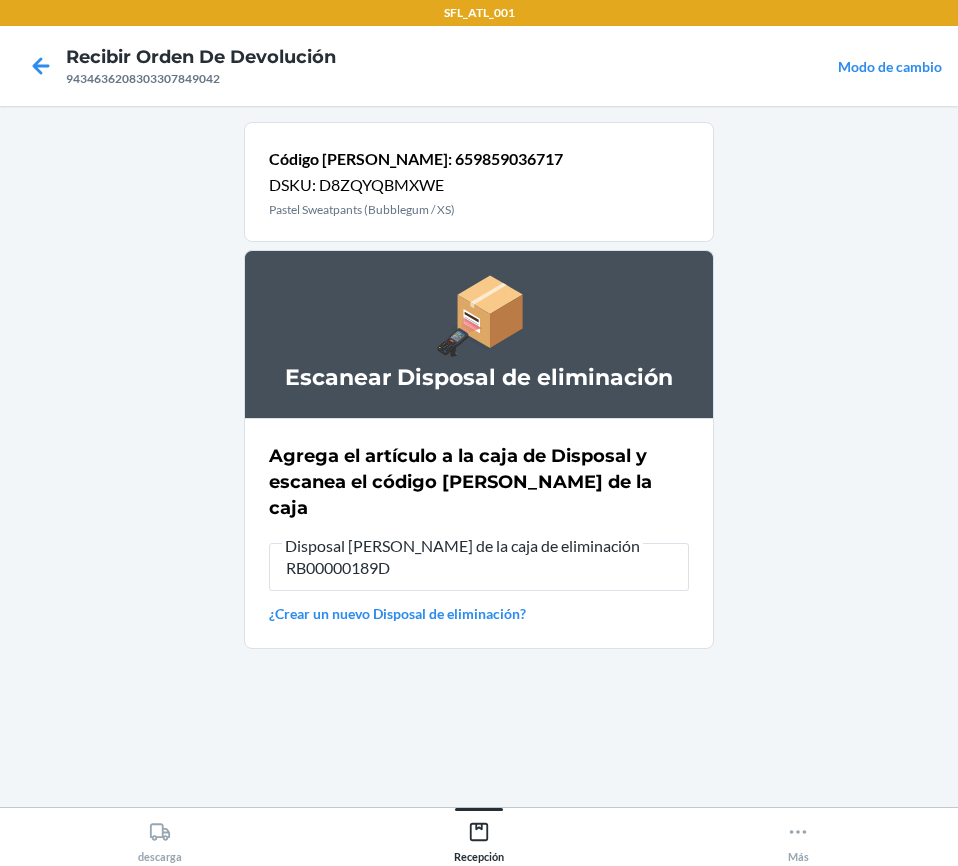 type on "RB00000189D" 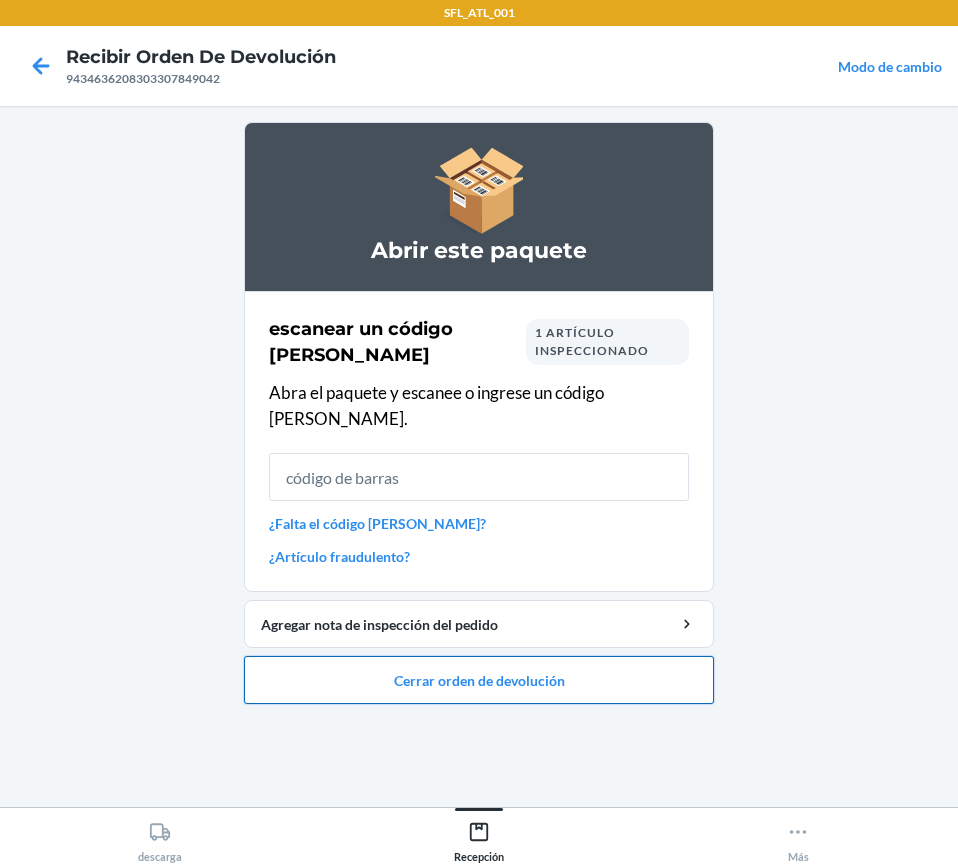 click on "Cerrar orden de devolución" at bounding box center (479, 680) 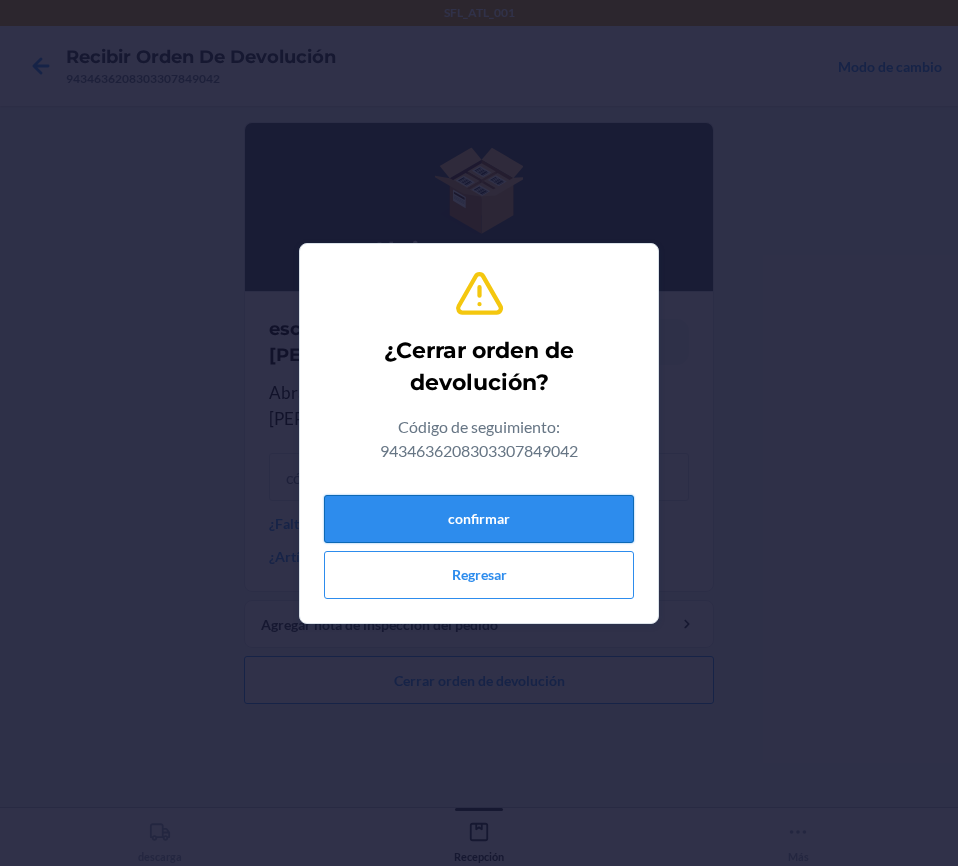 click on "confirmar" at bounding box center [479, 519] 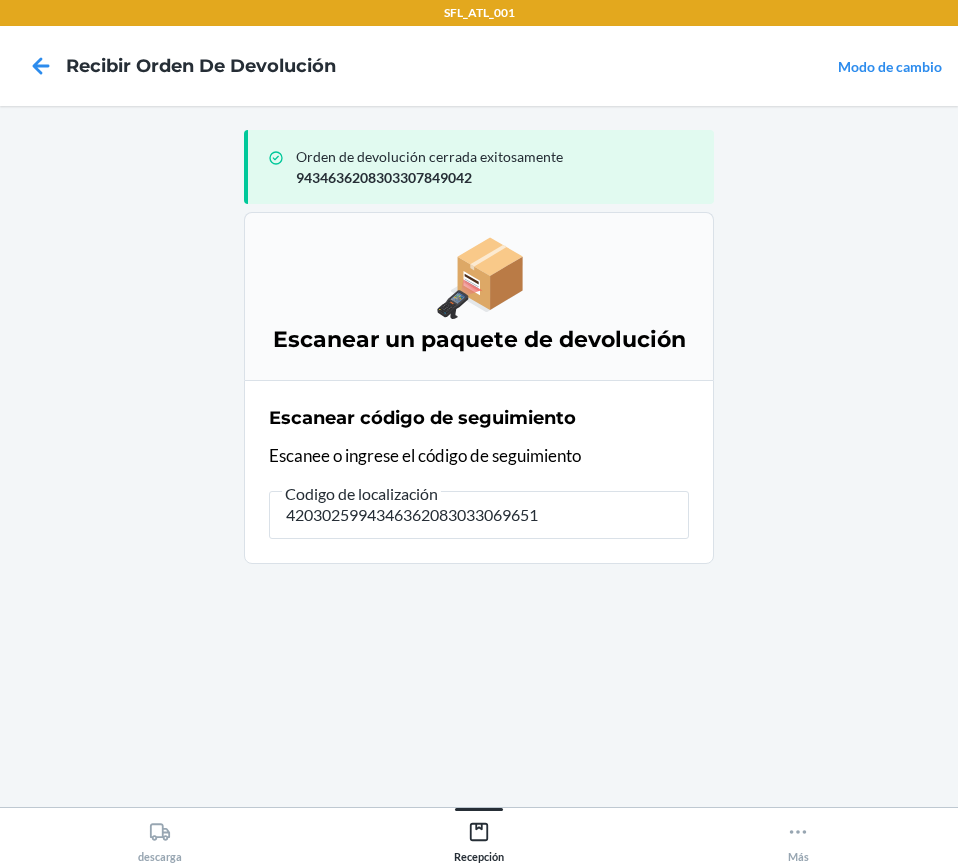 type on "42030259943463620830330696514" 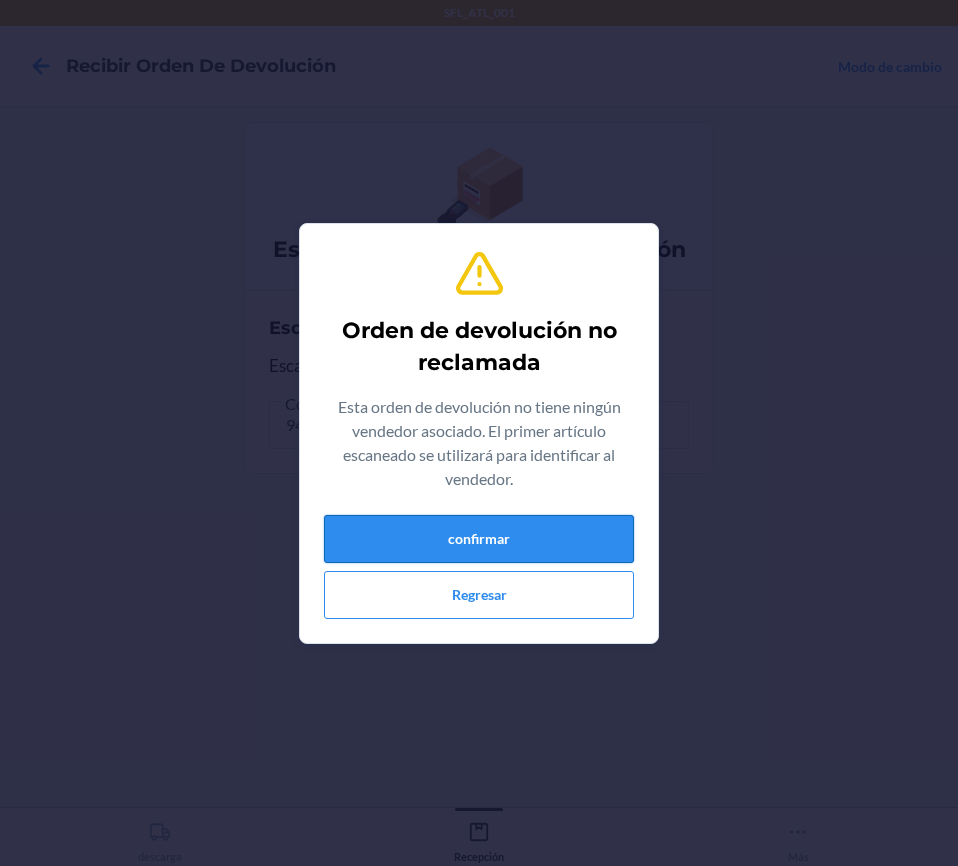 click on "confirmar" at bounding box center [479, 539] 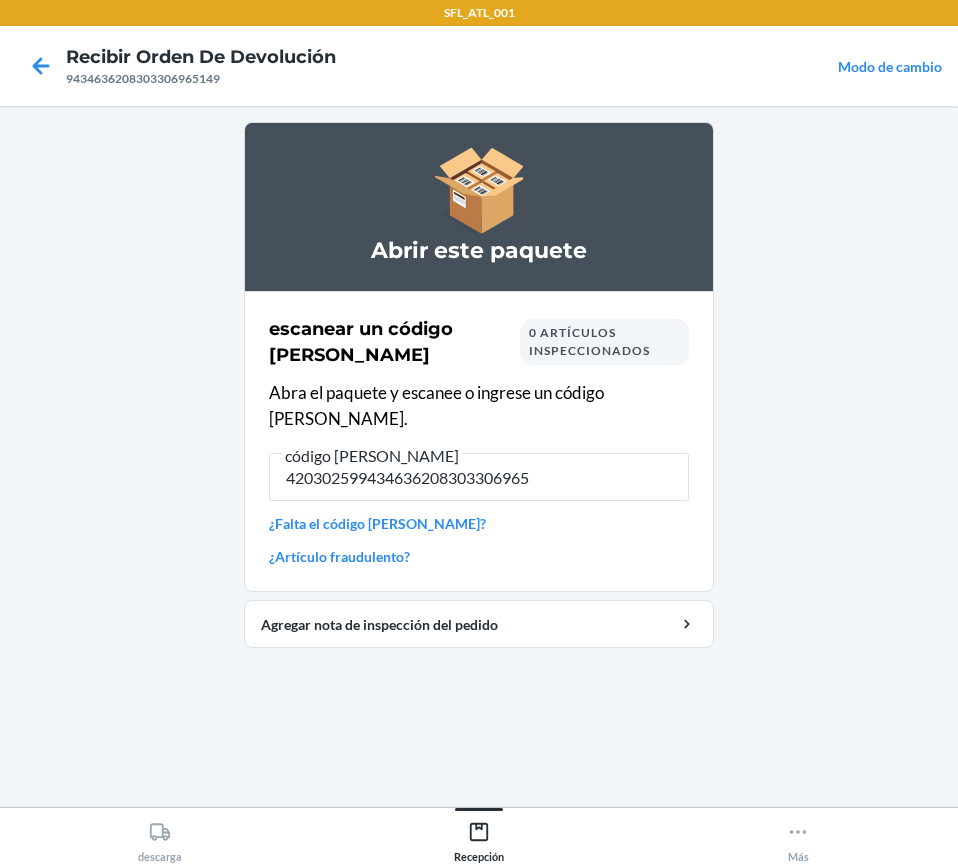 type on "4203025994346362083033069651" 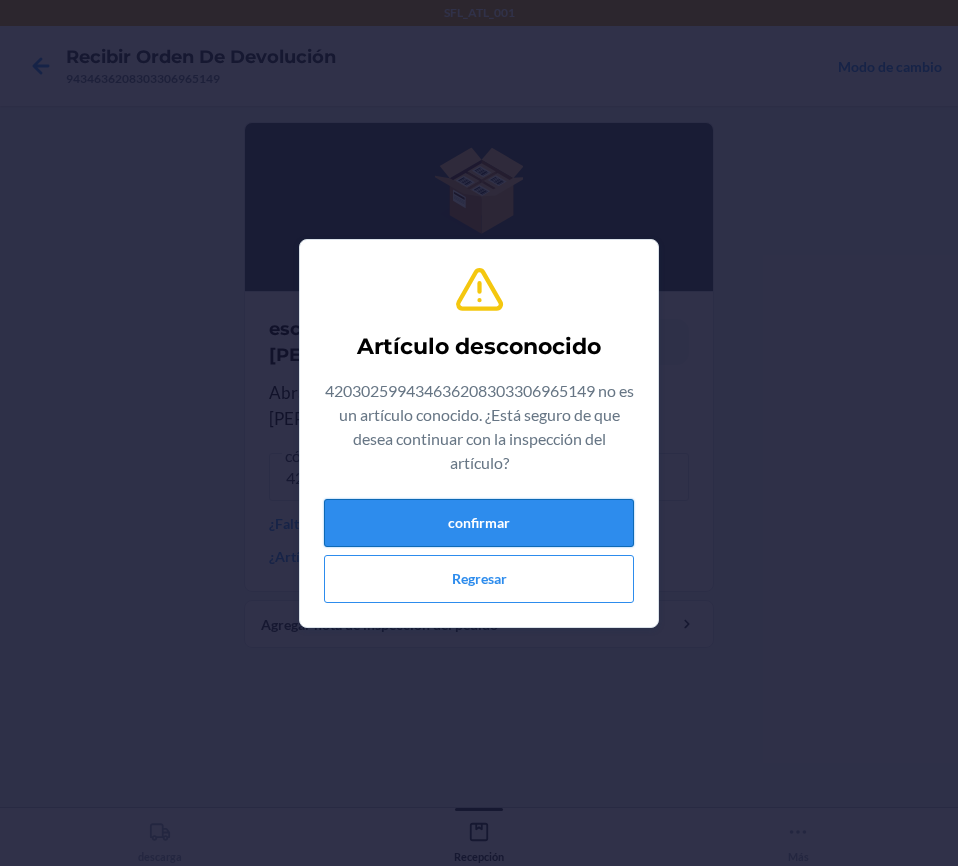 click on "confirmar" at bounding box center (479, 523) 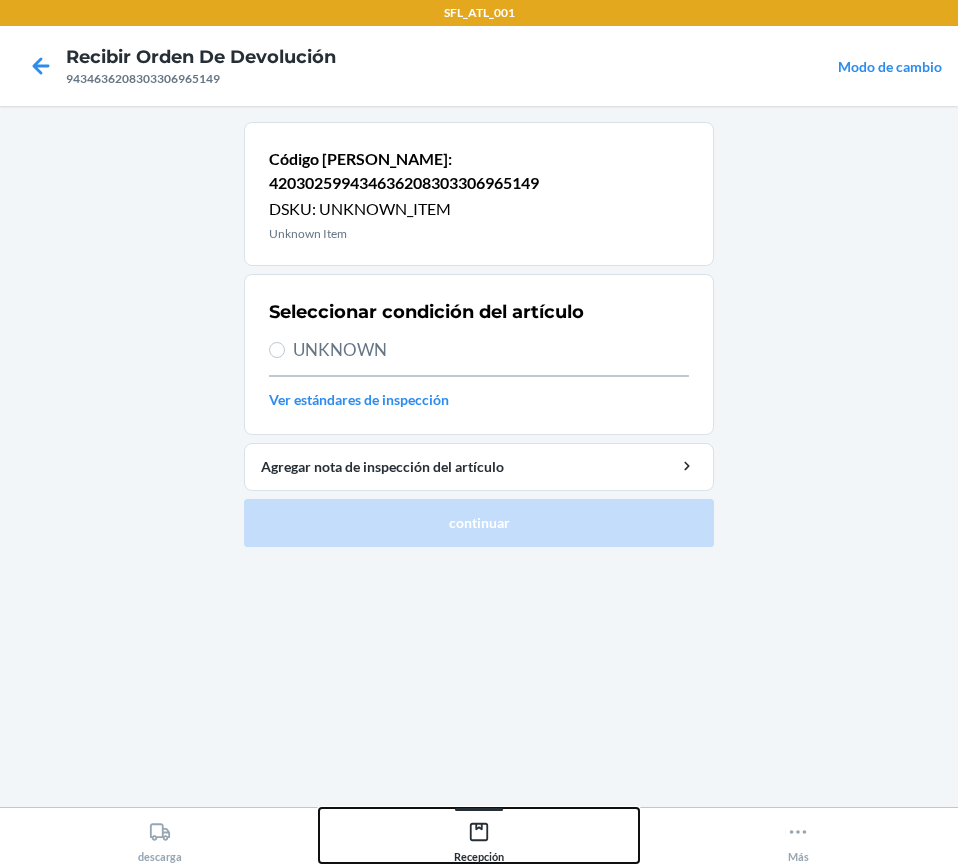 click 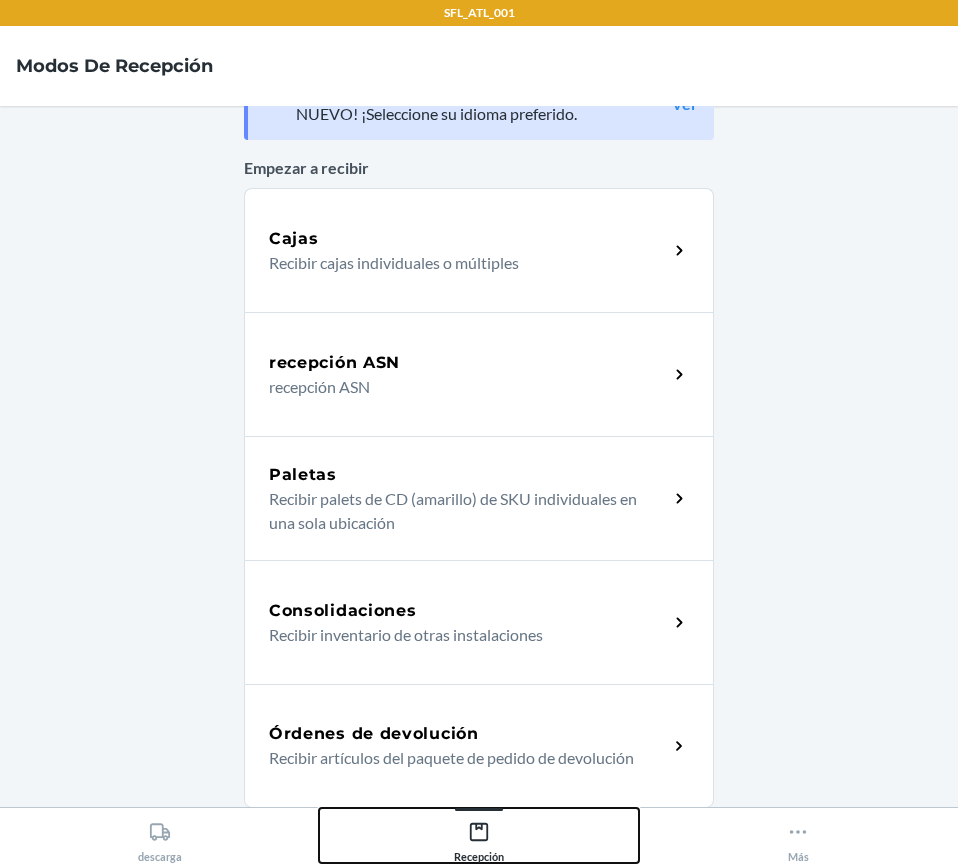 scroll, scrollTop: 100, scrollLeft: 0, axis: vertical 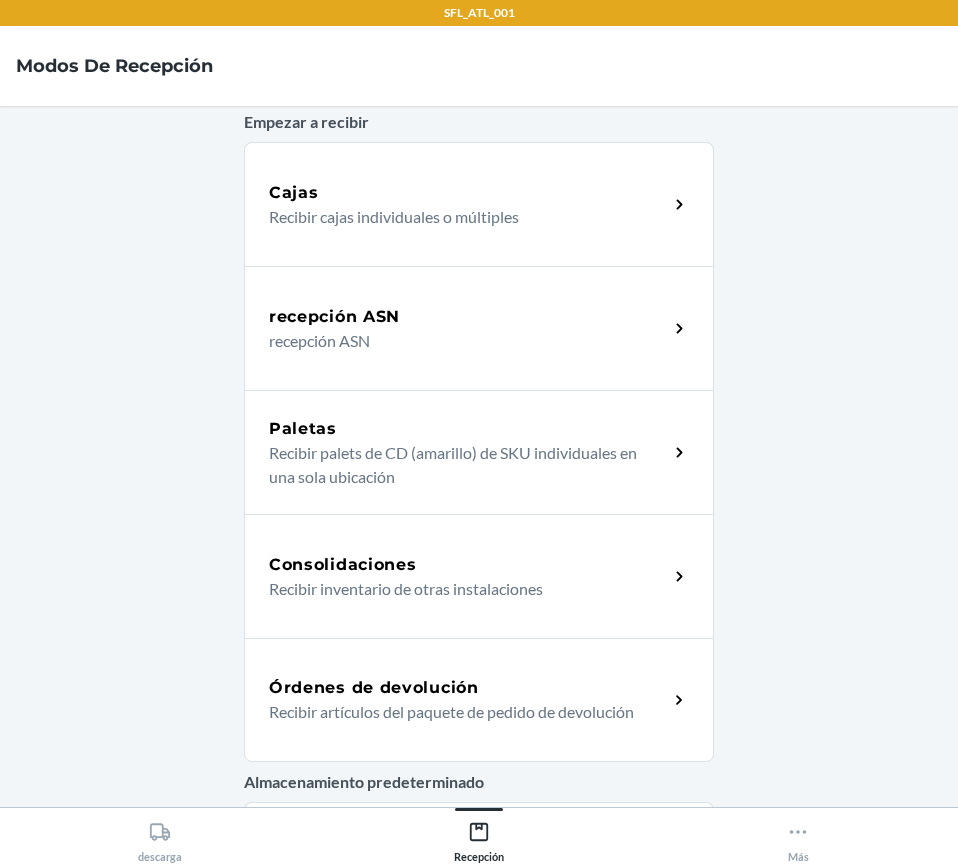 click on "Órdenes de devolución" at bounding box center [468, 688] 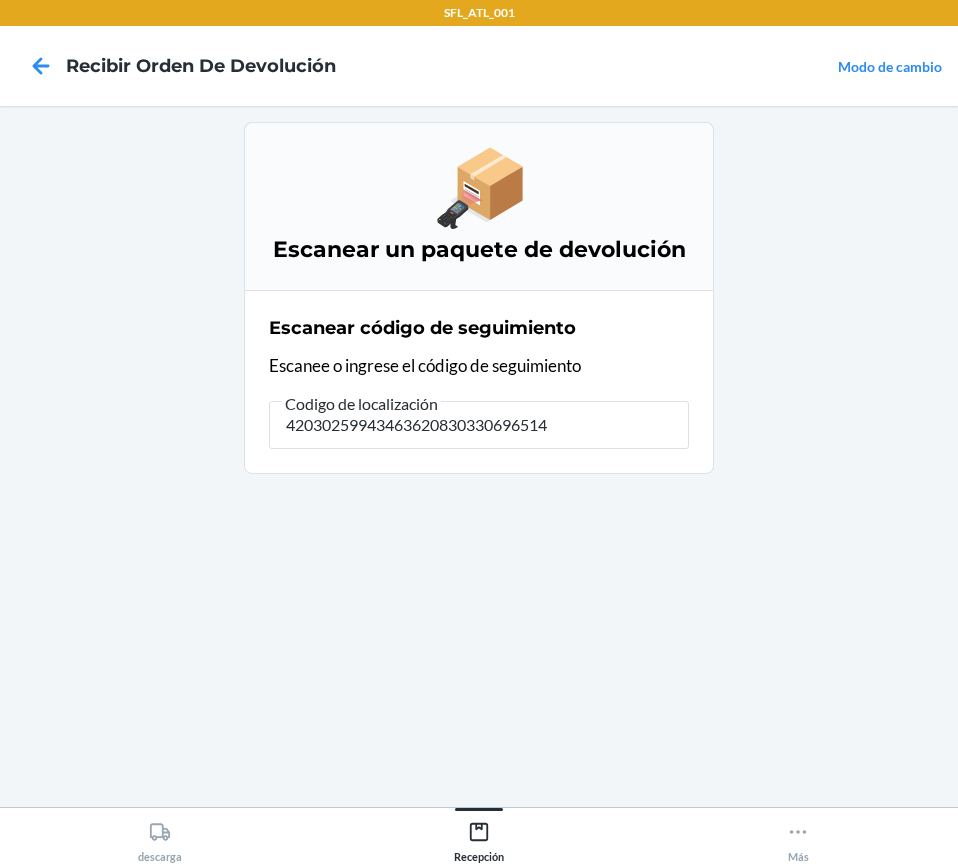 type on "420302599434636208303306965149" 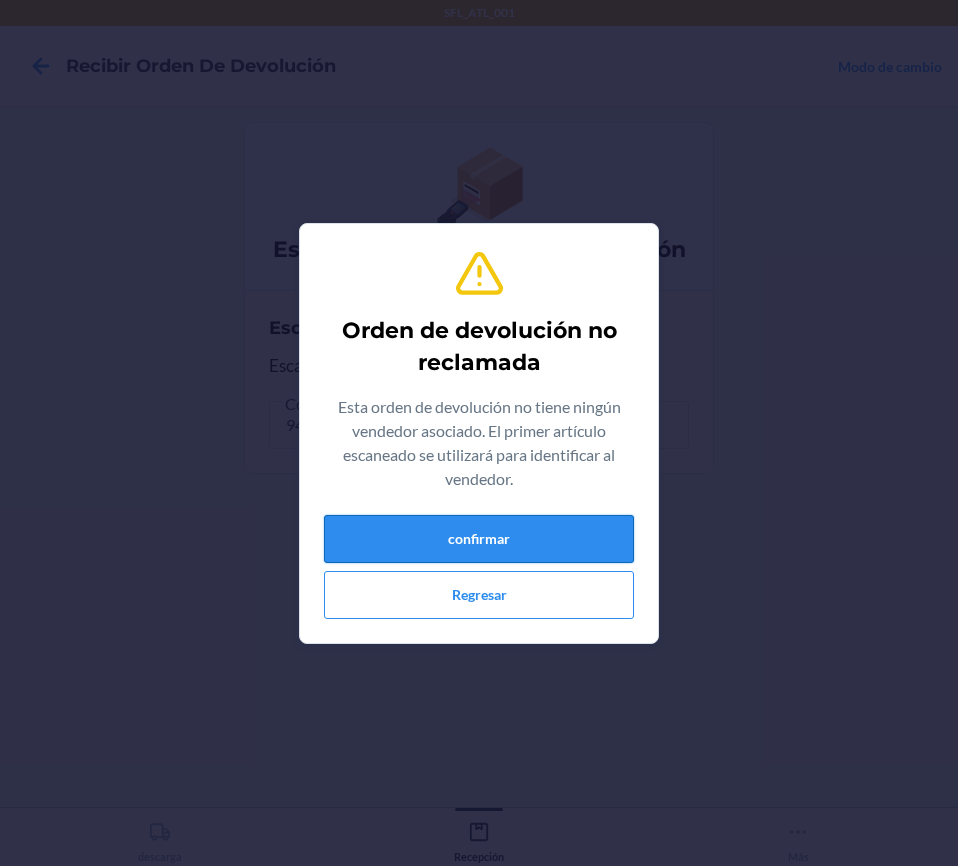 click on "confirmar" at bounding box center [479, 539] 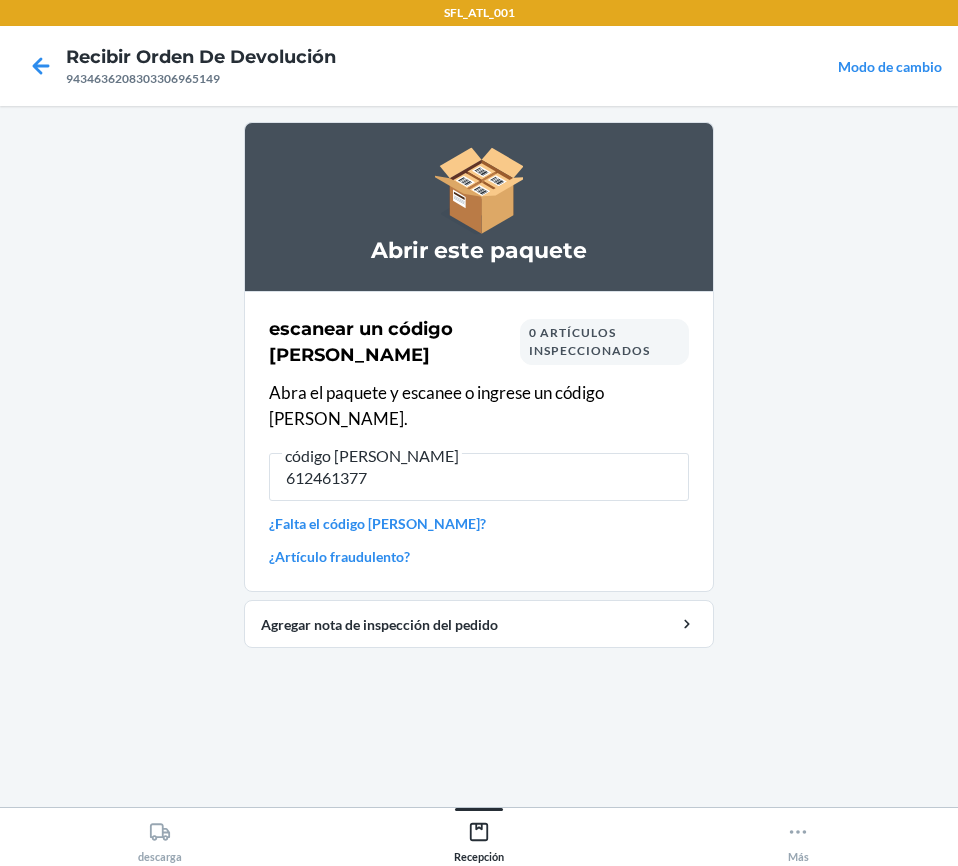 type on "6124613778" 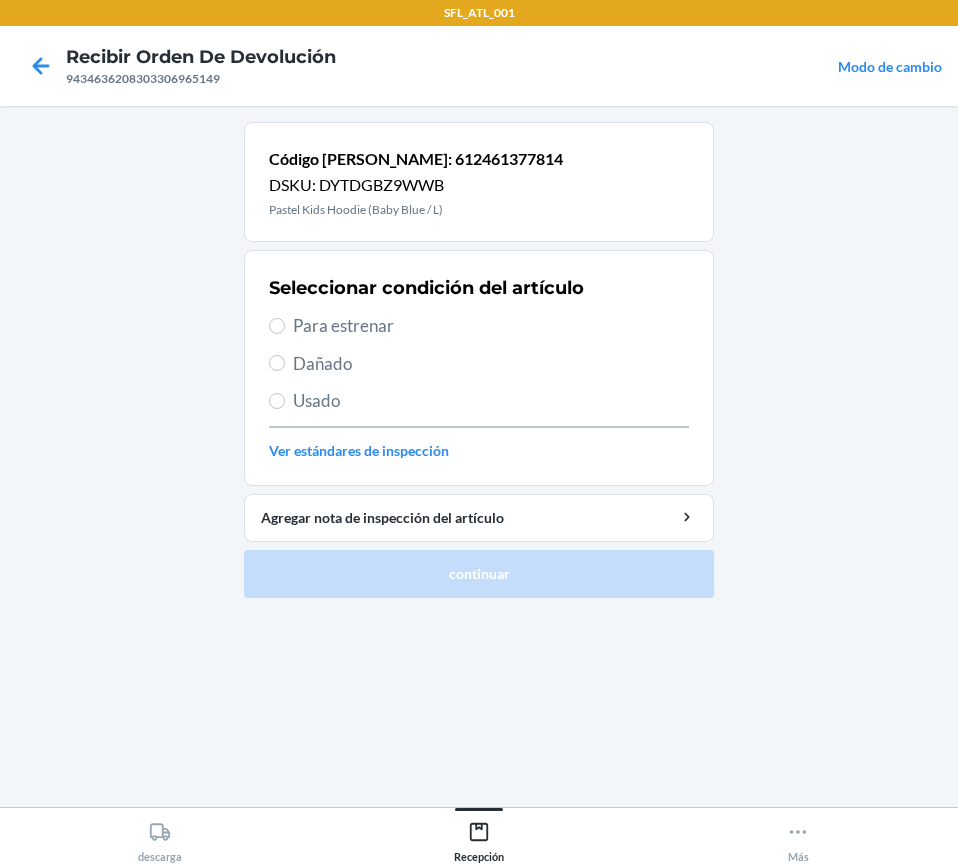 drag, startPoint x: 295, startPoint y: 323, endPoint x: 327, endPoint y: 350, distance: 41.868843 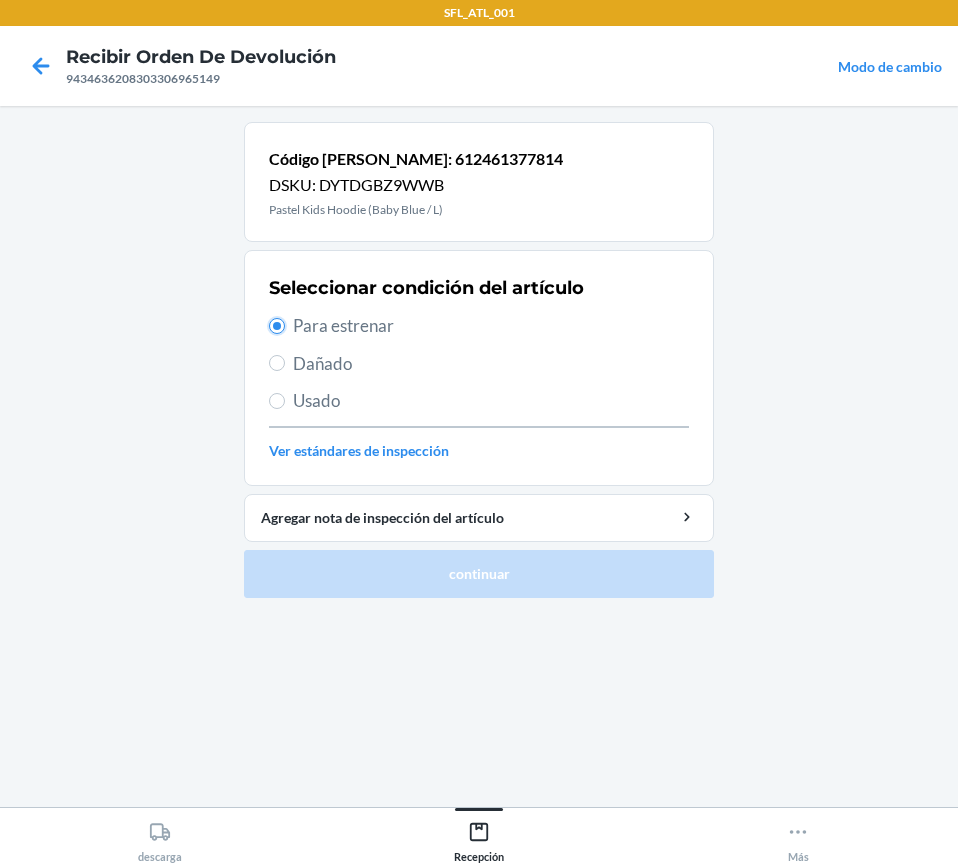 radio on "true" 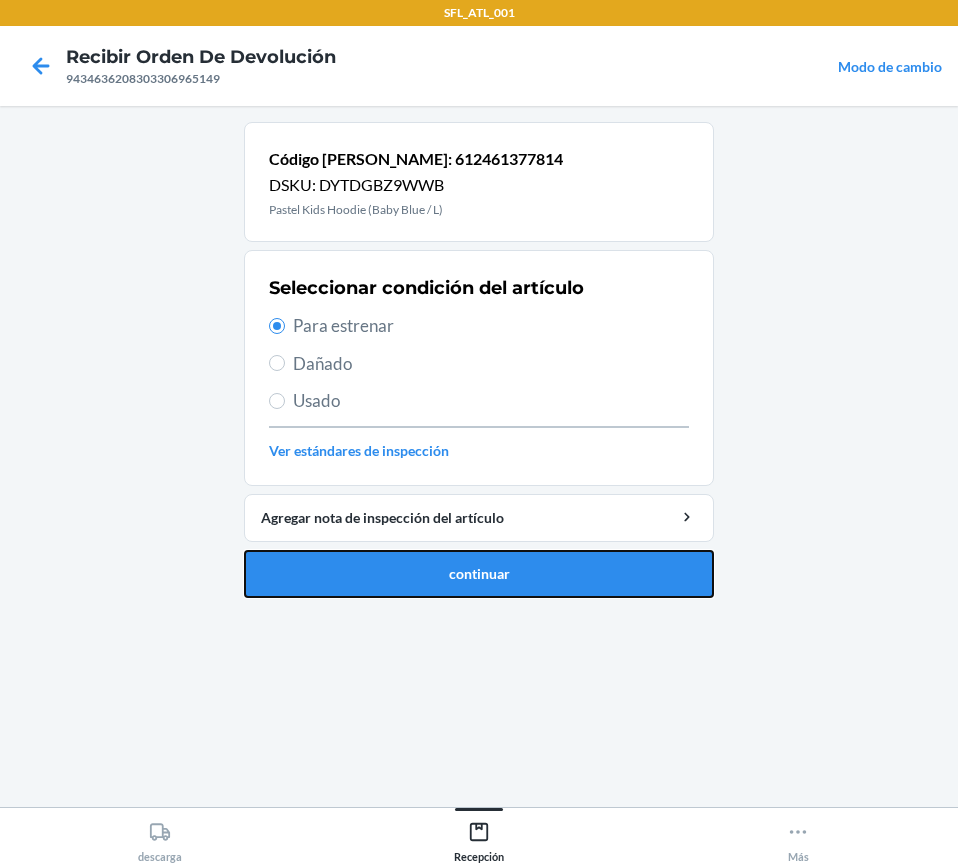 click on "continuar" at bounding box center [479, 574] 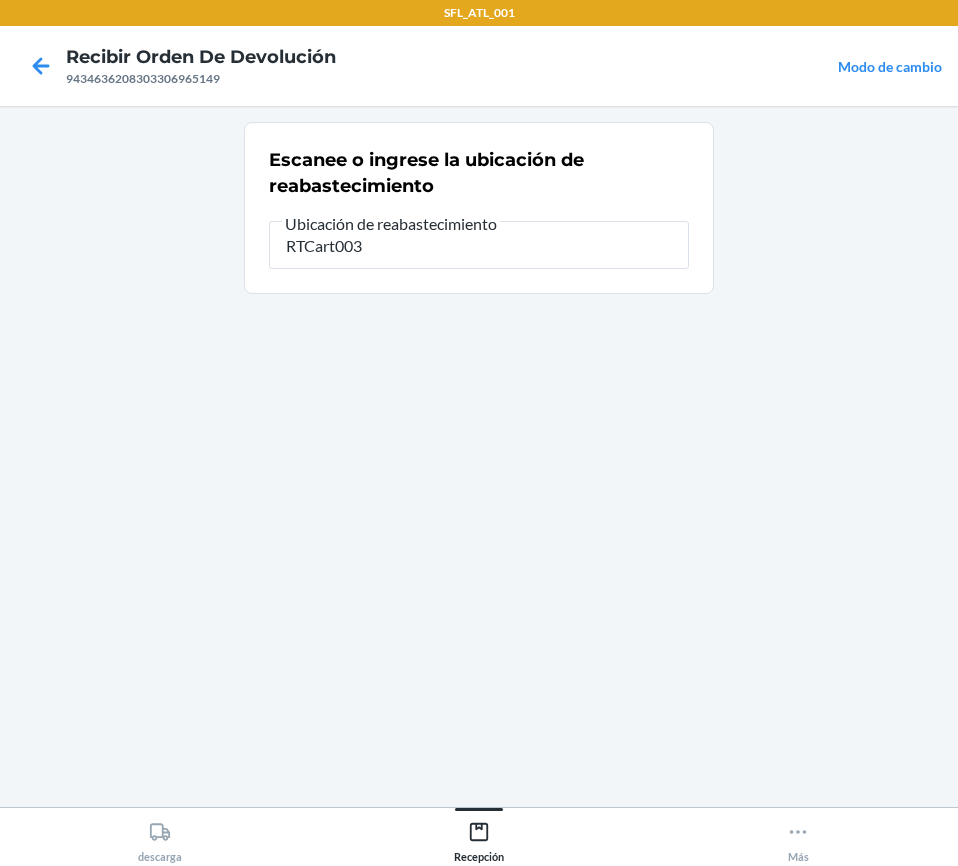 type on "RTCart003" 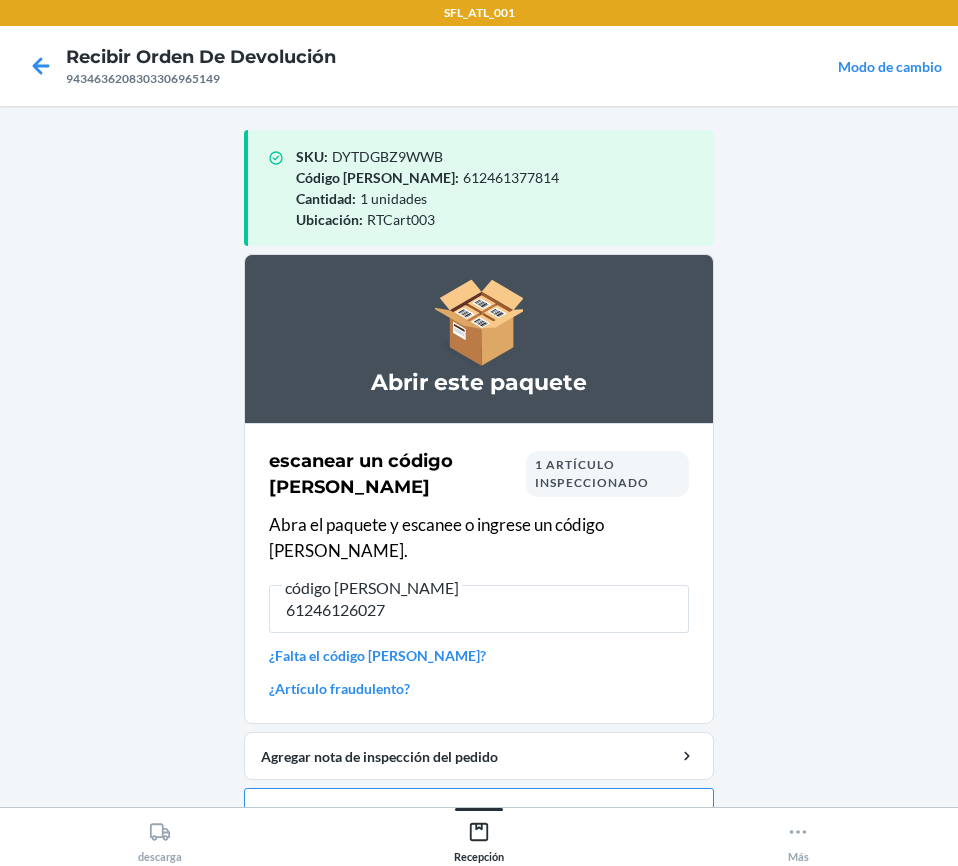 type on "[CREDIT_CARD_NUMBER]" 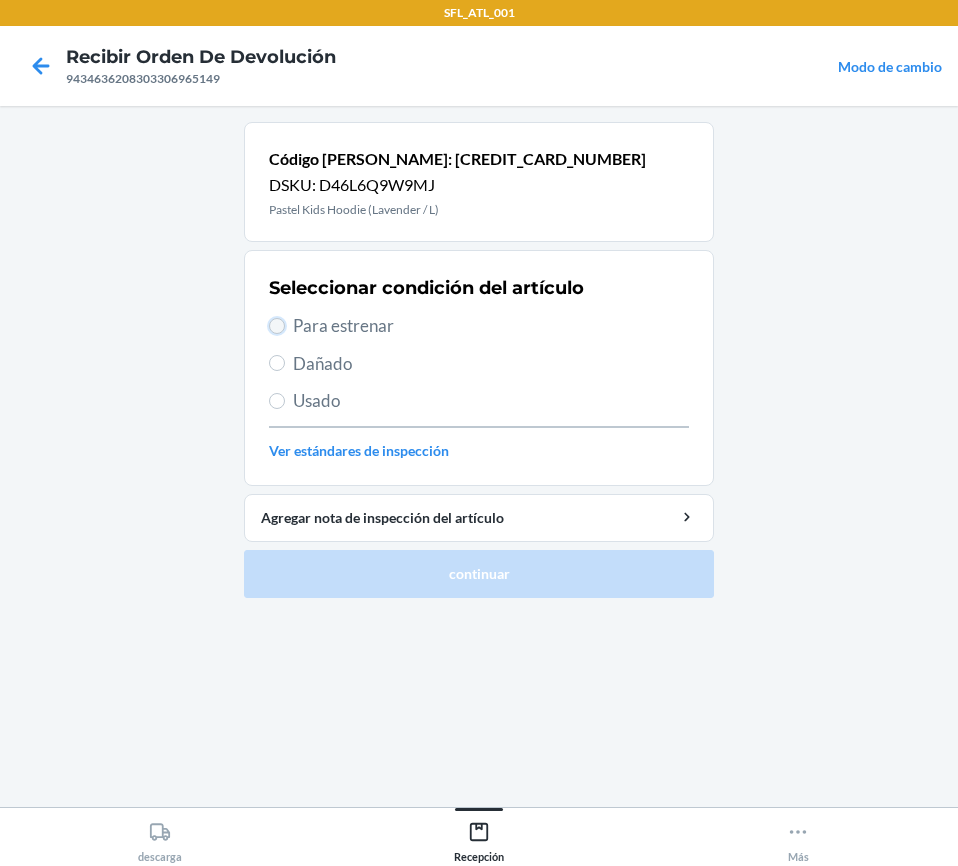 click on "Para estrenar" at bounding box center [277, 326] 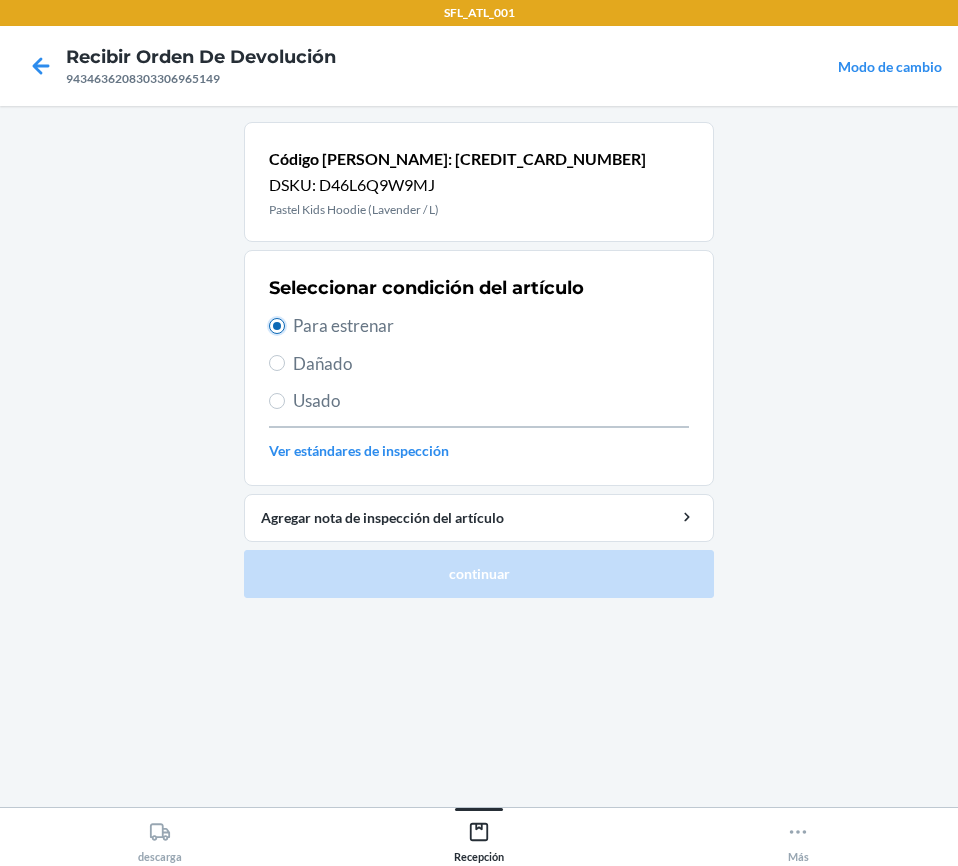 radio on "true" 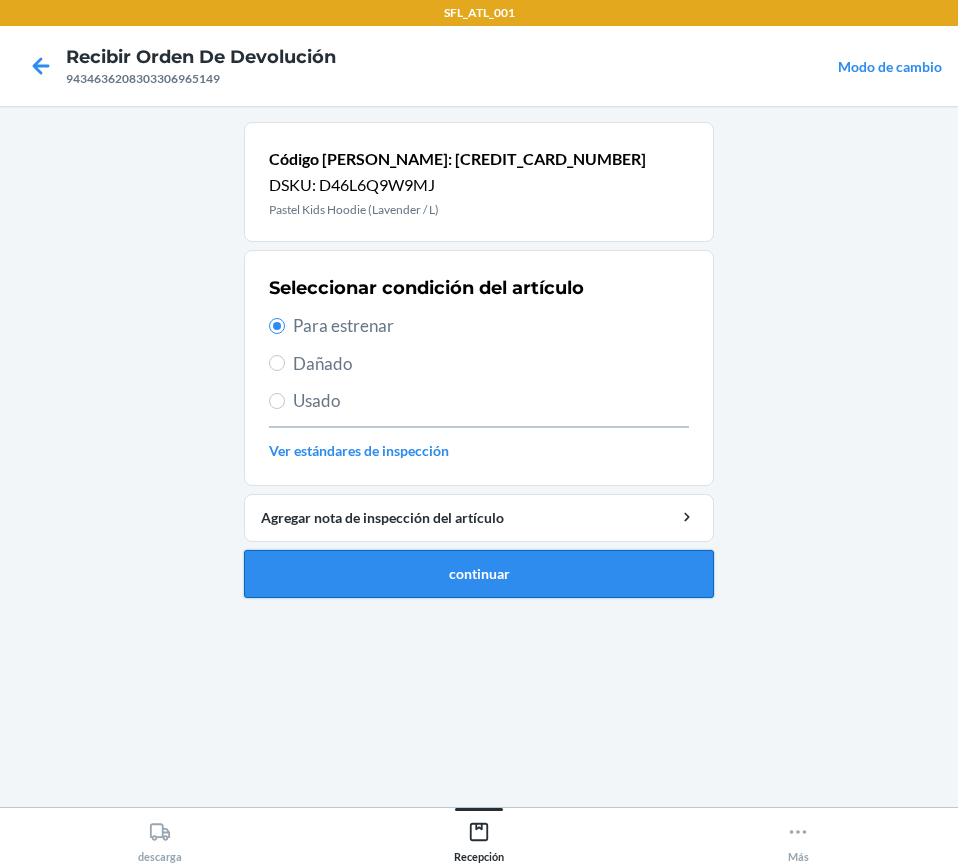 click on "continuar" at bounding box center [479, 574] 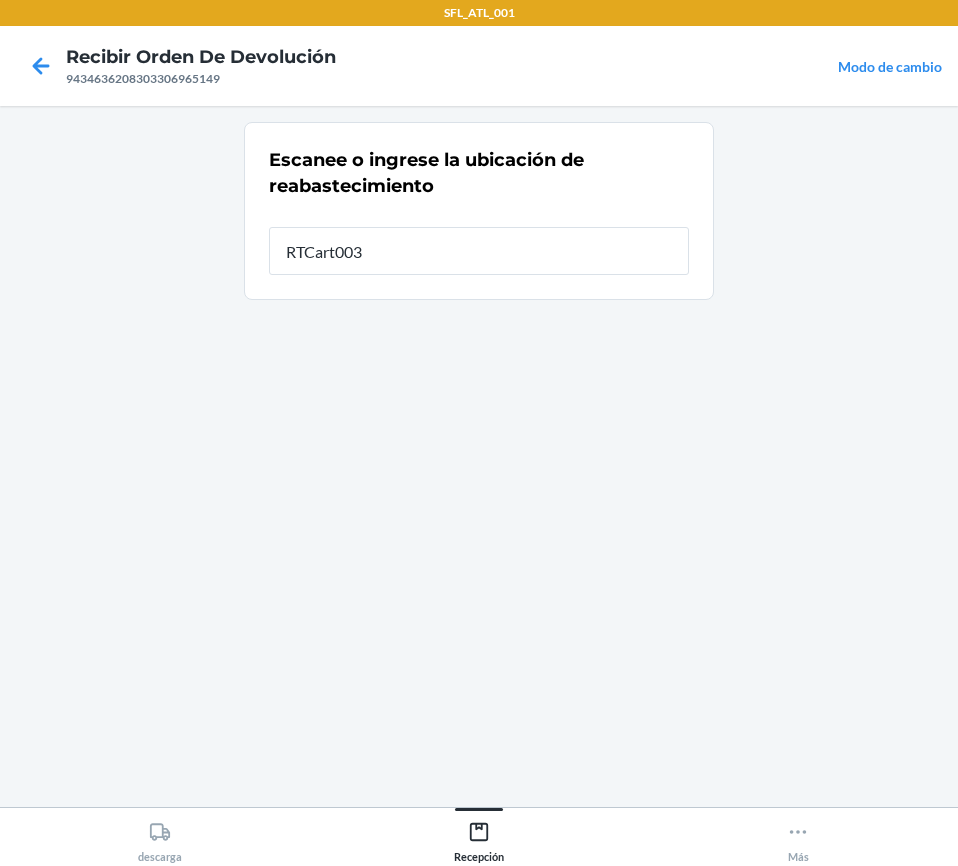 type on "RTCart003" 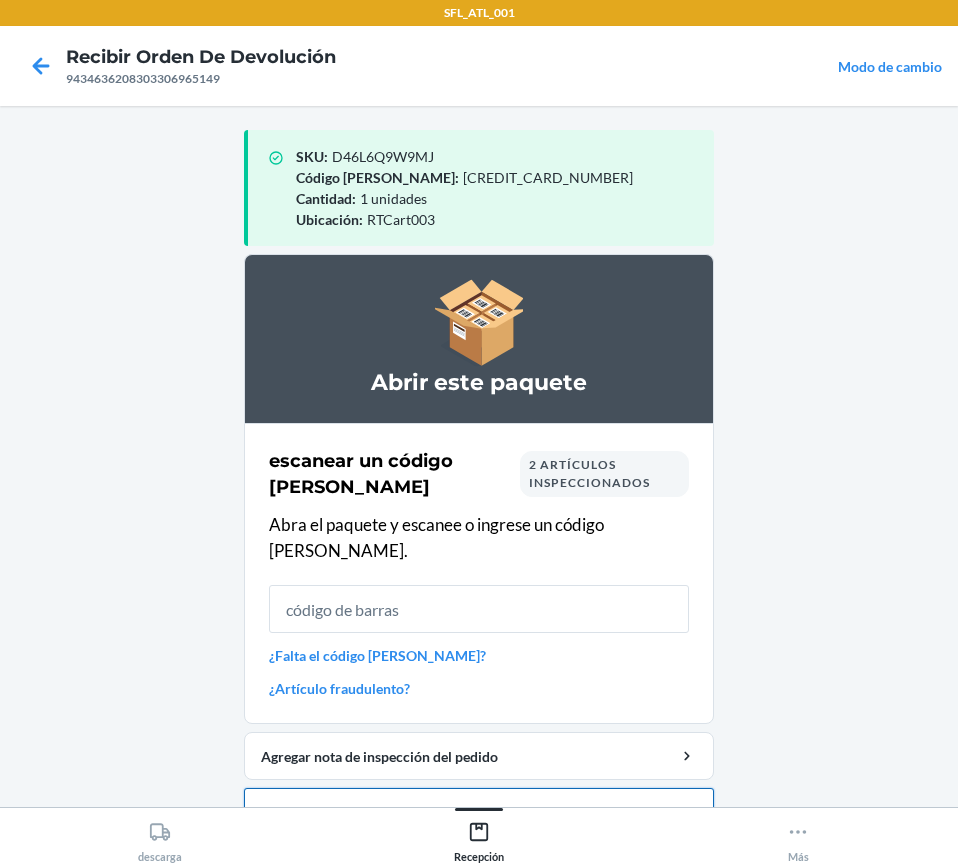 drag, startPoint x: 606, startPoint y: 783, endPoint x: 607, endPoint y: 773, distance: 10.049875 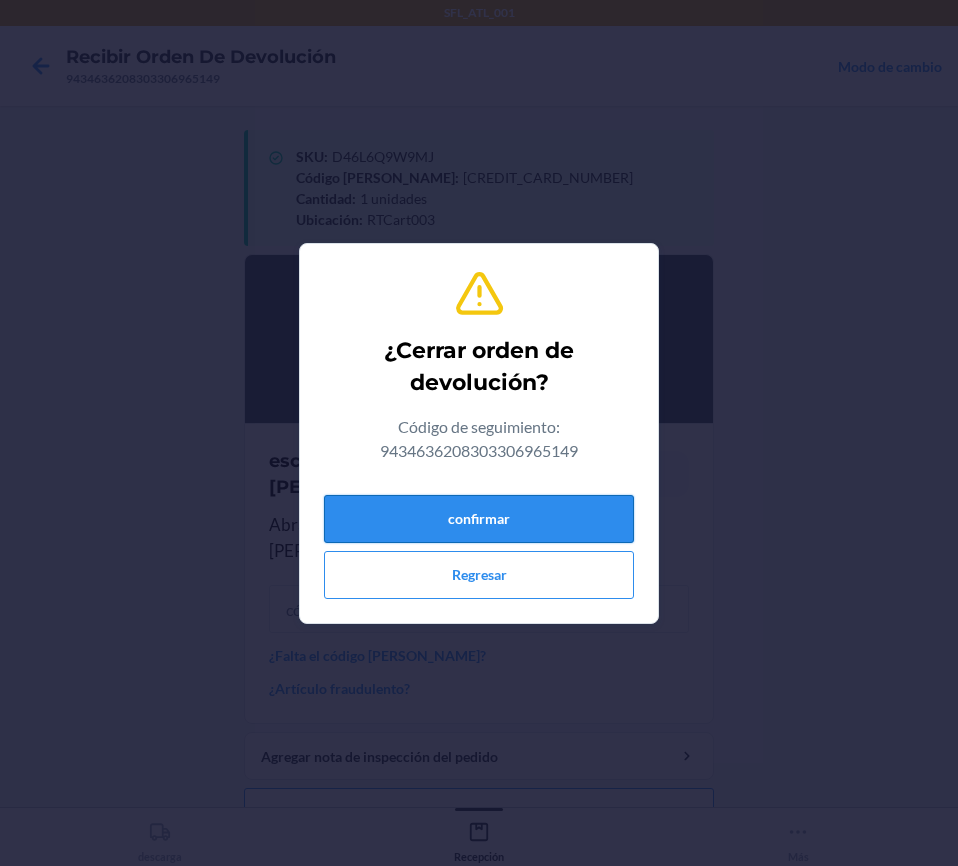 click on "confirmar" at bounding box center [479, 519] 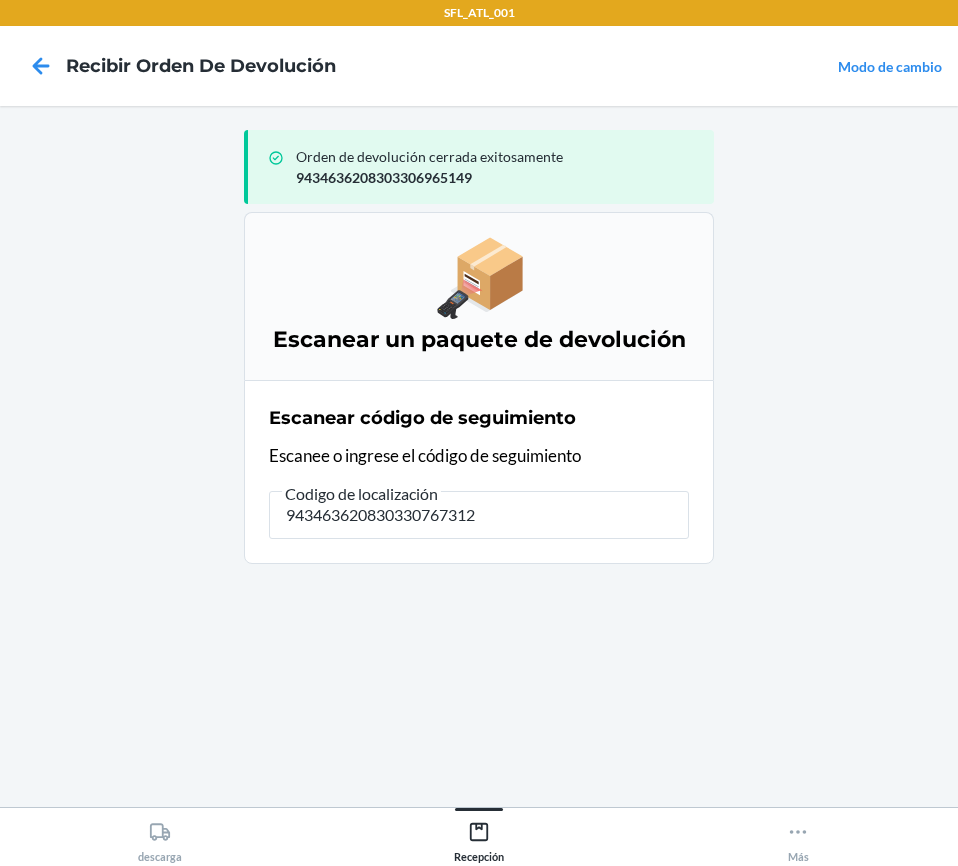 type on "9434636208303307673128" 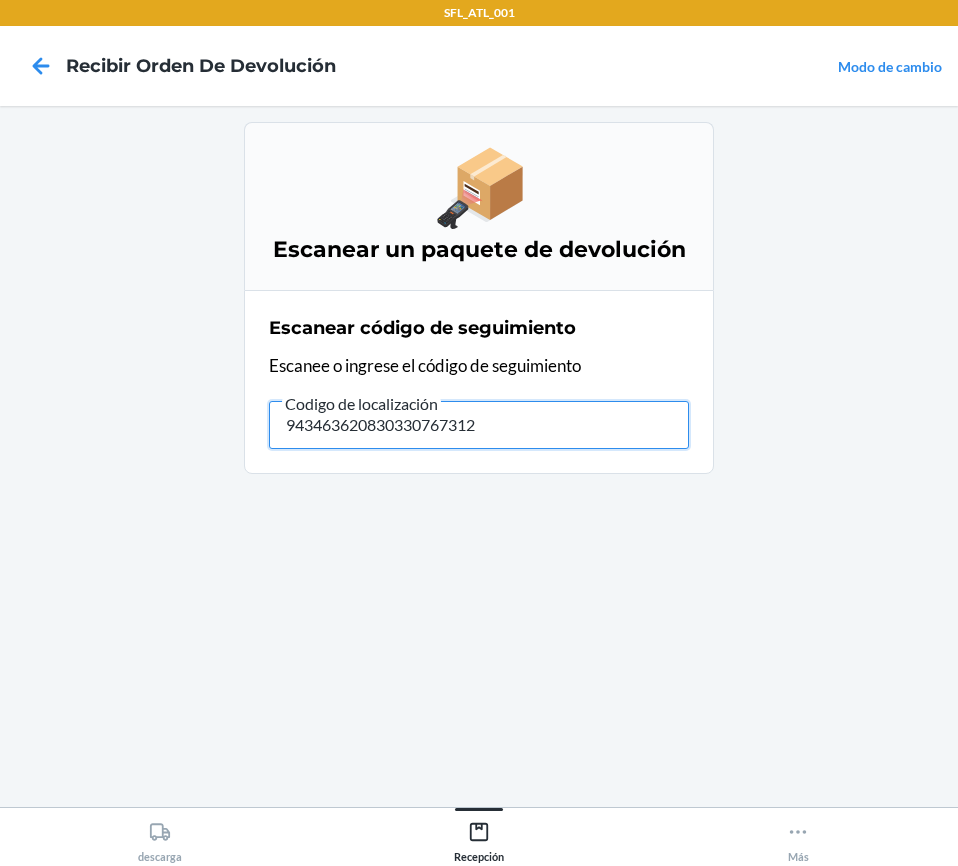 type on "9434636208303307673128" 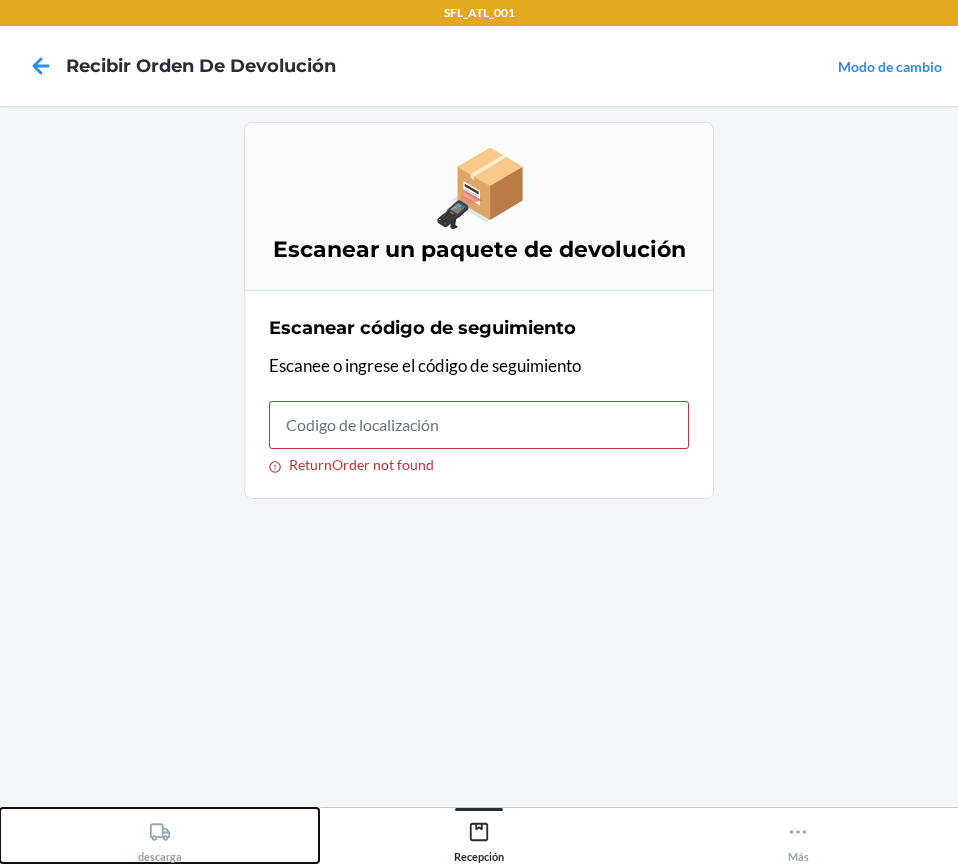drag, startPoint x: 160, startPoint y: 860, endPoint x: 170, endPoint y: 856, distance: 10.770329 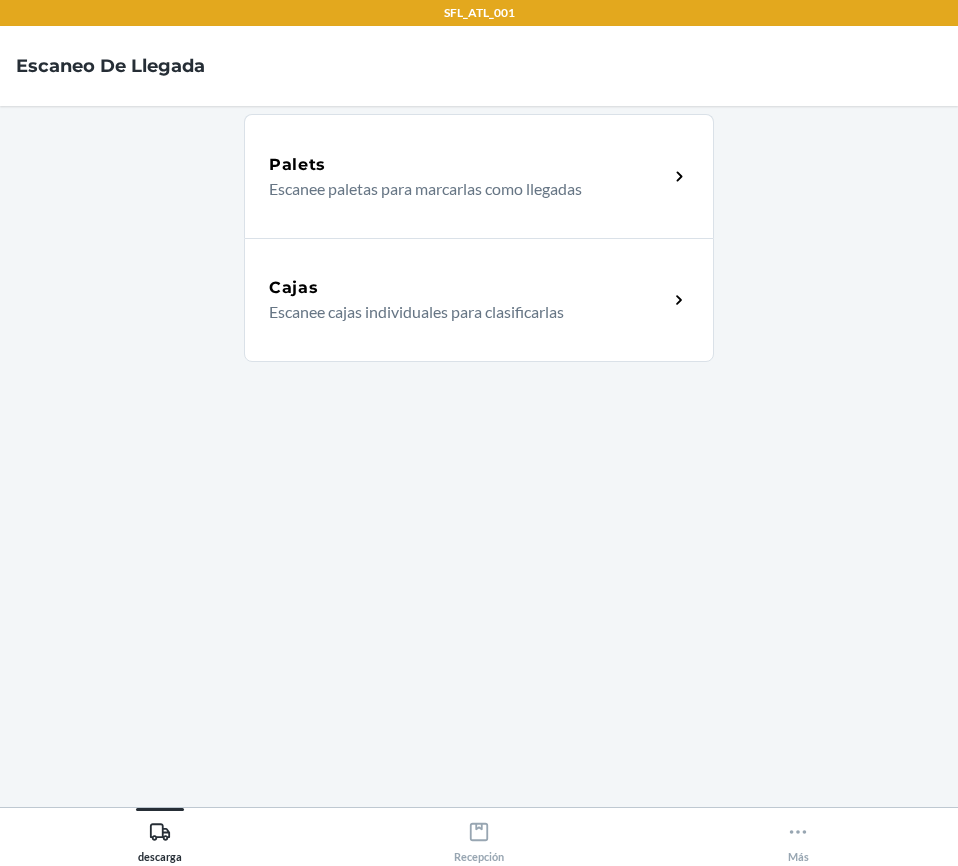 click on "Cajas" at bounding box center (468, 288) 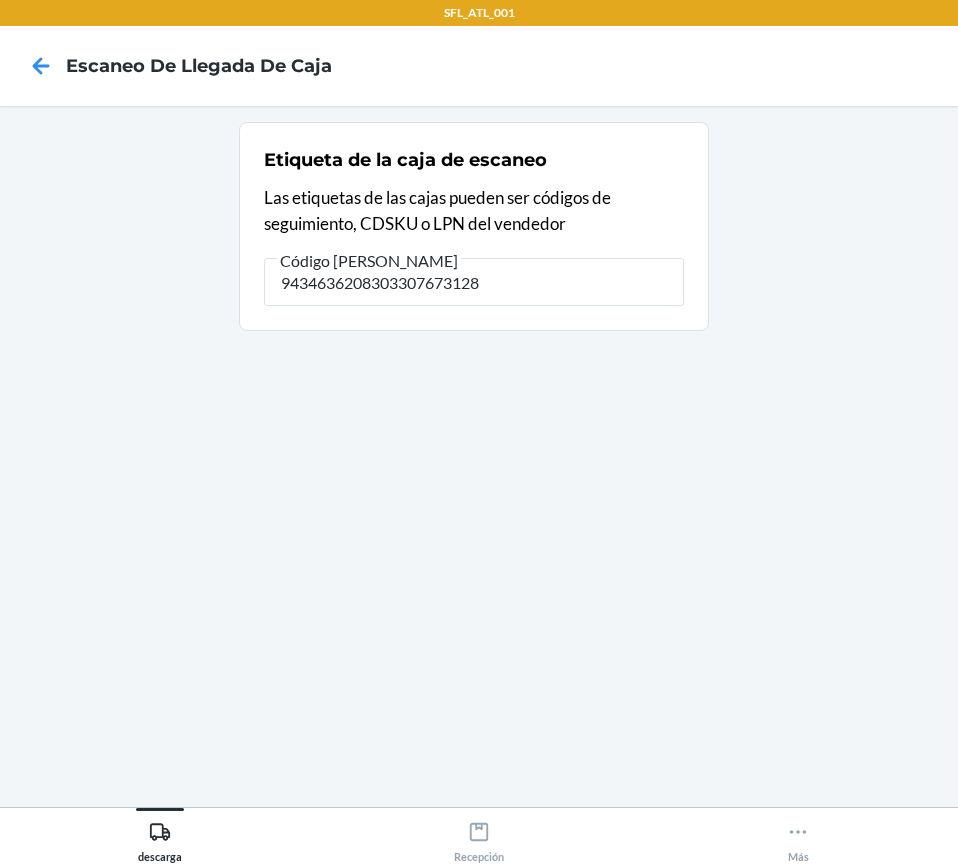 type on "9434636208303307673128" 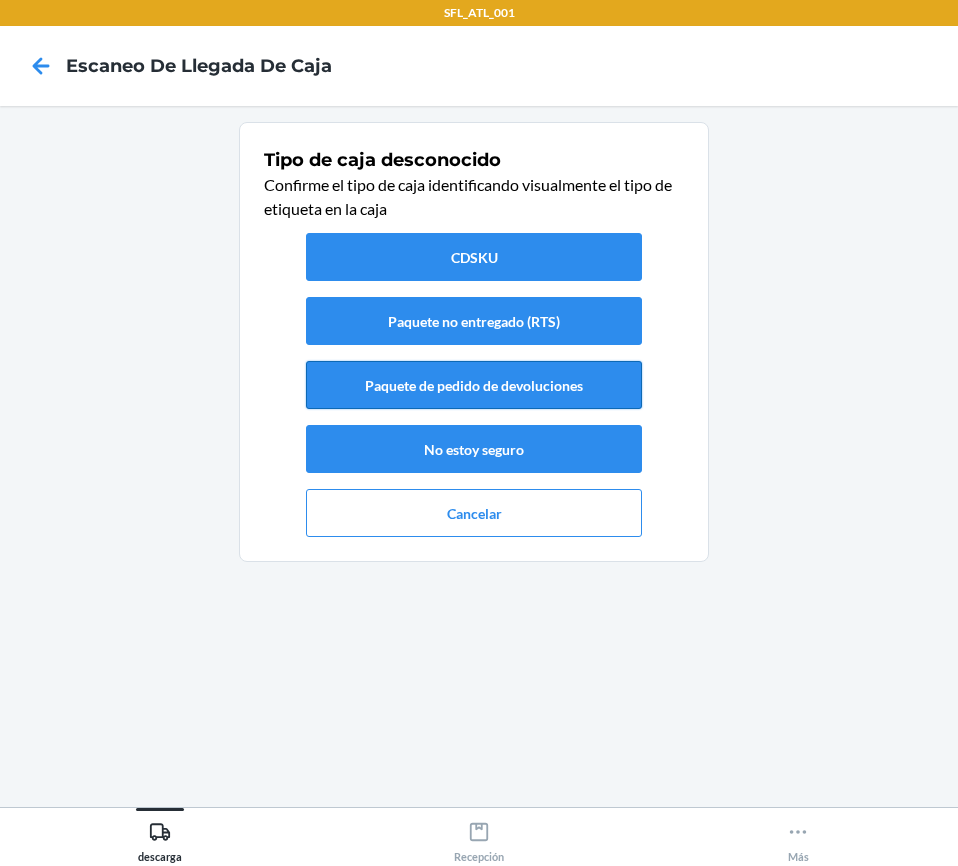 click on "Paquete de pedido de devoluciones" at bounding box center (474, 385) 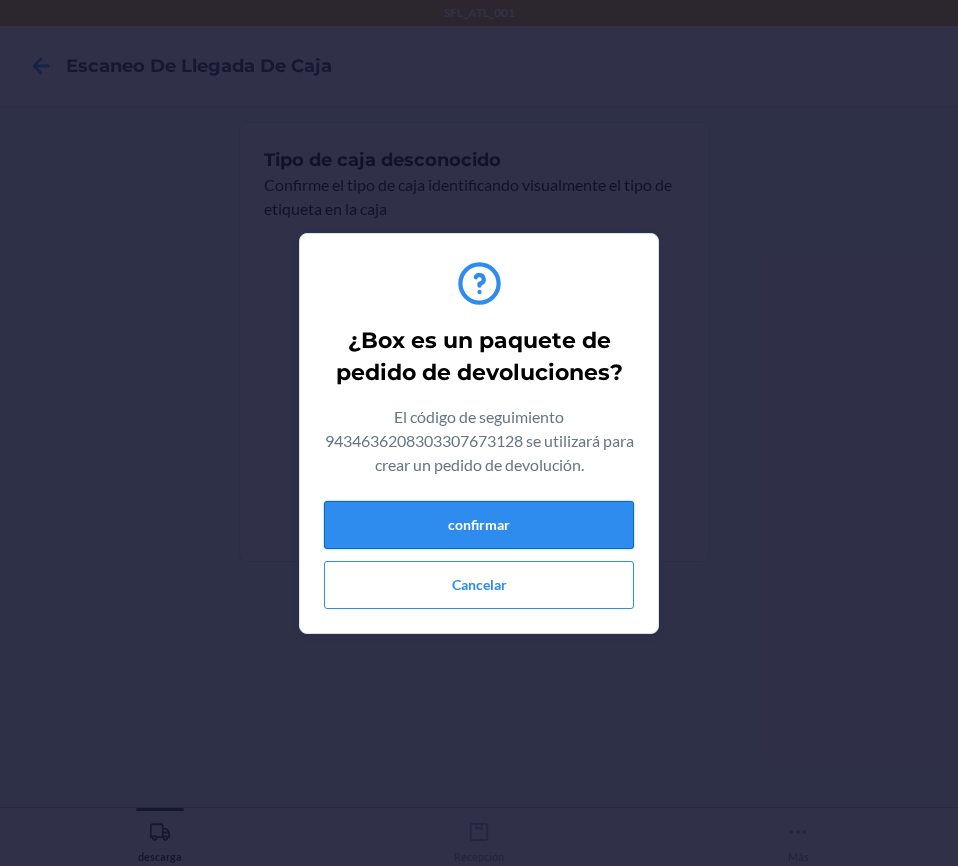 click on "confirmar" at bounding box center (479, 525) 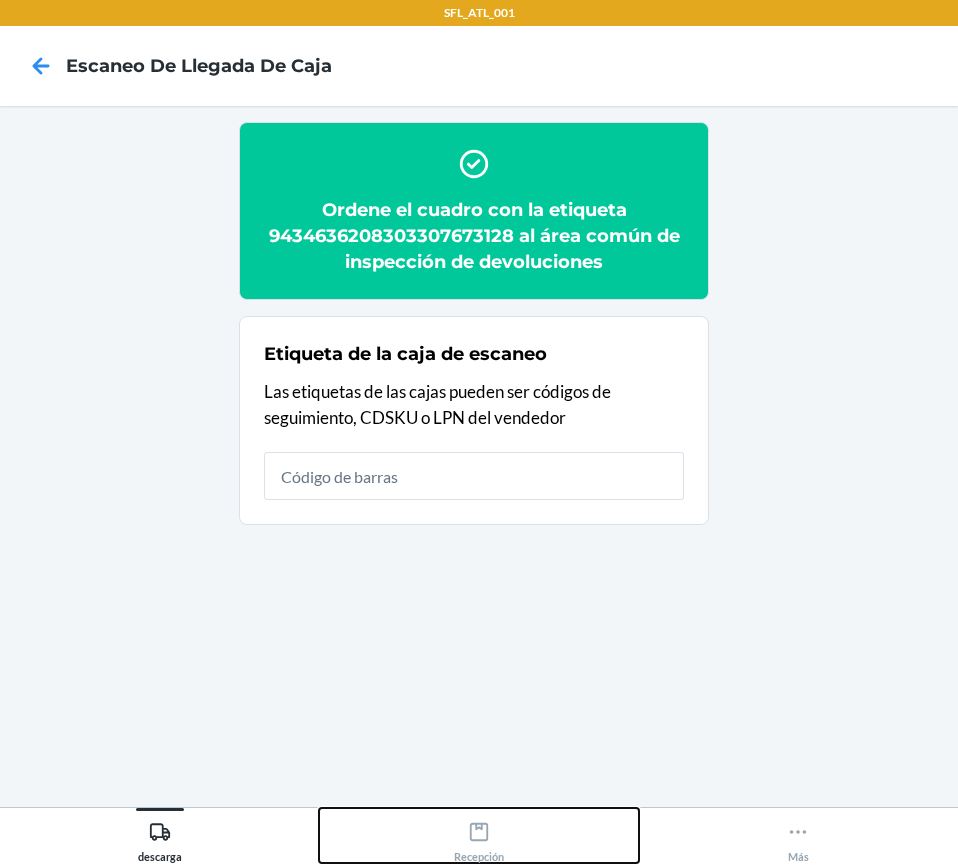click on "Recepción" at bounding box center [479, 838] 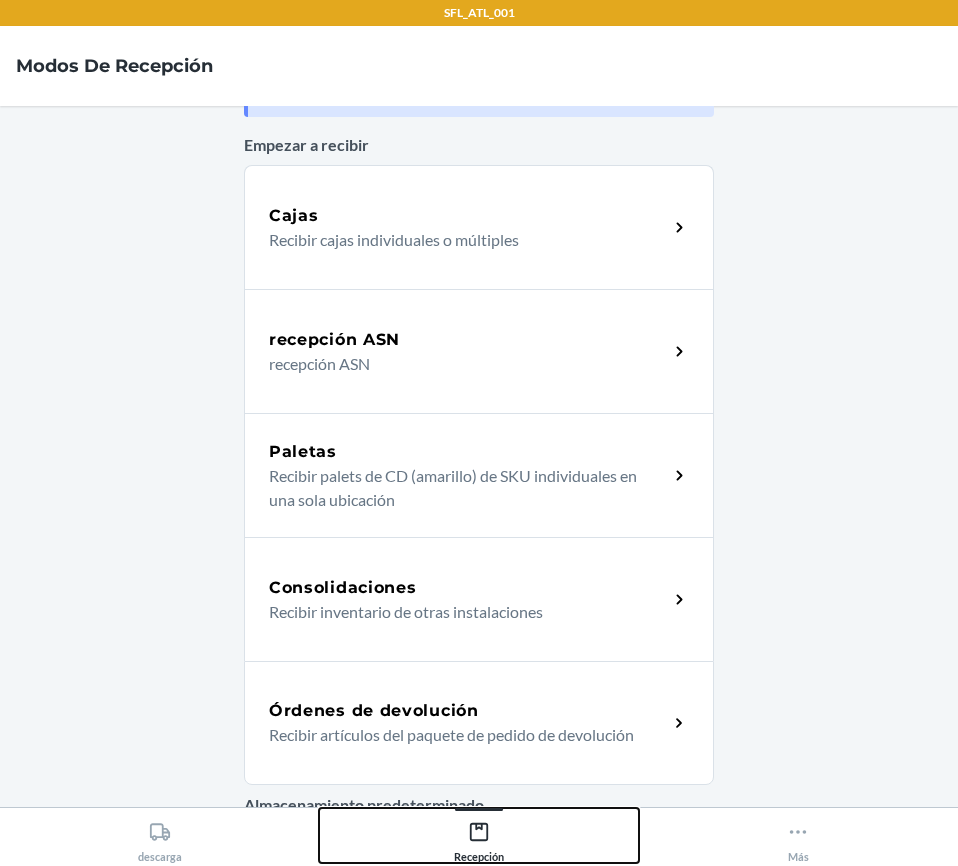scroll, scrollTop: 100, scrollLeft: 0, axis: vertical 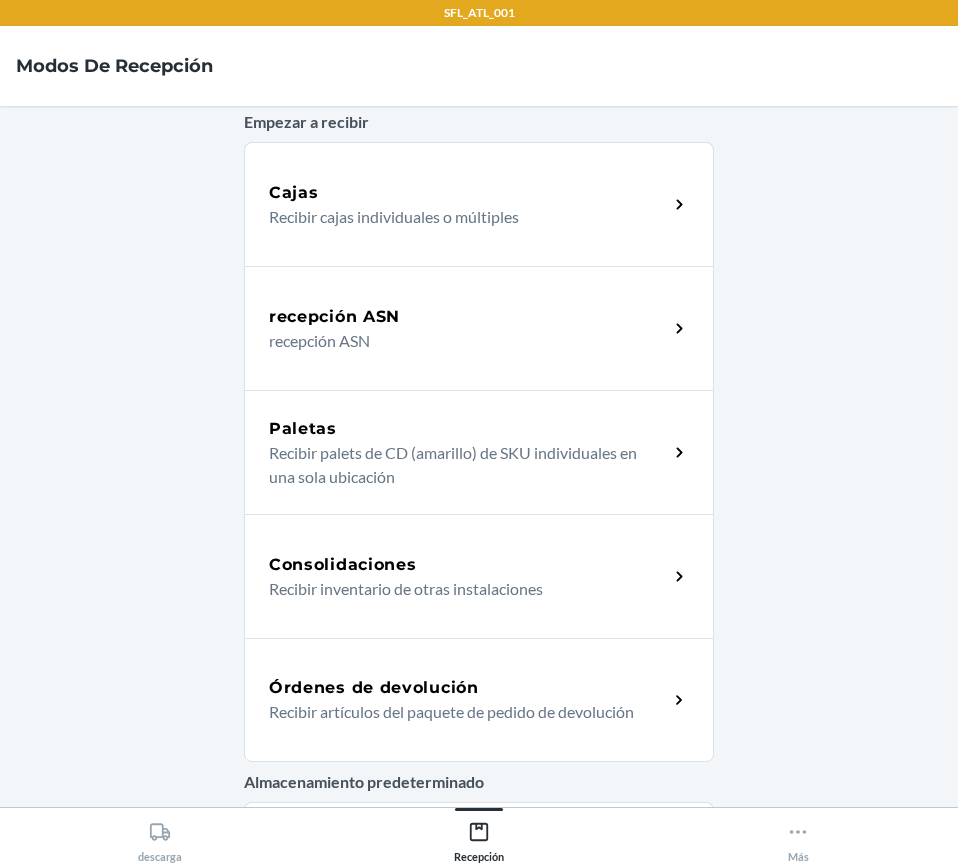 click on "Órdenes de devolución" at bounding box center [468, 688] 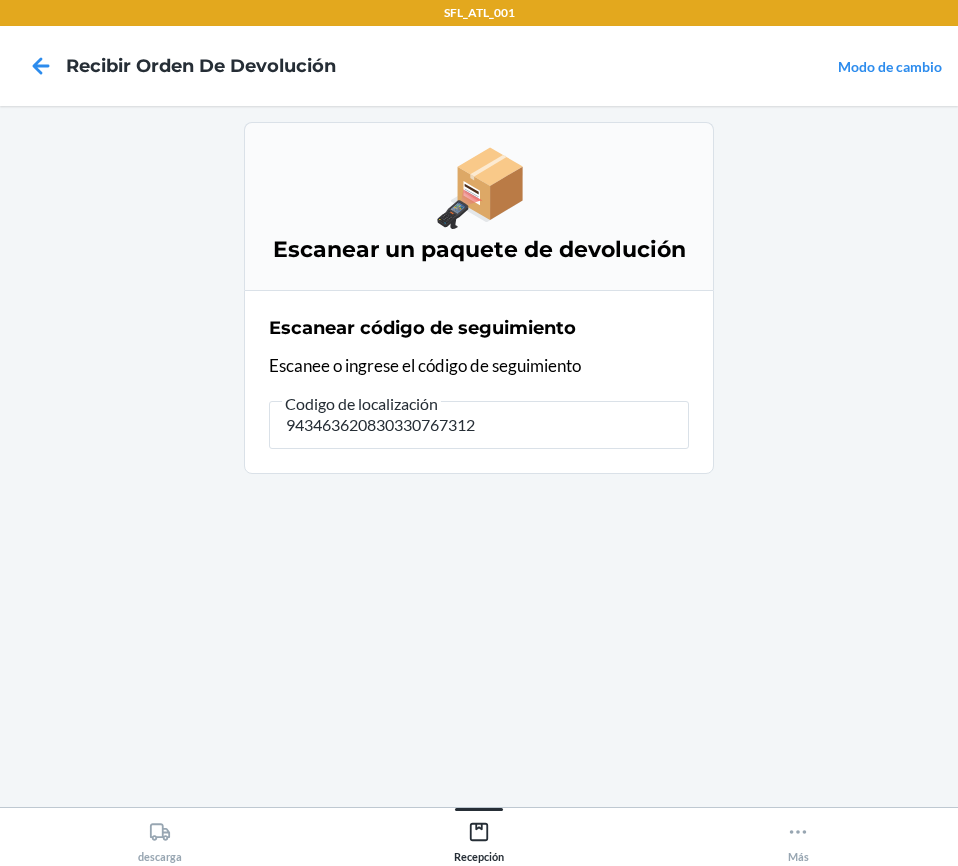 type on "9434636208303307673128" 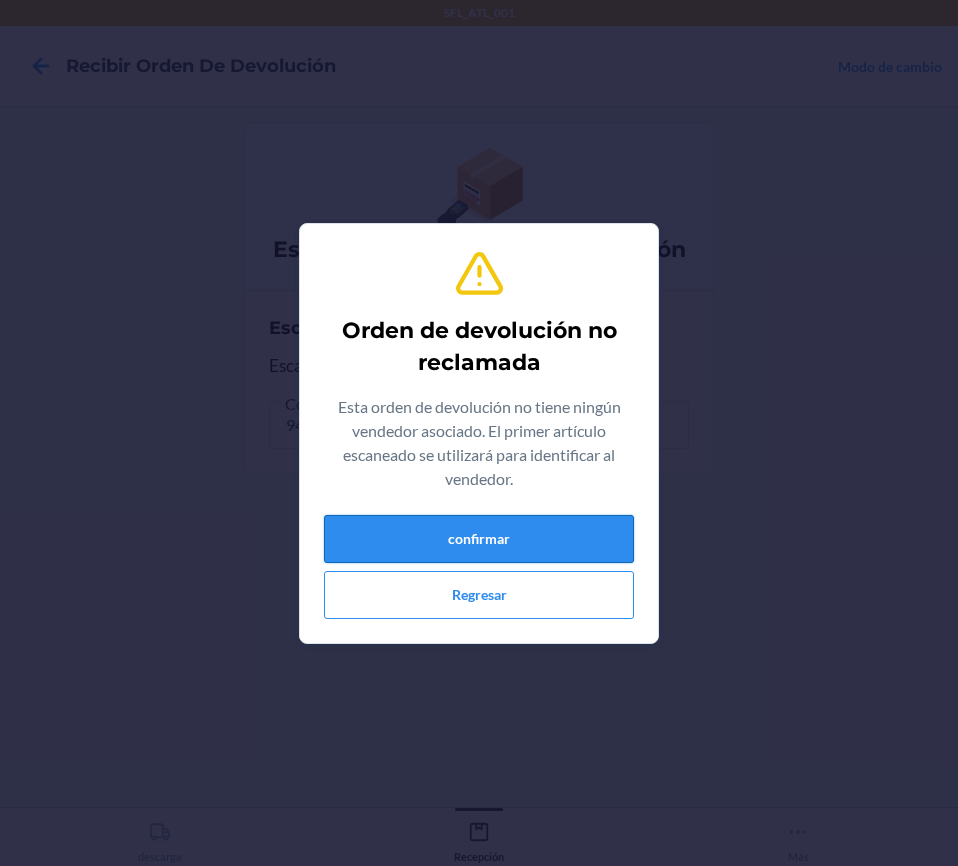 click on "confirmar" at bounding box center [479, 539] 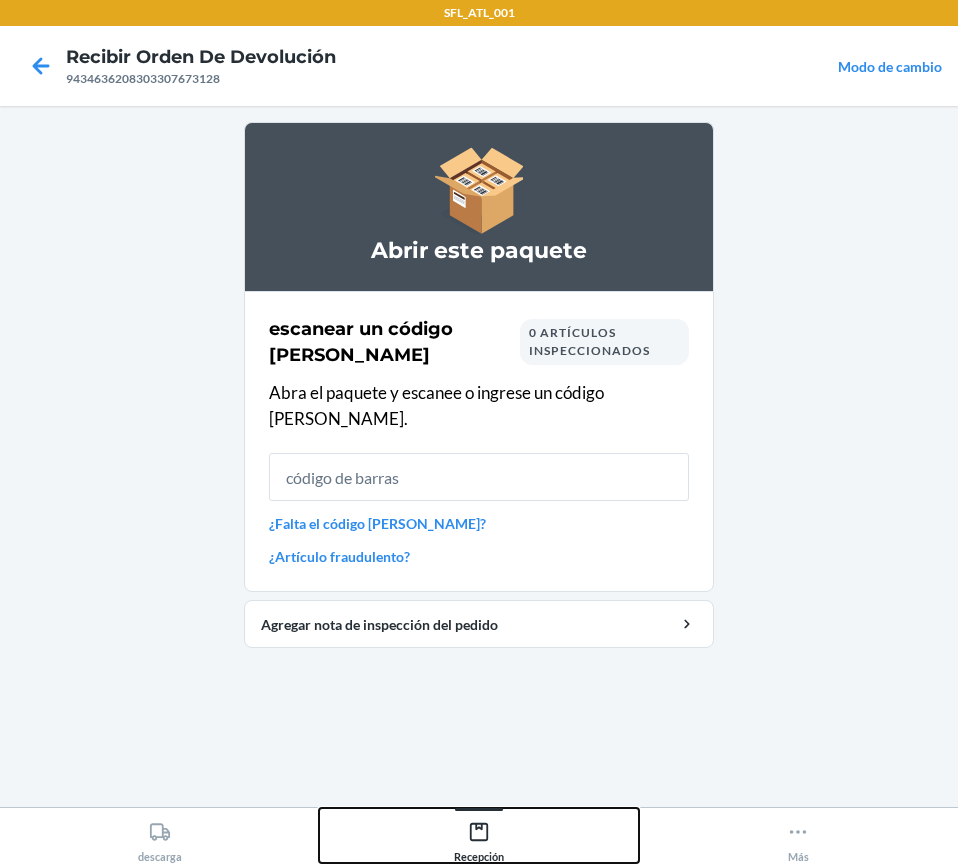 click on "Recepción" at bounding box center (479, 838) 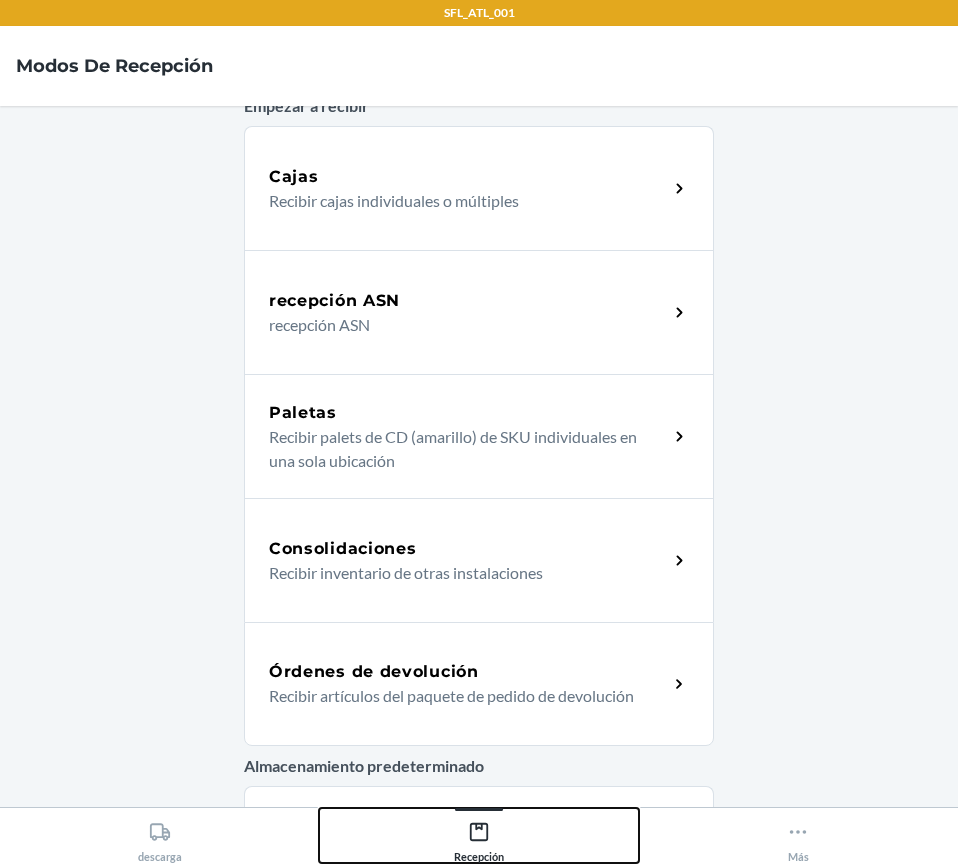 scroll, scrollTop: 200, scrollLeft: 0, axis: vertical 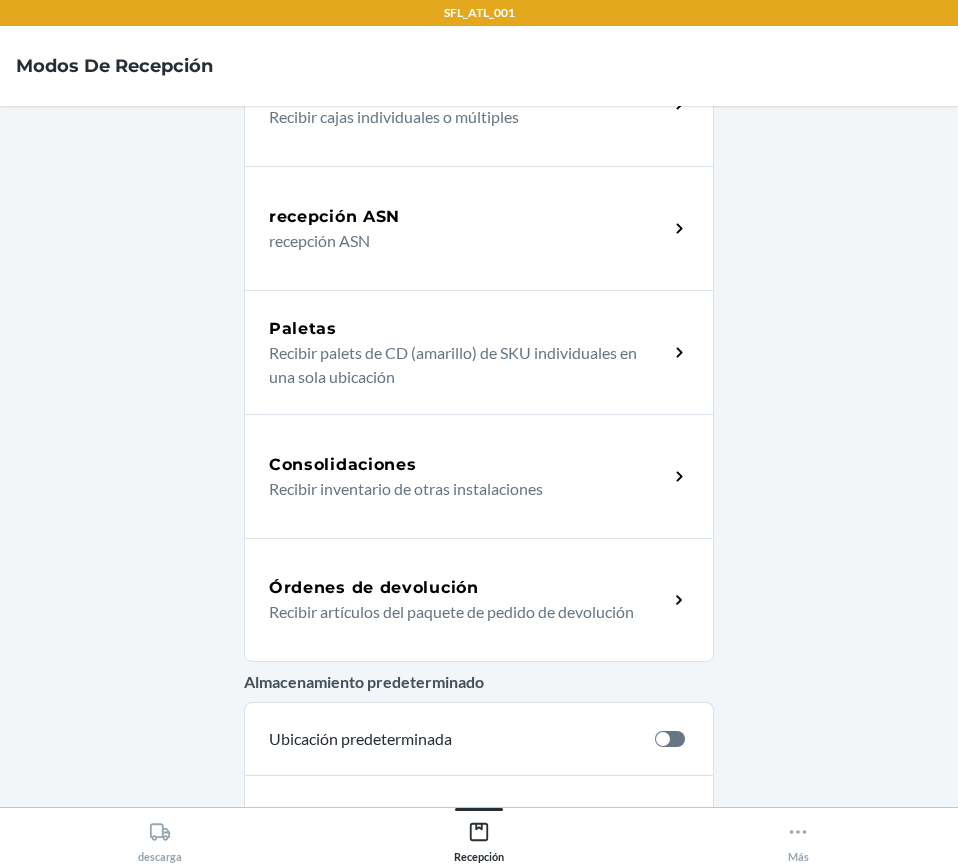 click on "Recibir artículos del paquete de pedido de devolución" at bounding box center [460, 612] 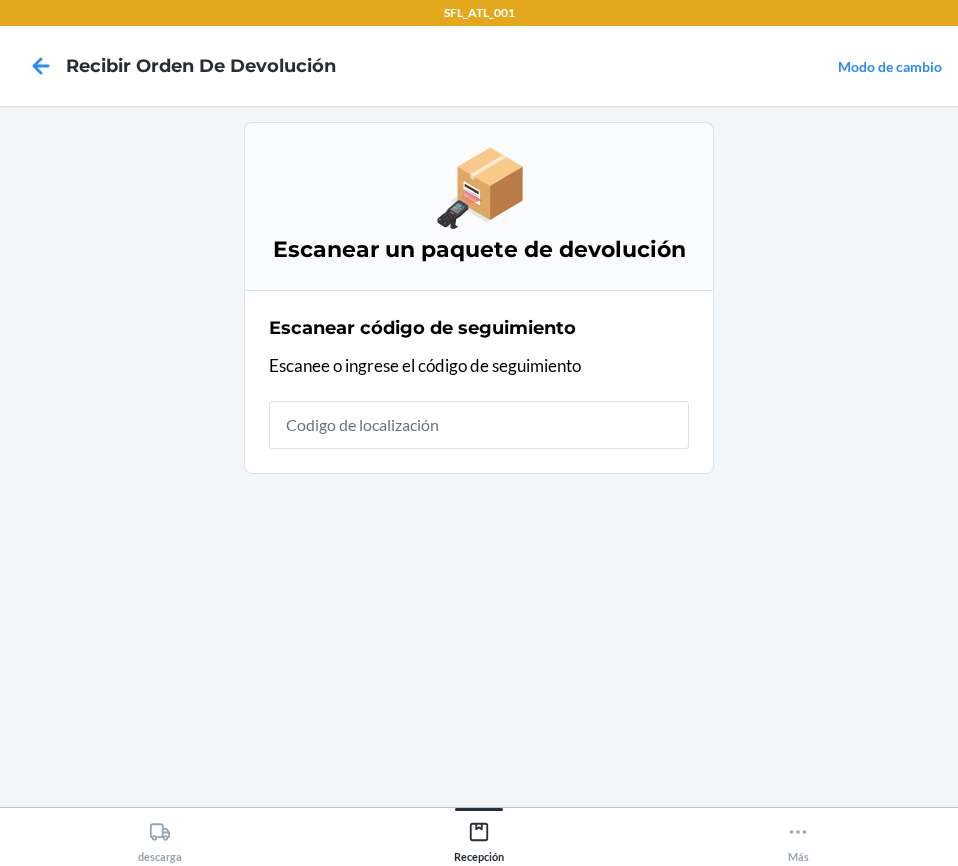 scroll, scrollTop: 0, scrollLeft: 0, axis: both 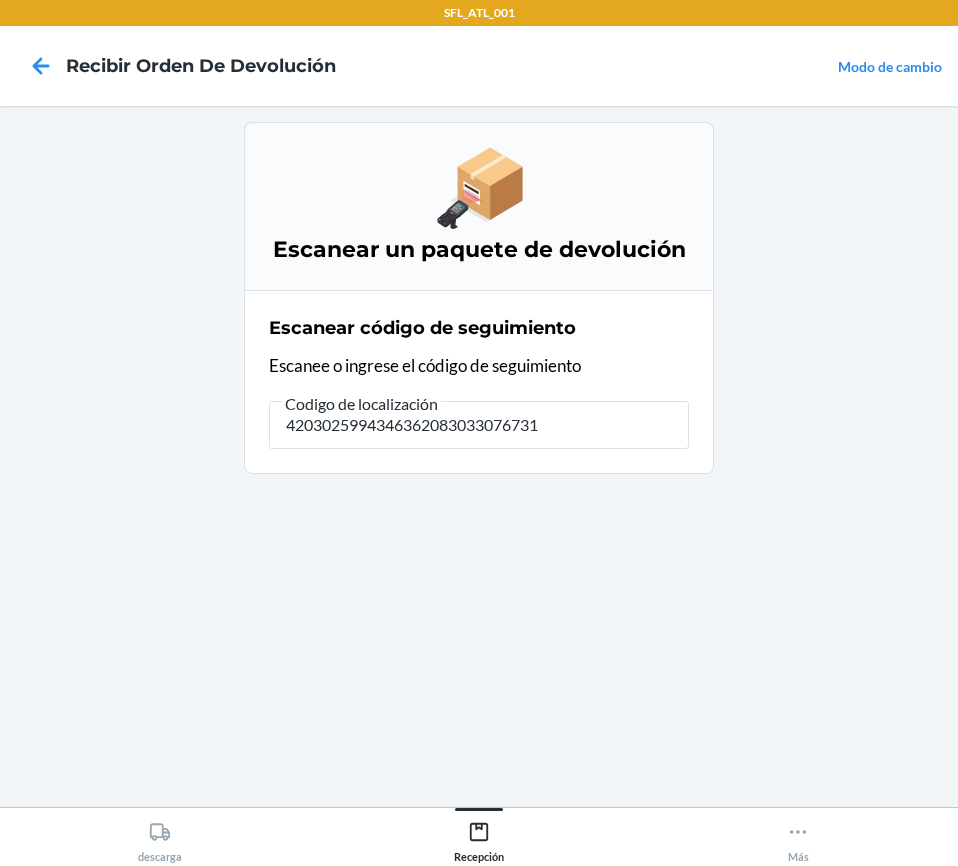 type on "42030259943463620830330767312" 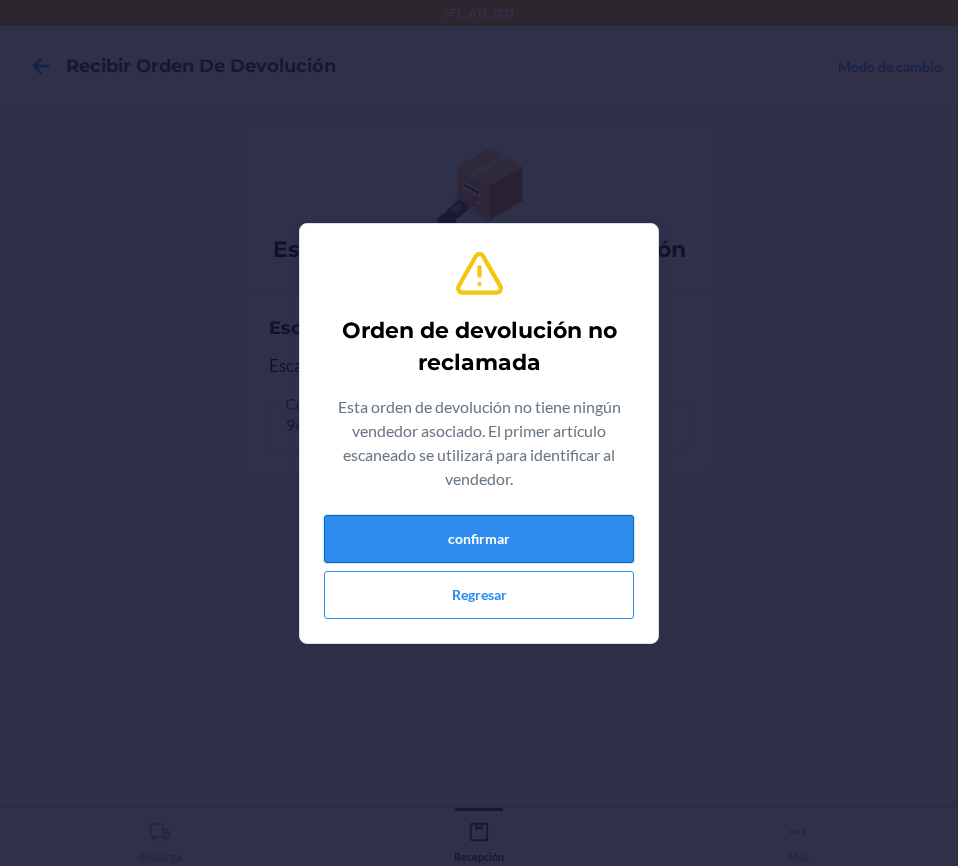 click on "confirmar" at bounding box center [479, 539] 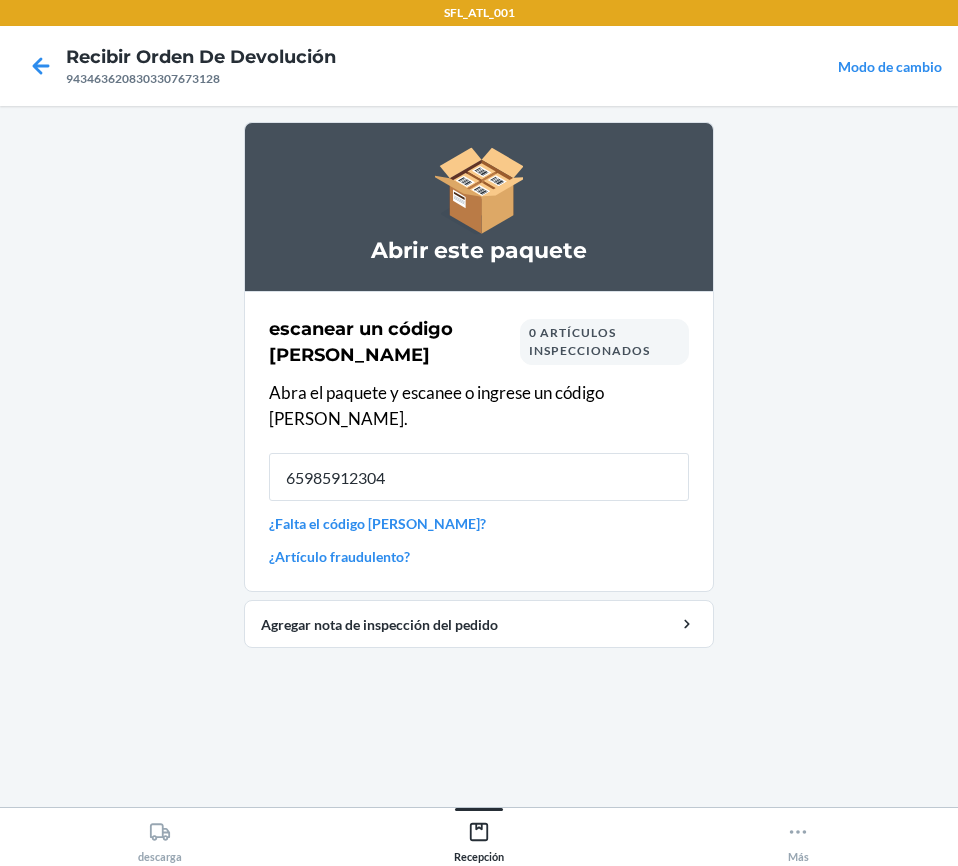 type on "659859123042" 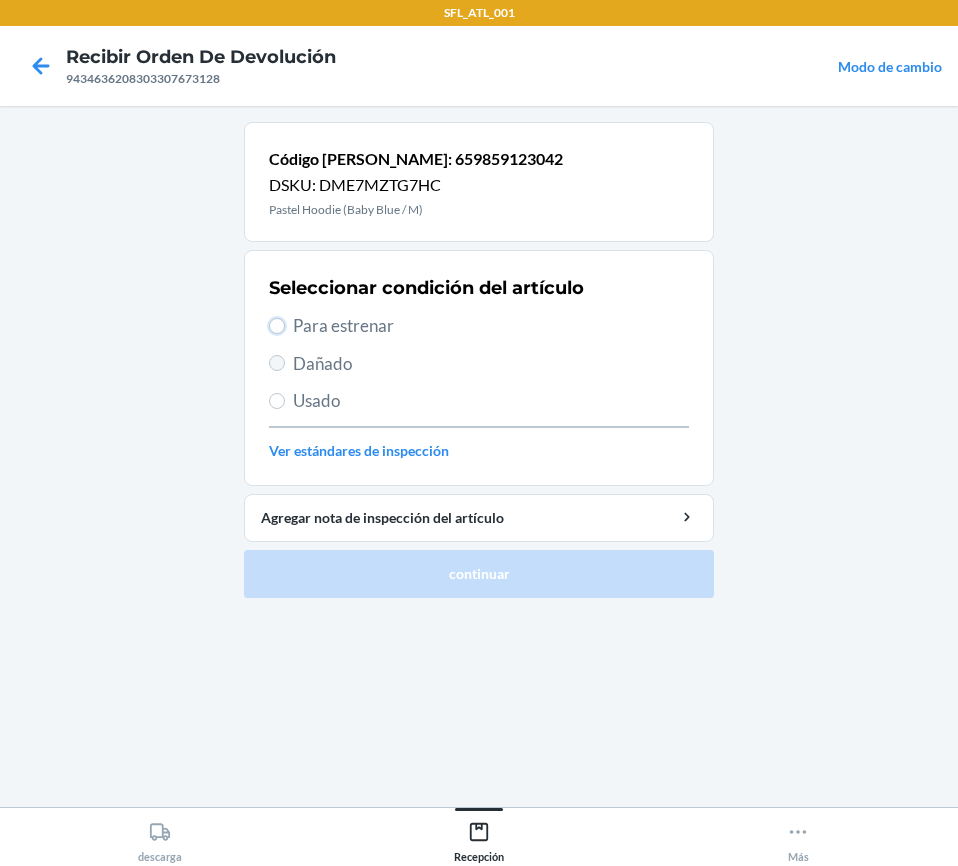 drag, startPoint x: 274, startPoint y: 324, endPoint x: 278, endPoint y: 362, distance: 38.209946 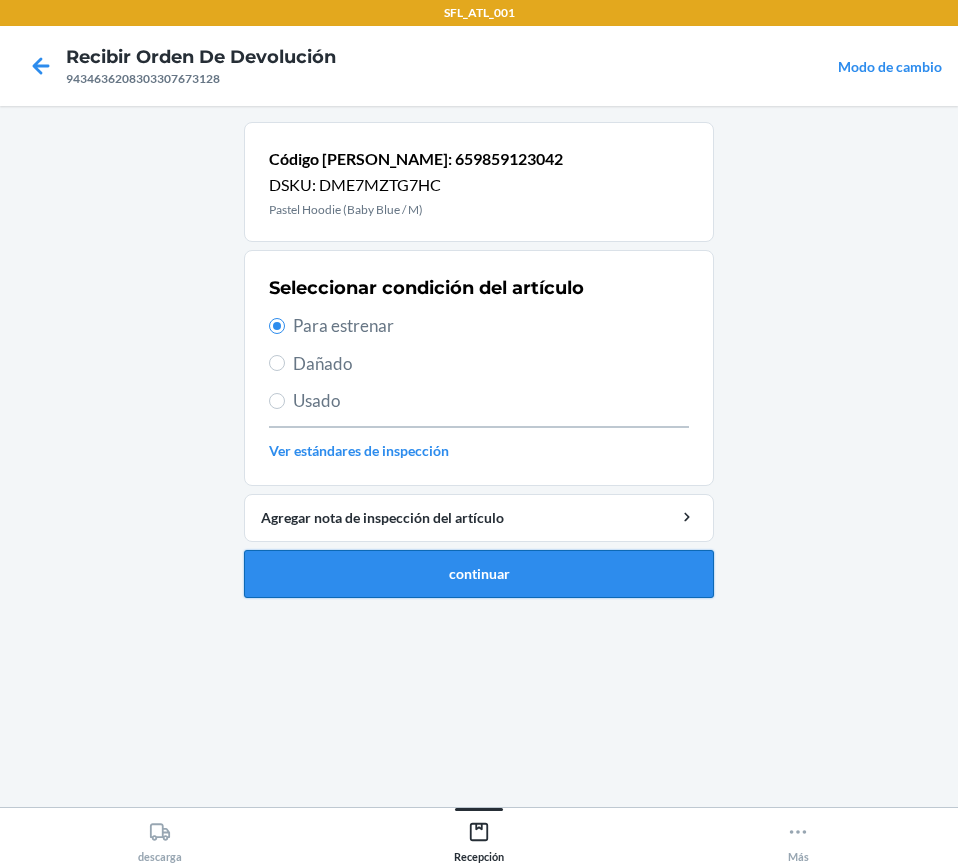 click on "continuar" at bounding box center (479, 574) 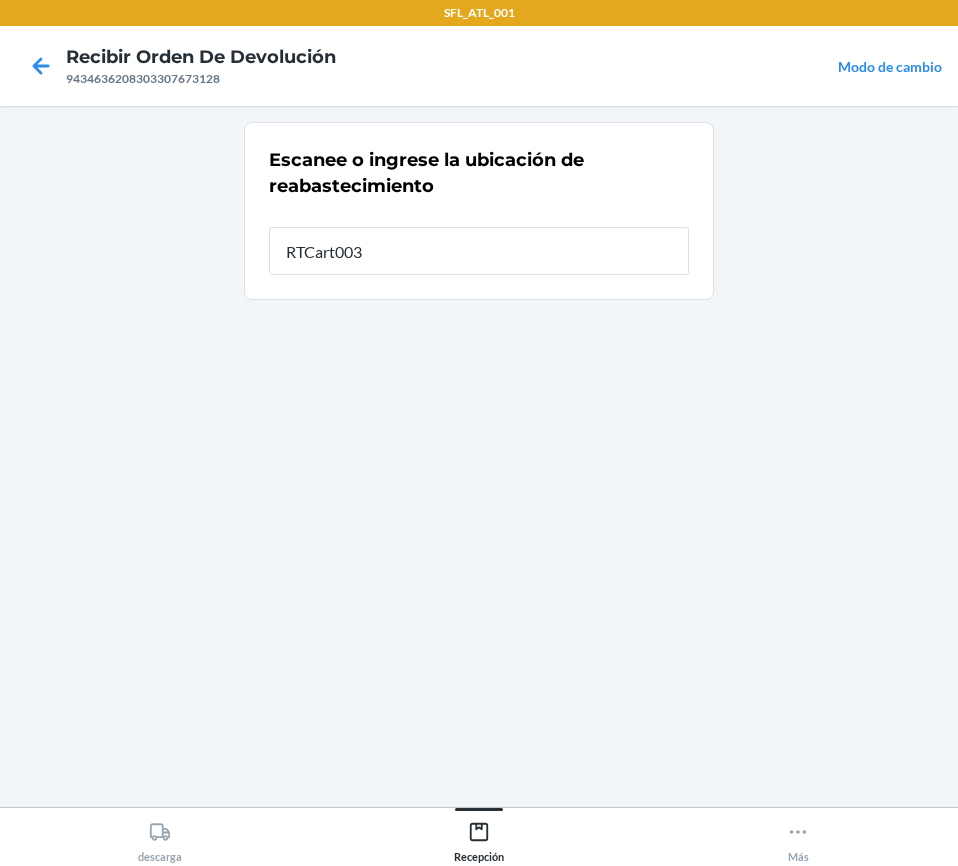 type on "RTCart003" 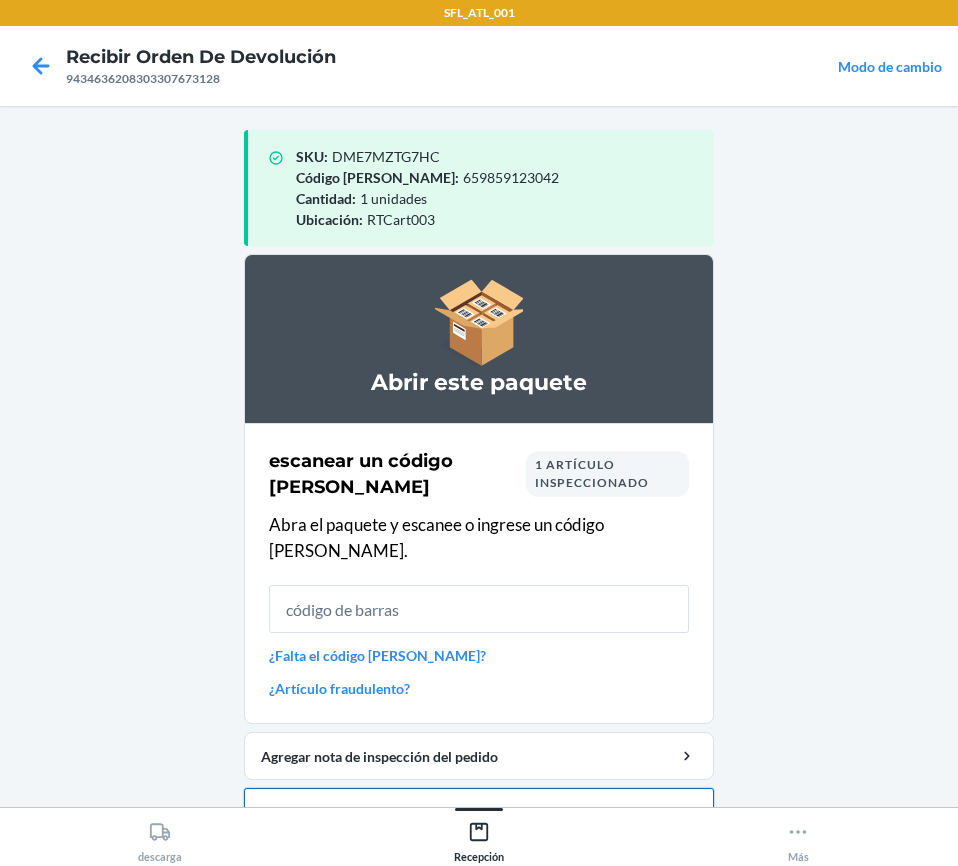 click on "Cerrar orden de devolución" at bounding box center (479, 812) 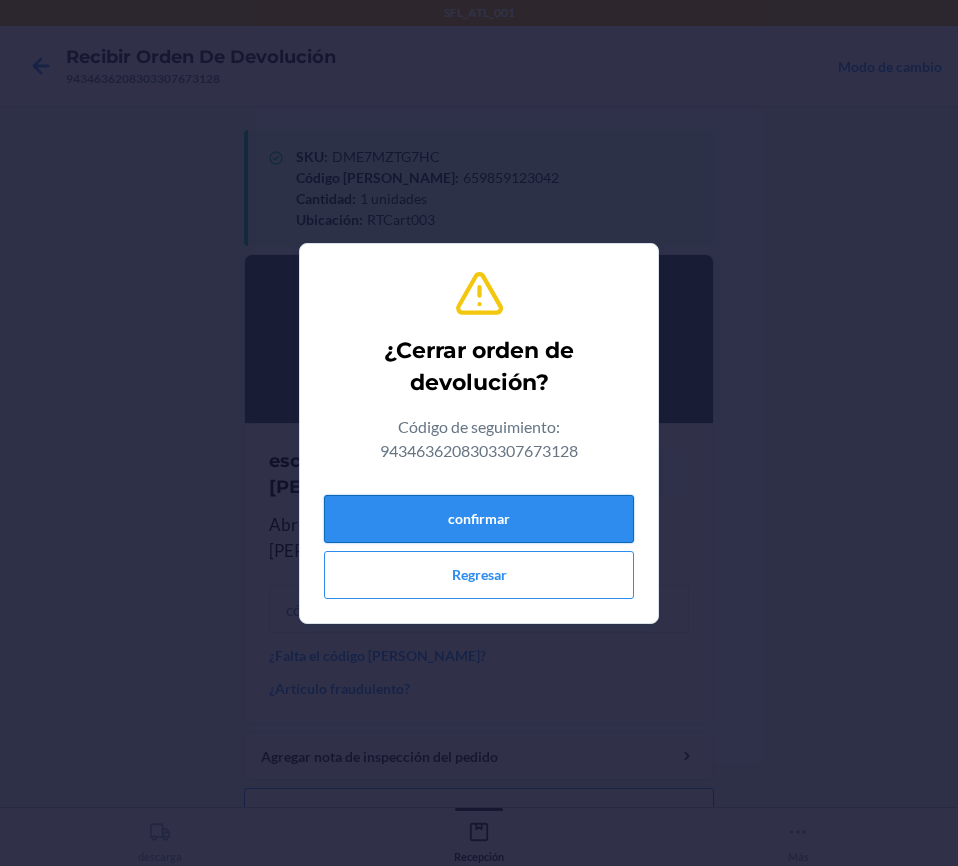 click on "confirmar" at bounding box center (479, 519) 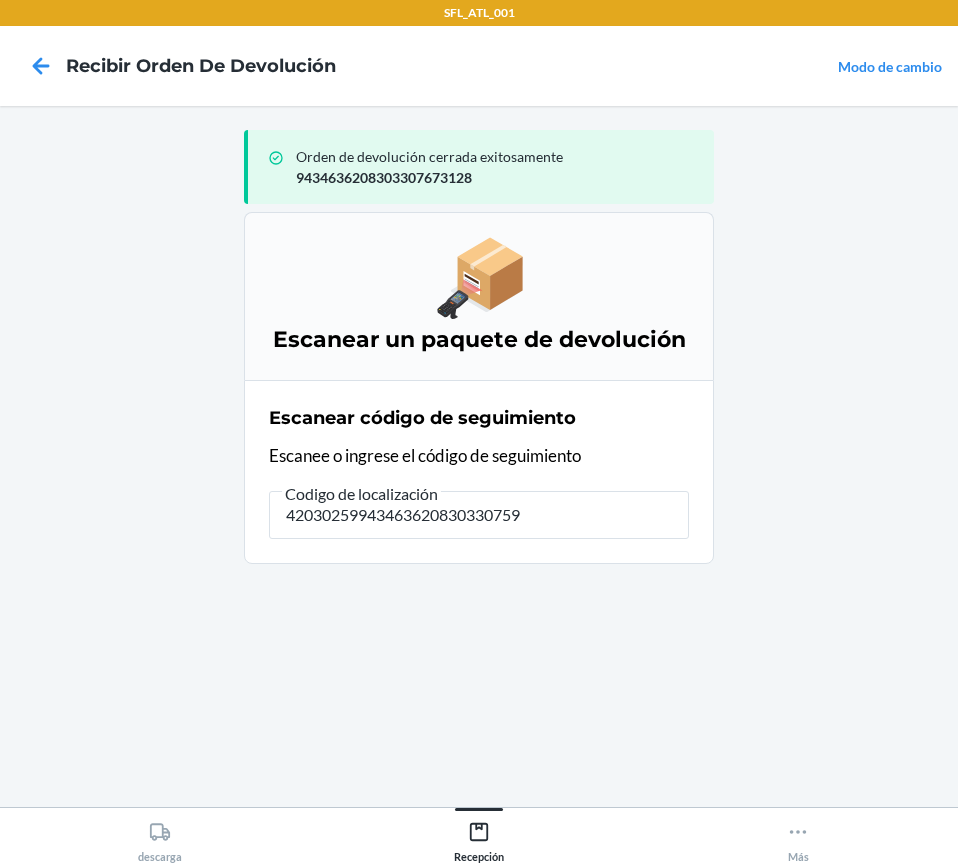type on "420302599434636208303307590" 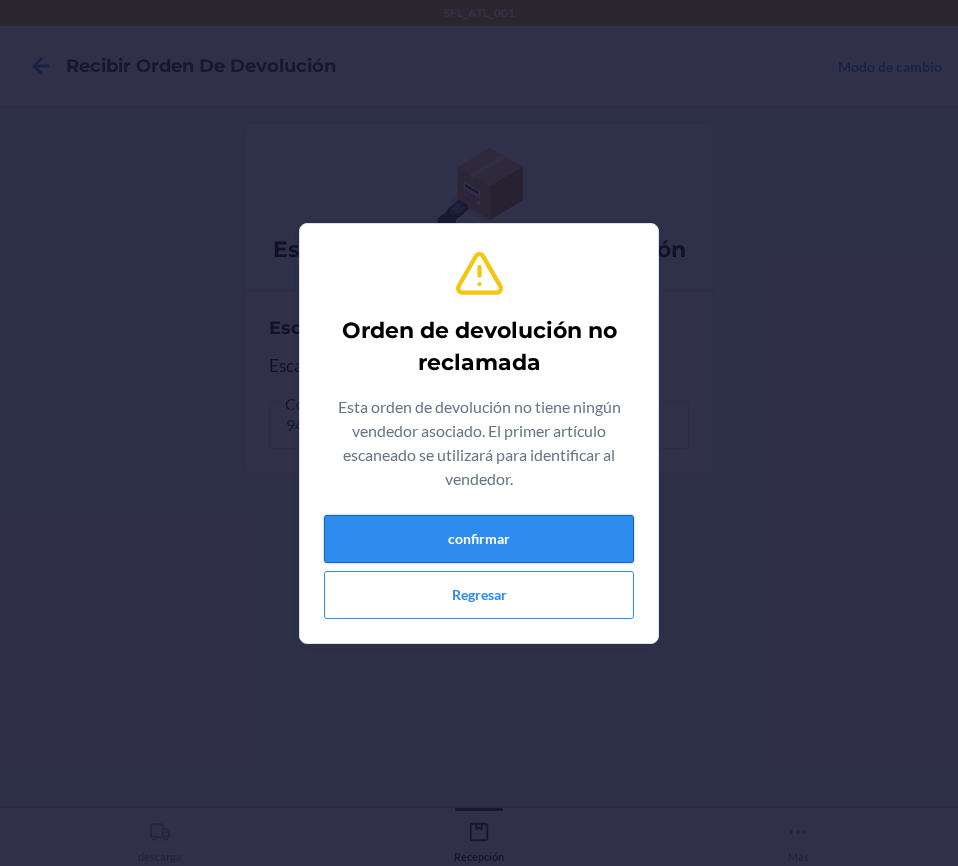 click on "confirmar" at bounding box center [479, 539] 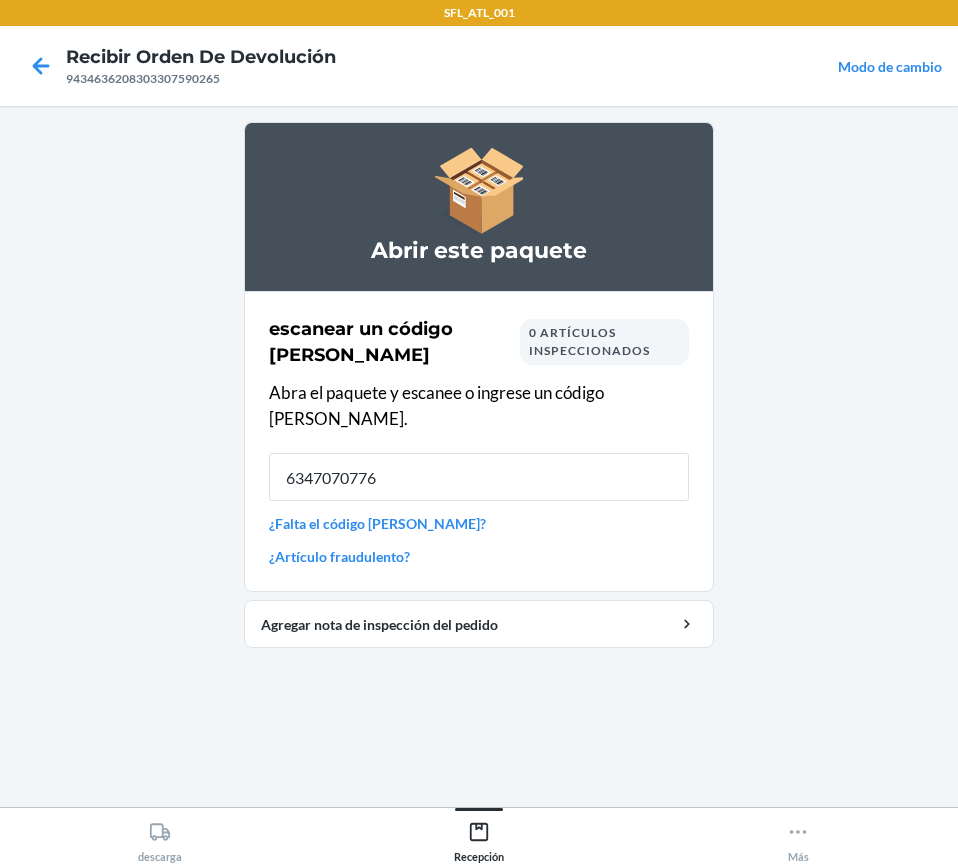 type on "63470707764" 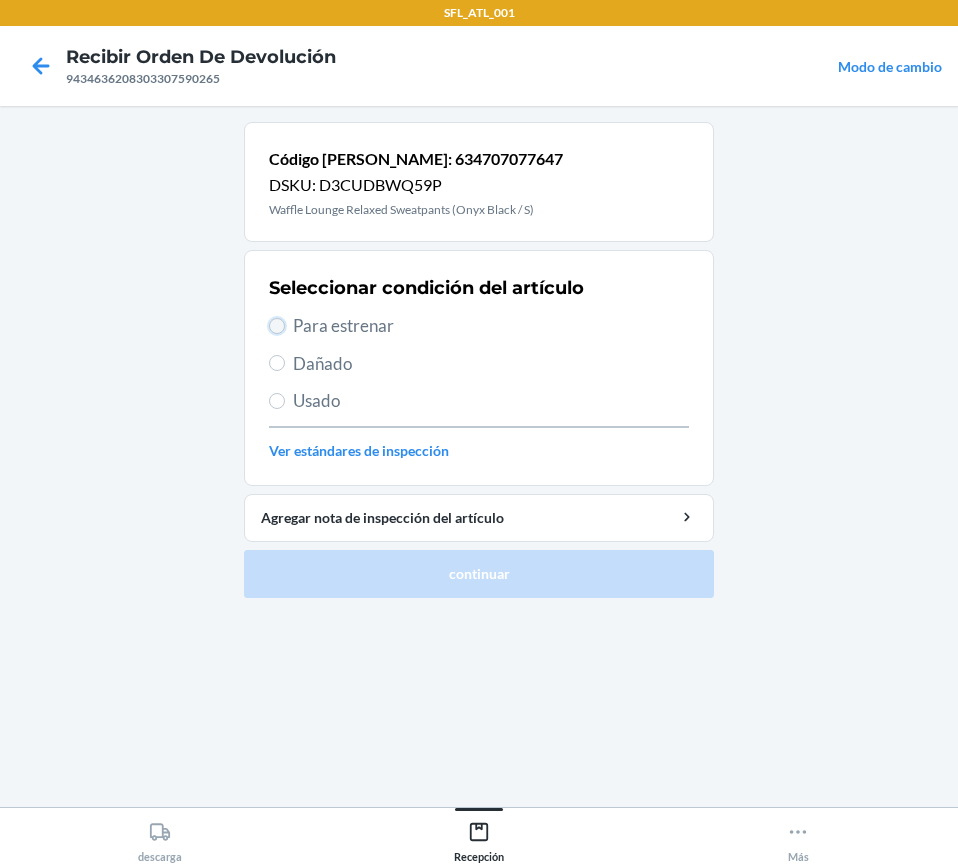 click on "Para estrenar" at bounding box center [277, 326] 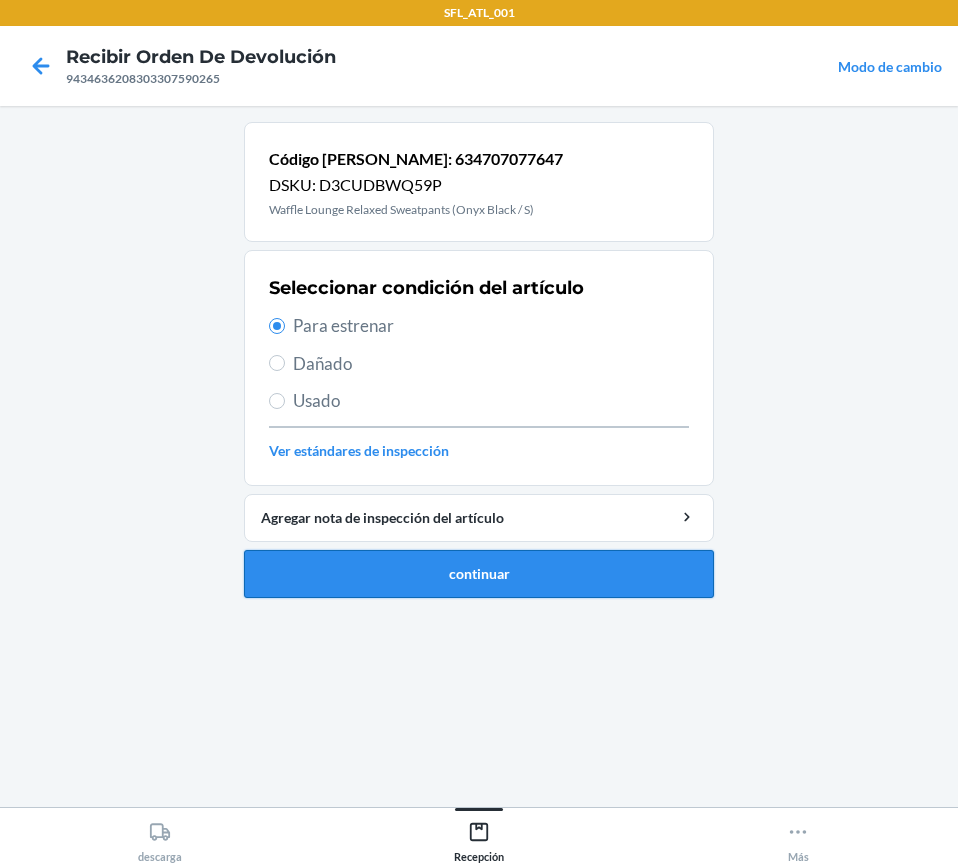 click on "continuar" at bounding box center (479, 574) 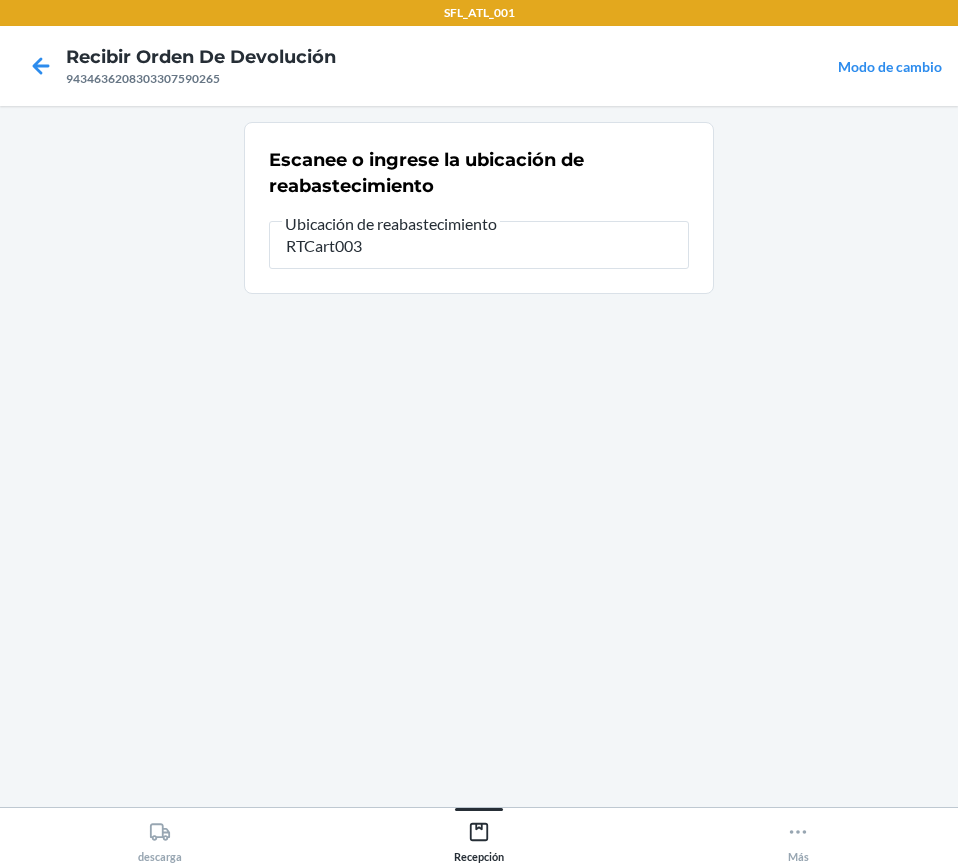 type on "RTCart003" 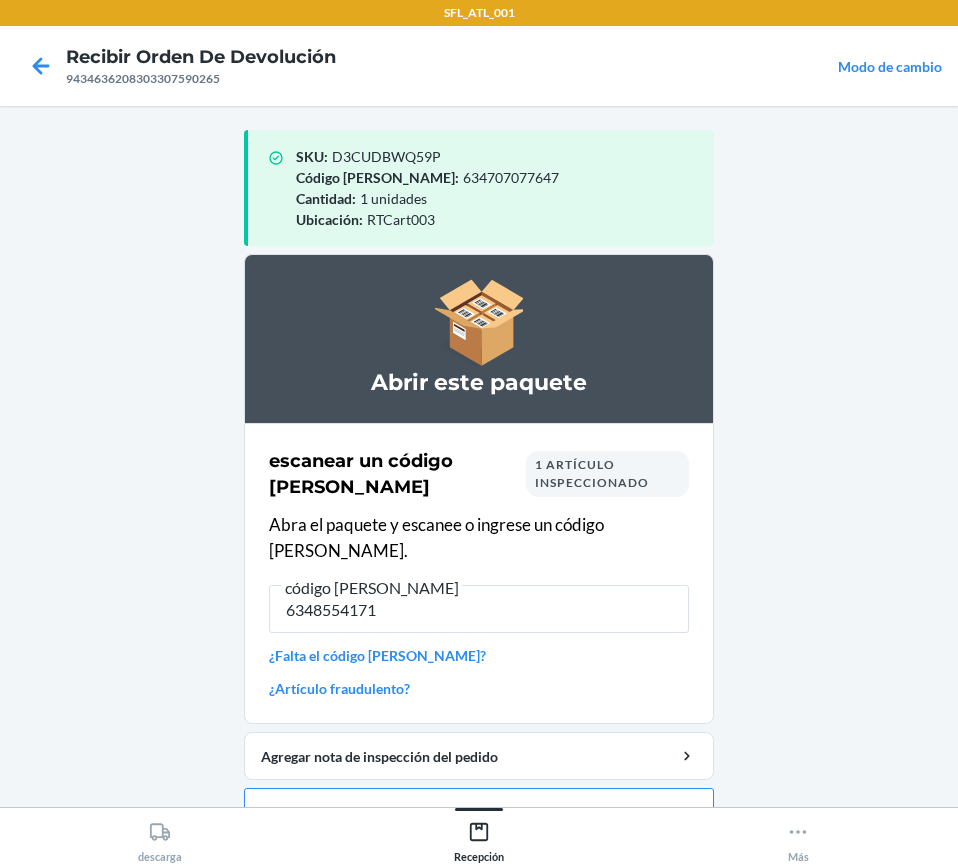 type on "63485541717" 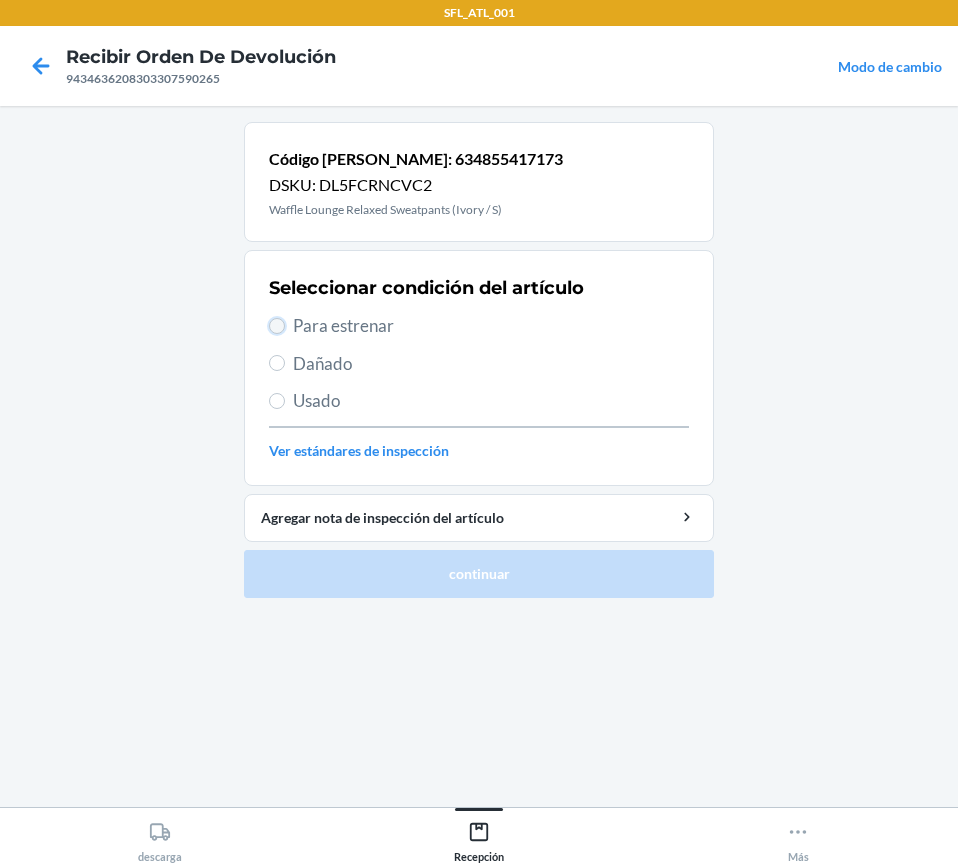 click on "Para estrenar" at bounding box center (277, 326) 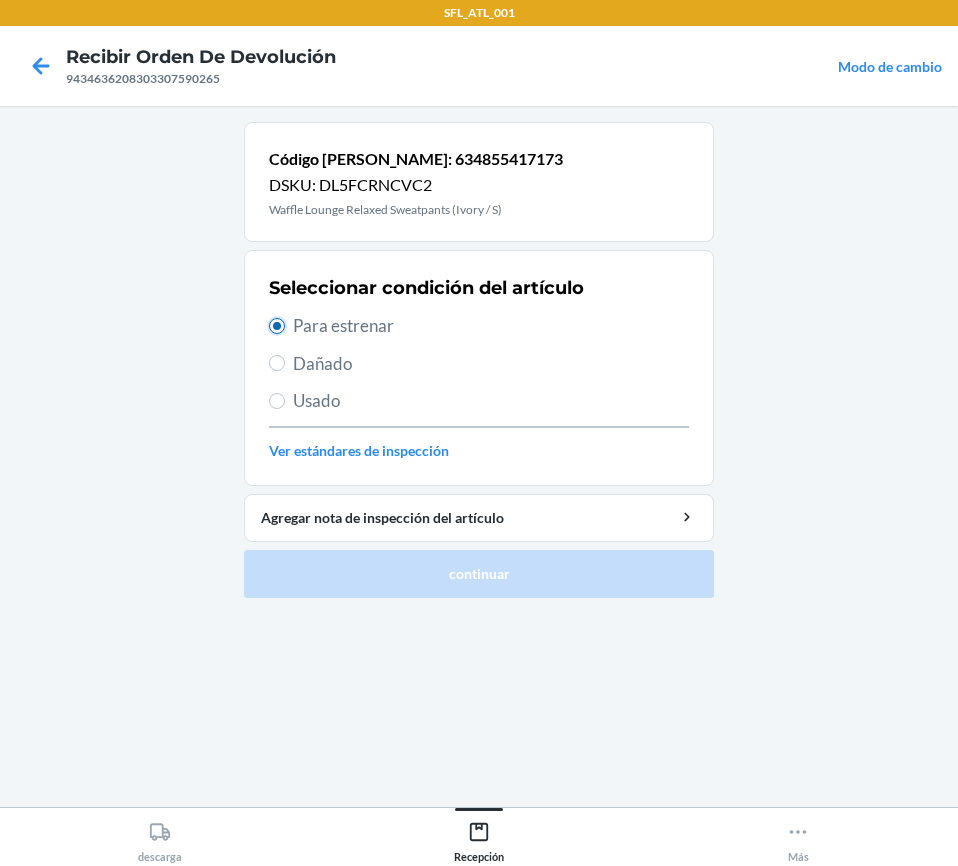 radio on "true" 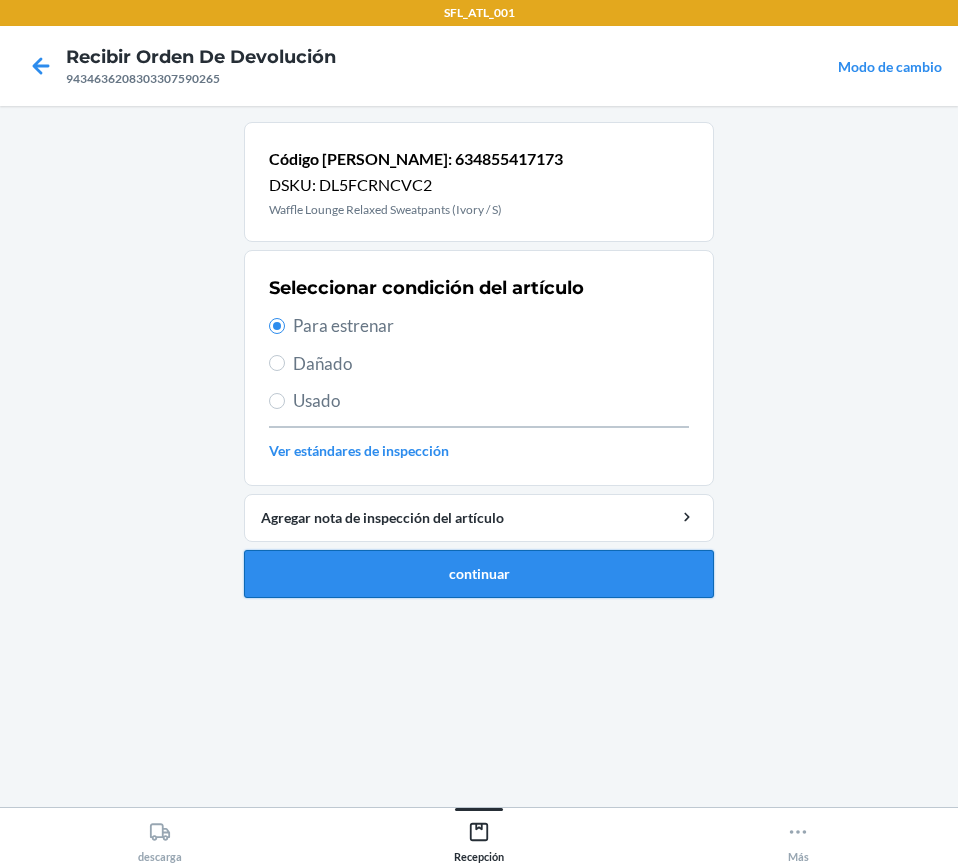 click on "continuar" at bounding box center [479, 574] 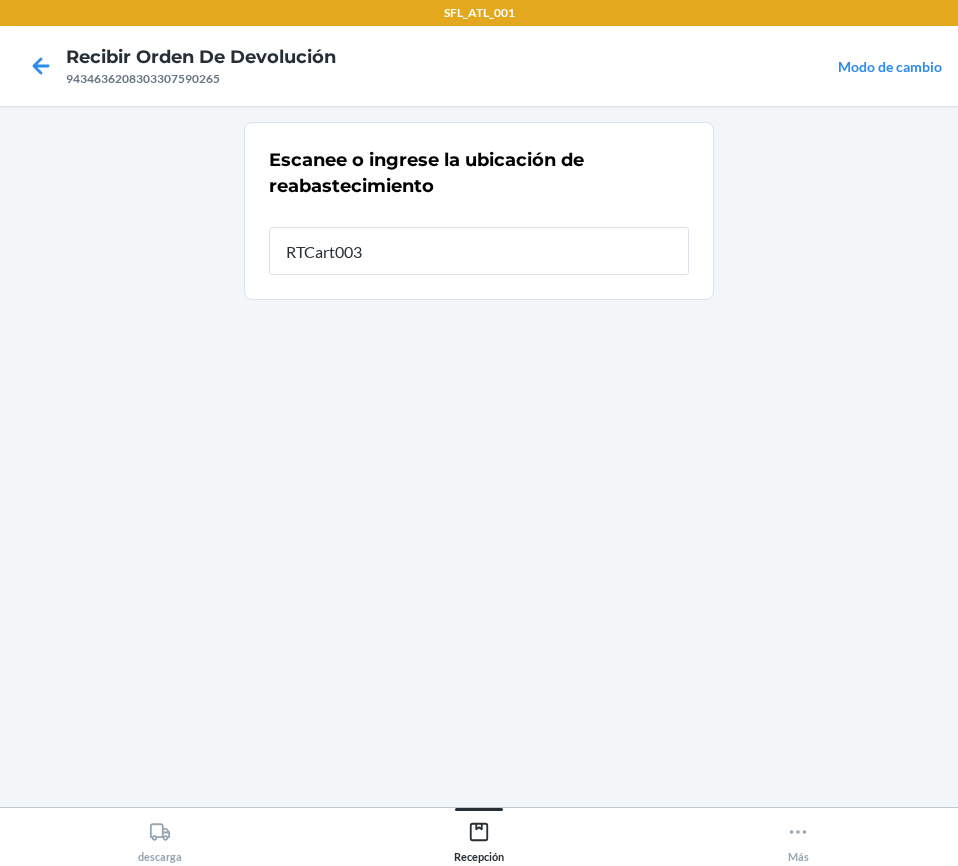 type on "RTCart003" 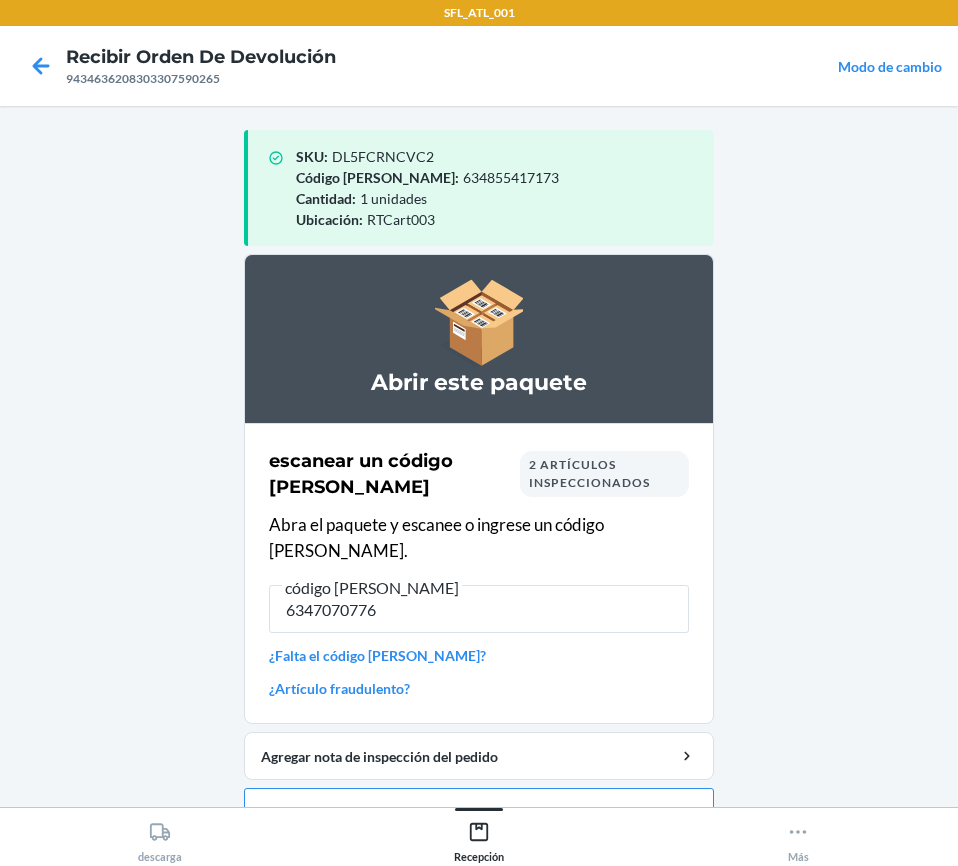 type on "63470707764" 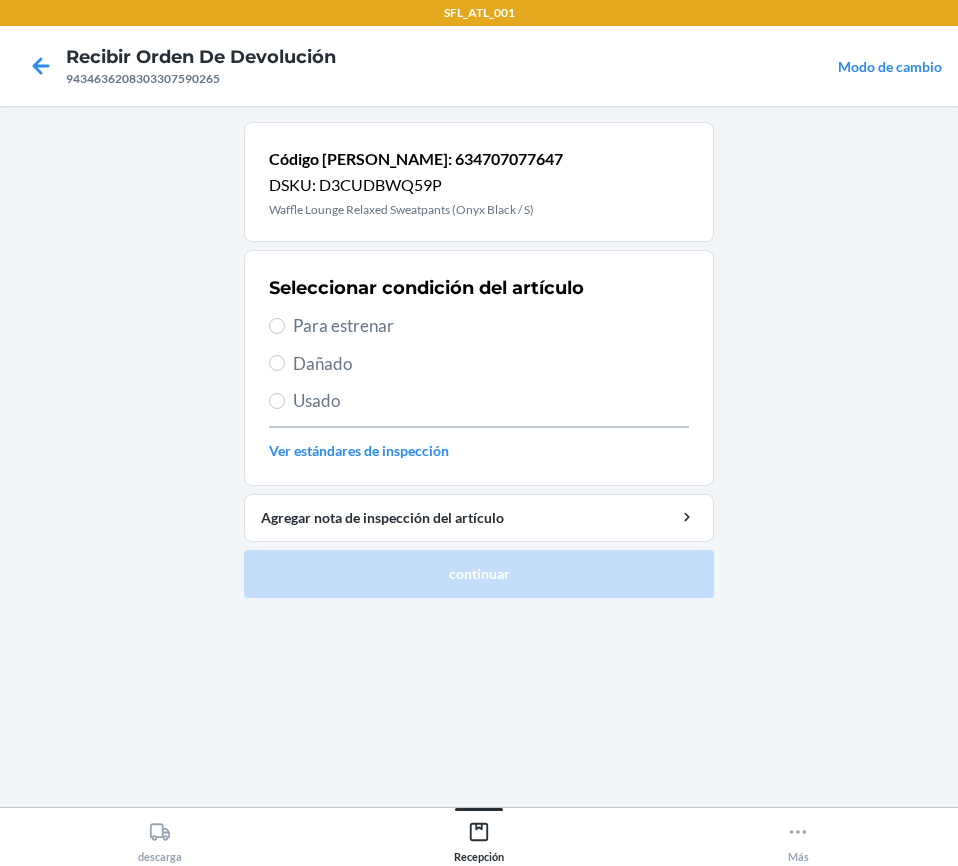 drag, startPoint x: 286, startPoint y: 323, endPoint x: 545, endPoint y: 619, distance: 393.3154 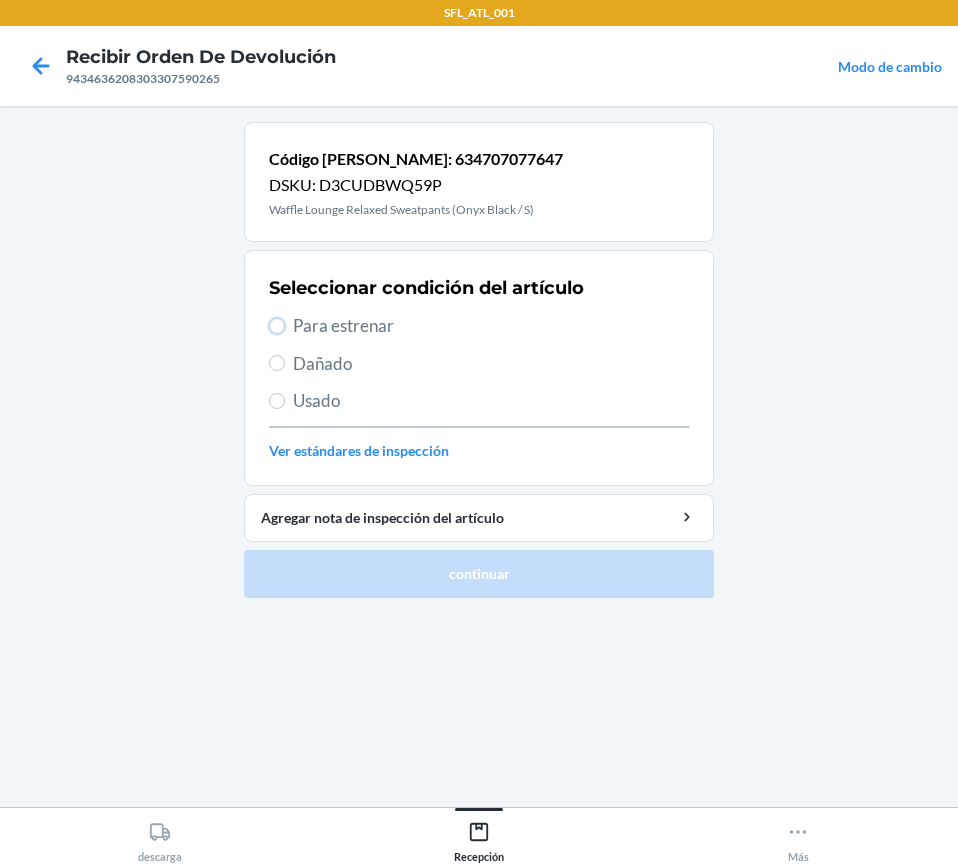 click on "Para estrenar" at bounding box center (277, 326) 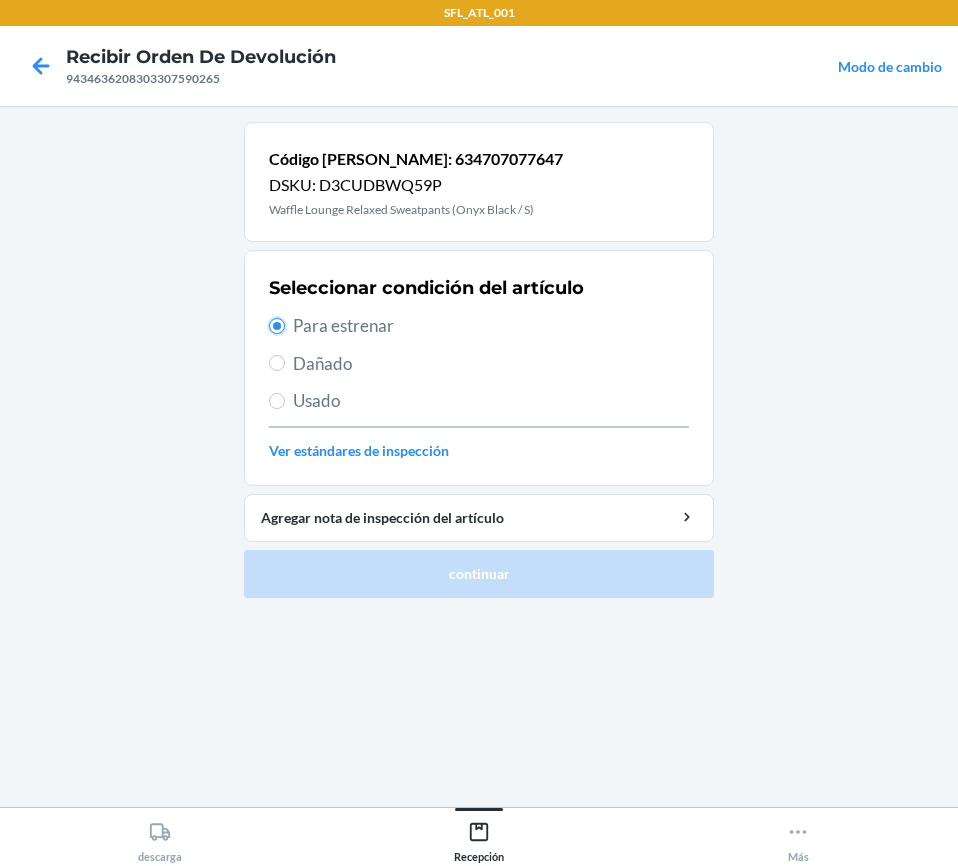 radio on "true" 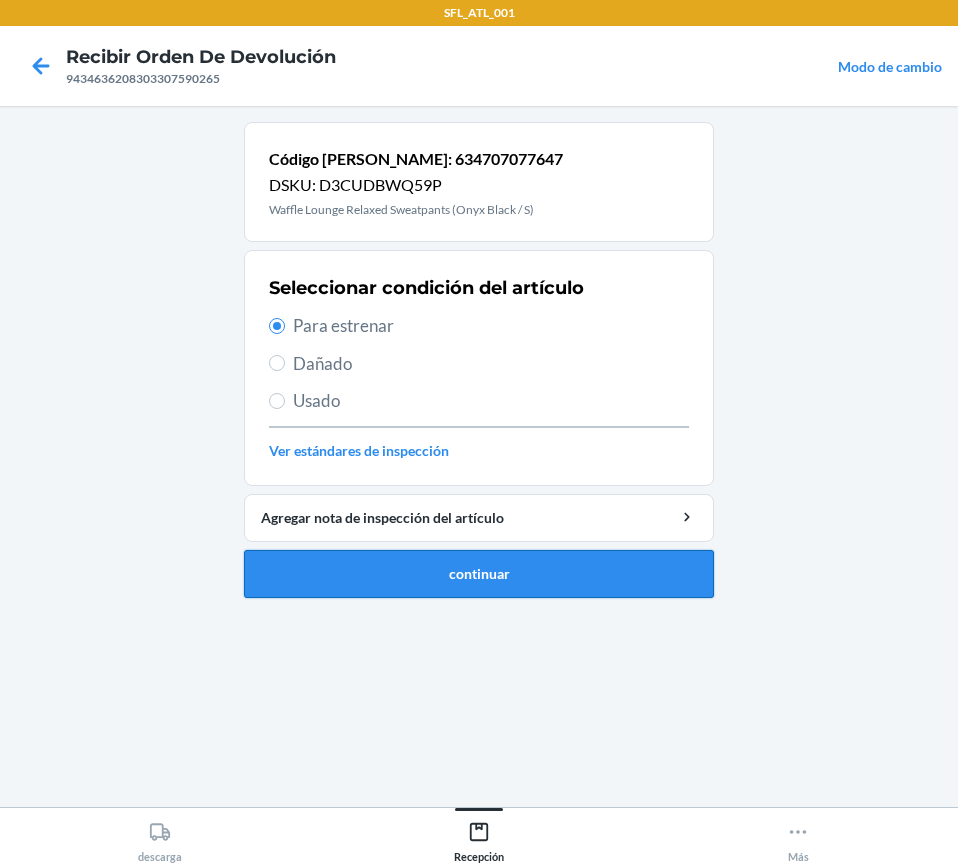 click on "continuar" at bounding box center [479, 574] 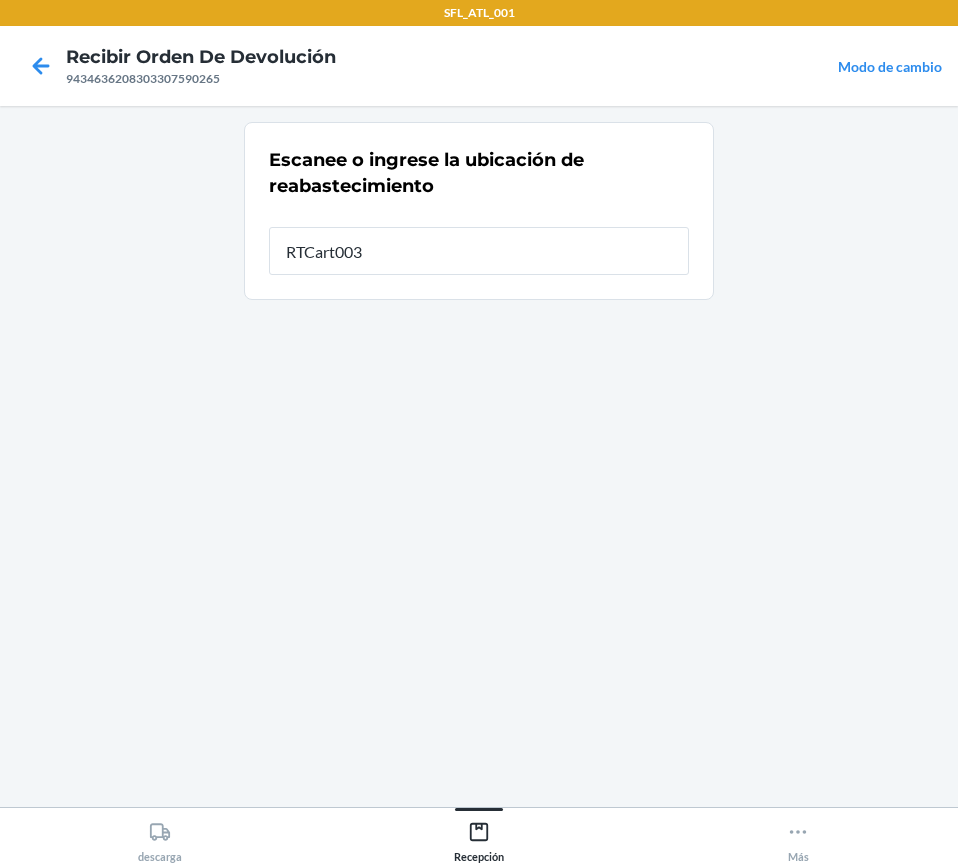 type on "RTCart003" 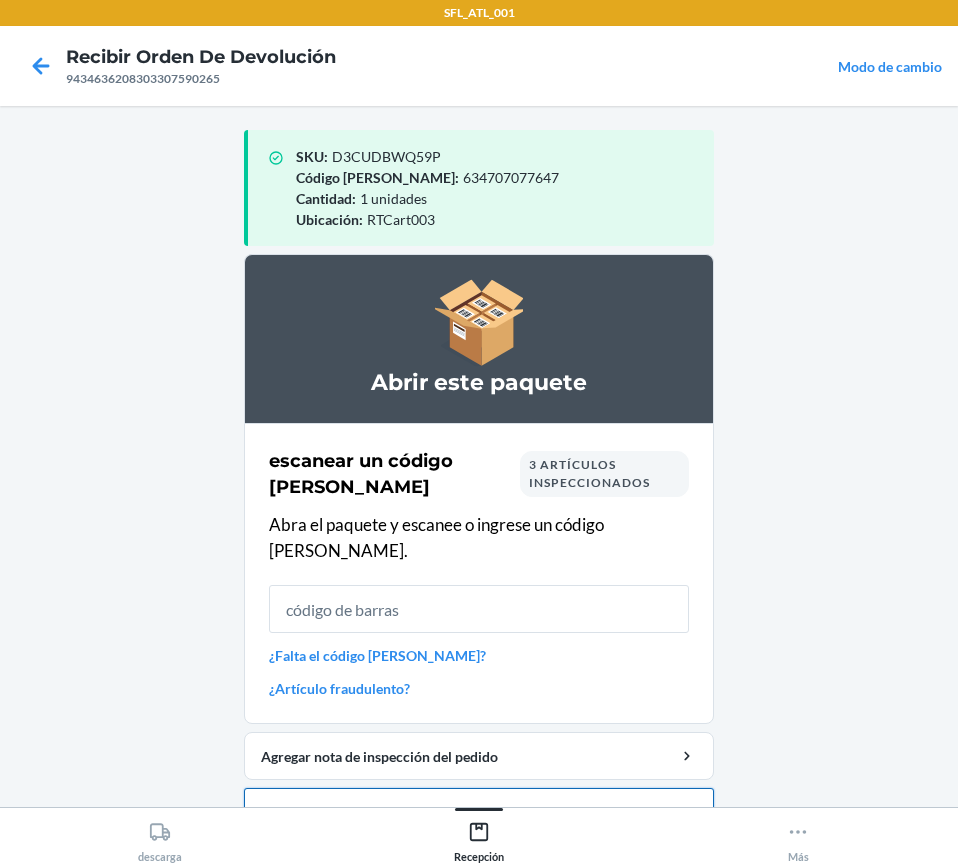 click on "Cerrar orden de devolución" at bounding box center (479, 812) 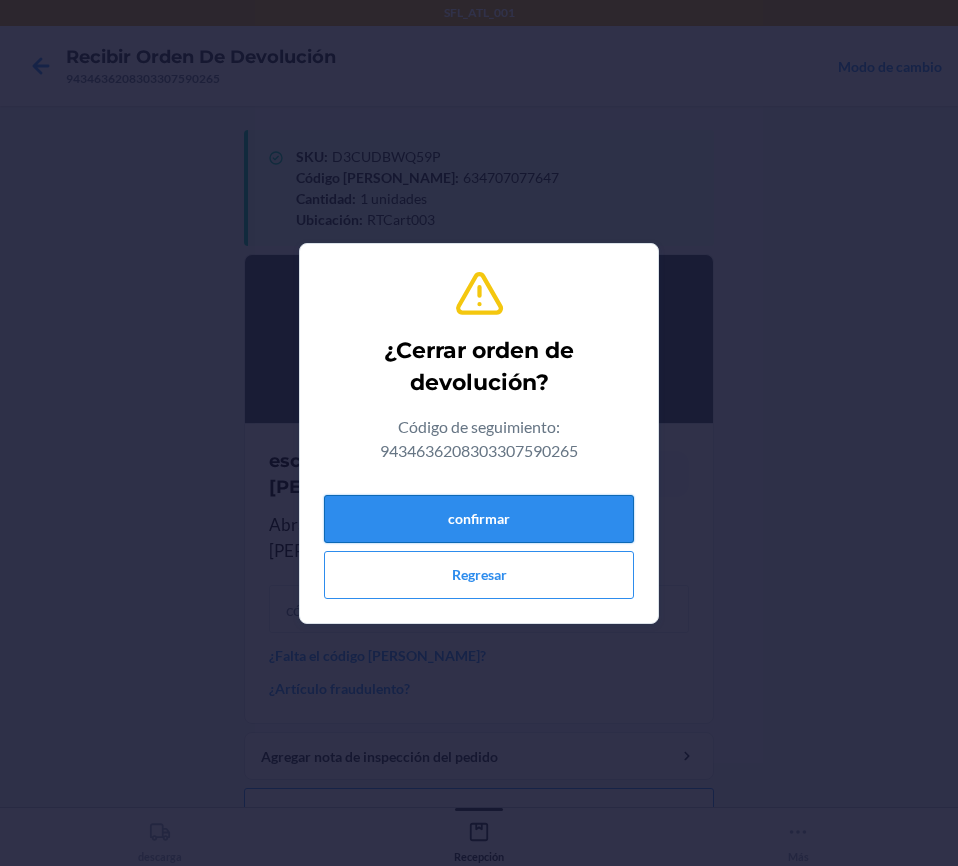 click on "confirmar" at bounding box center [479, 519] 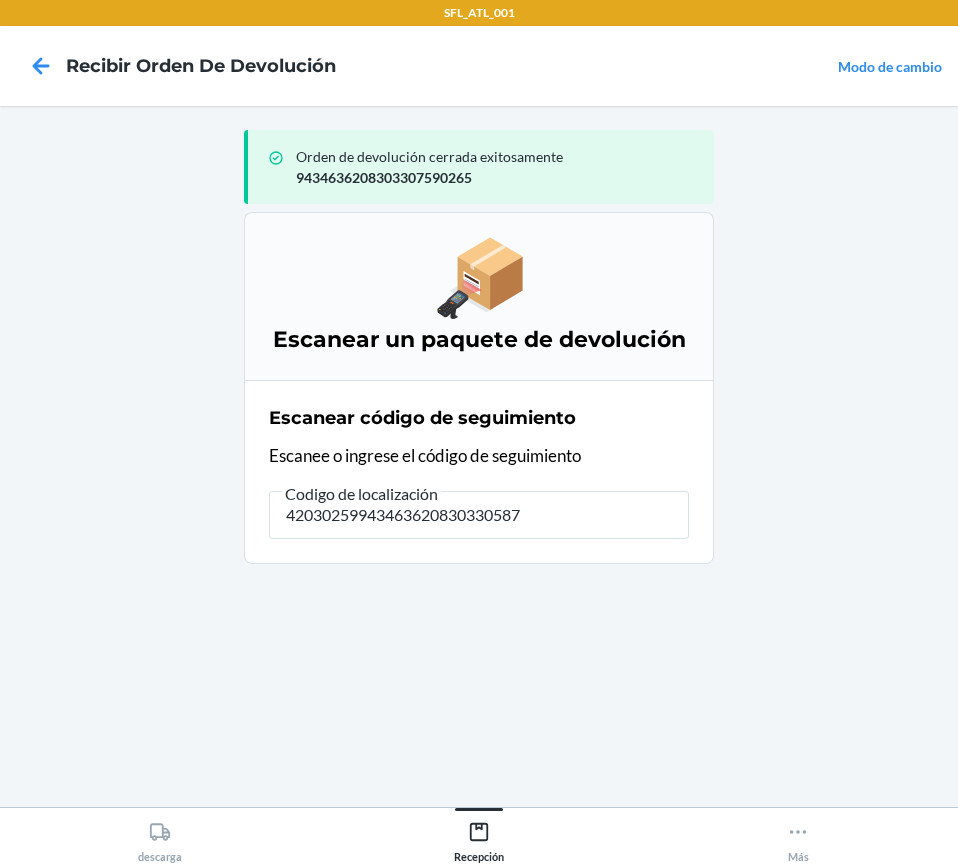 type on "420302599434636208303305873" 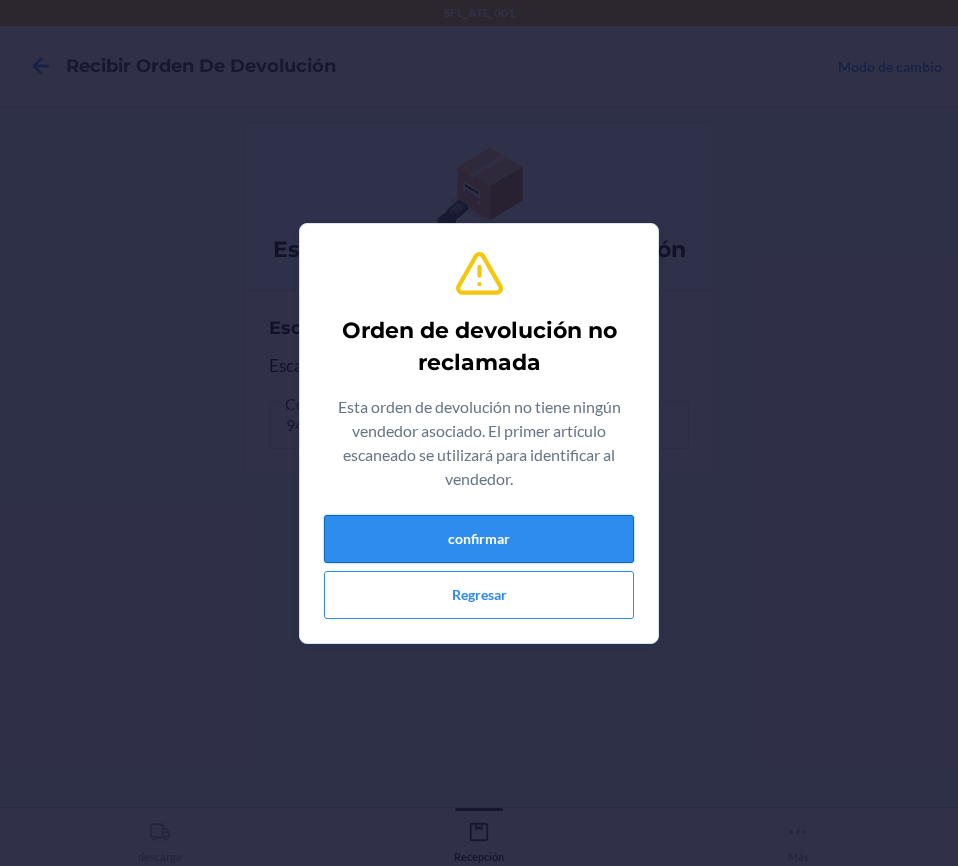 click on "confirmar" at bounding box center [479, 539] 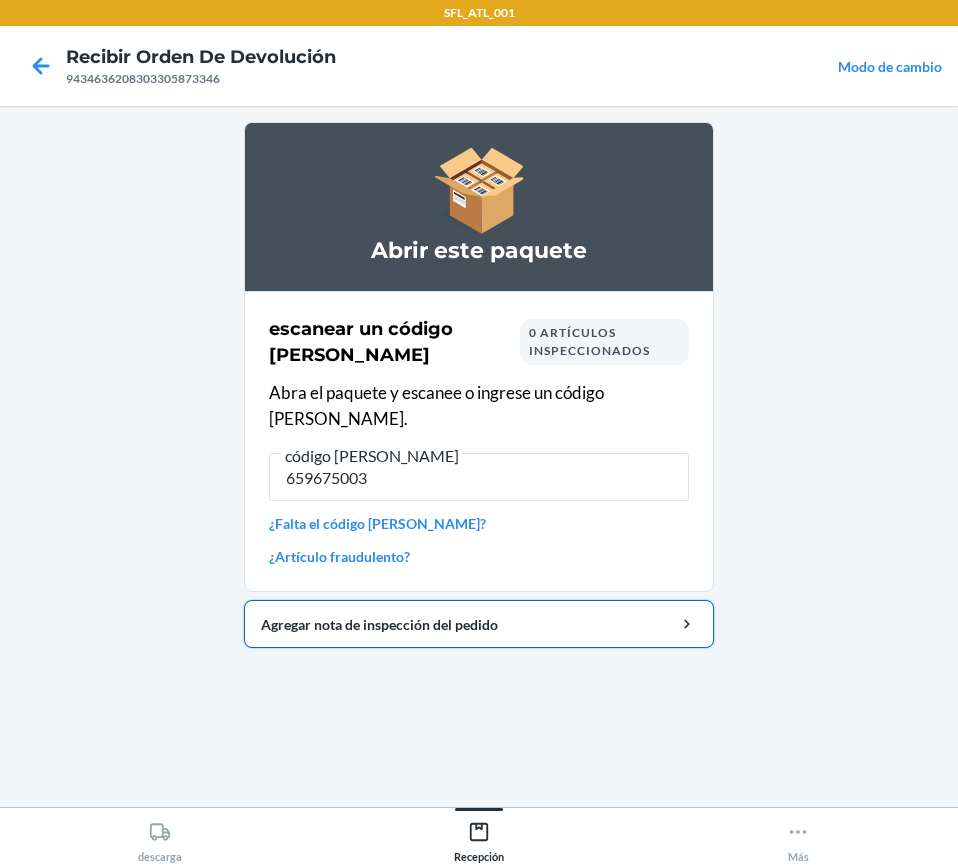 type on "6596750033" 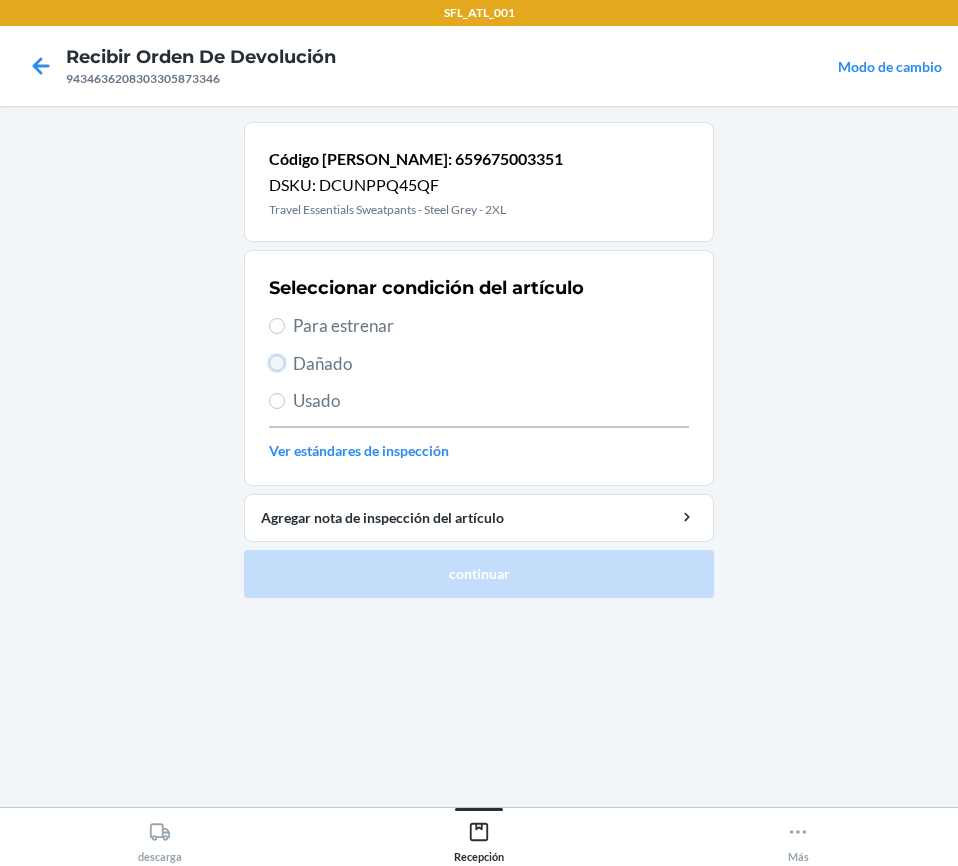 drag, startPoint x: 278, startPoint y: 365, endPoint x: 413, endPoint y: 483, distance: 179.30142 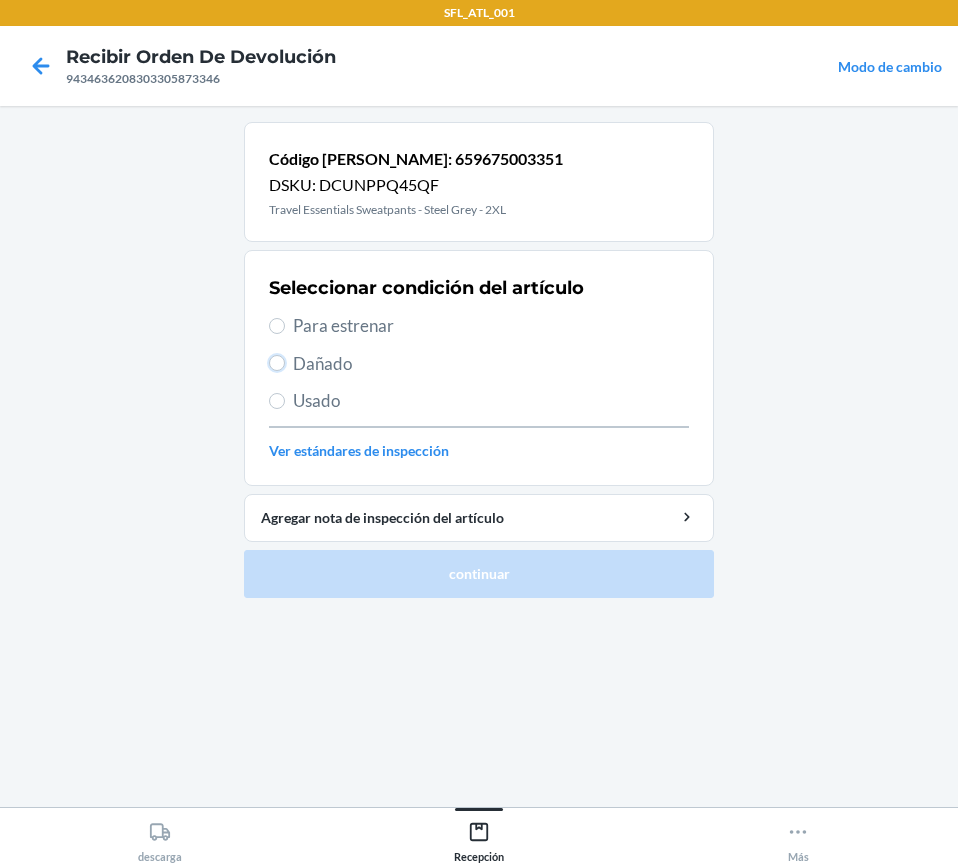 click on "Dañado" at bounding box center (277, 363) 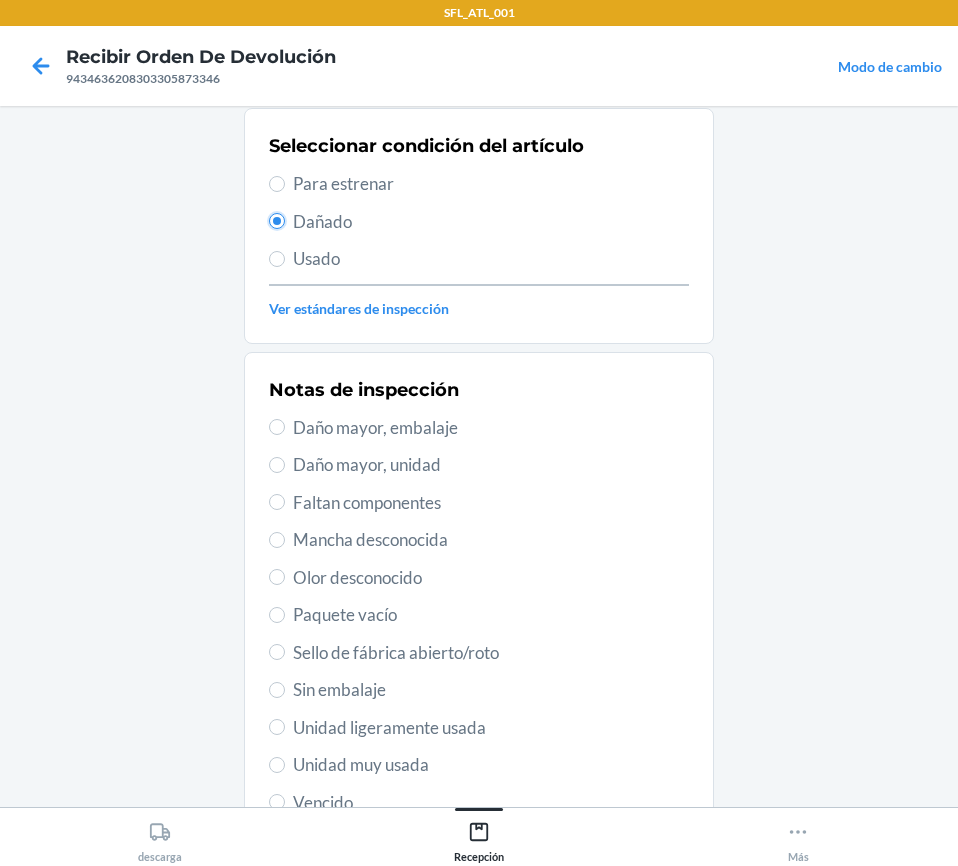 scroll, scrollTop: 341, scrollLeft: 0, axis: vertical 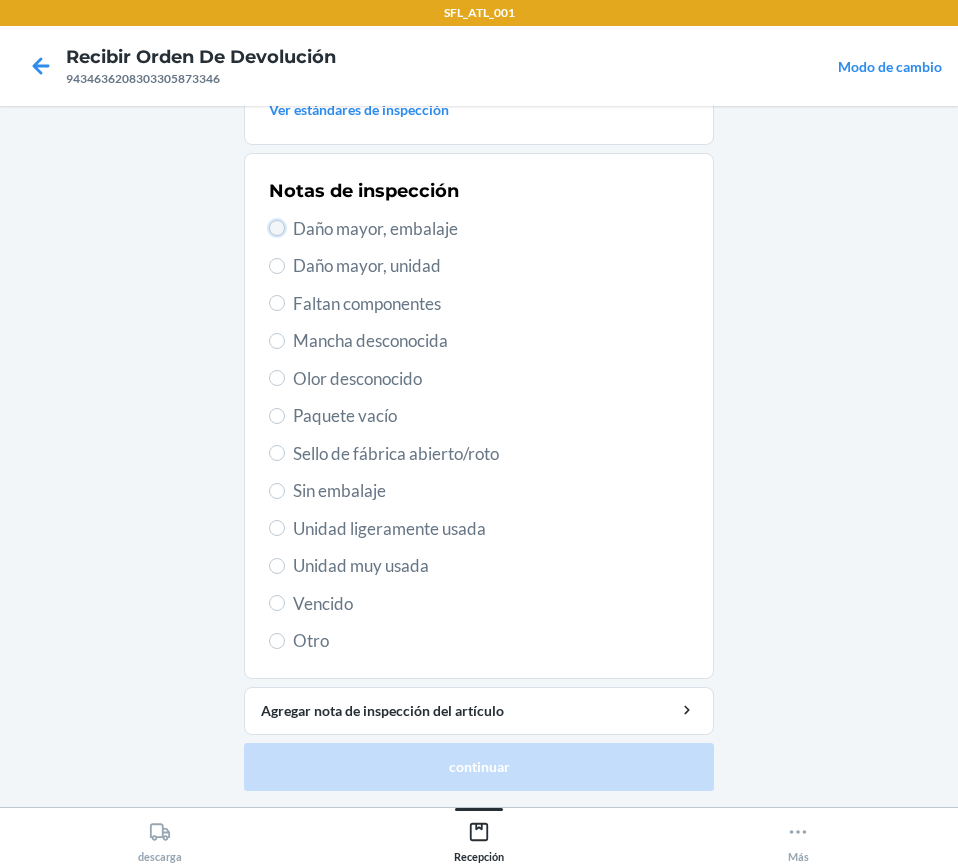 click on "Daño mayor, embalaje" at bounding box center [277, 228] 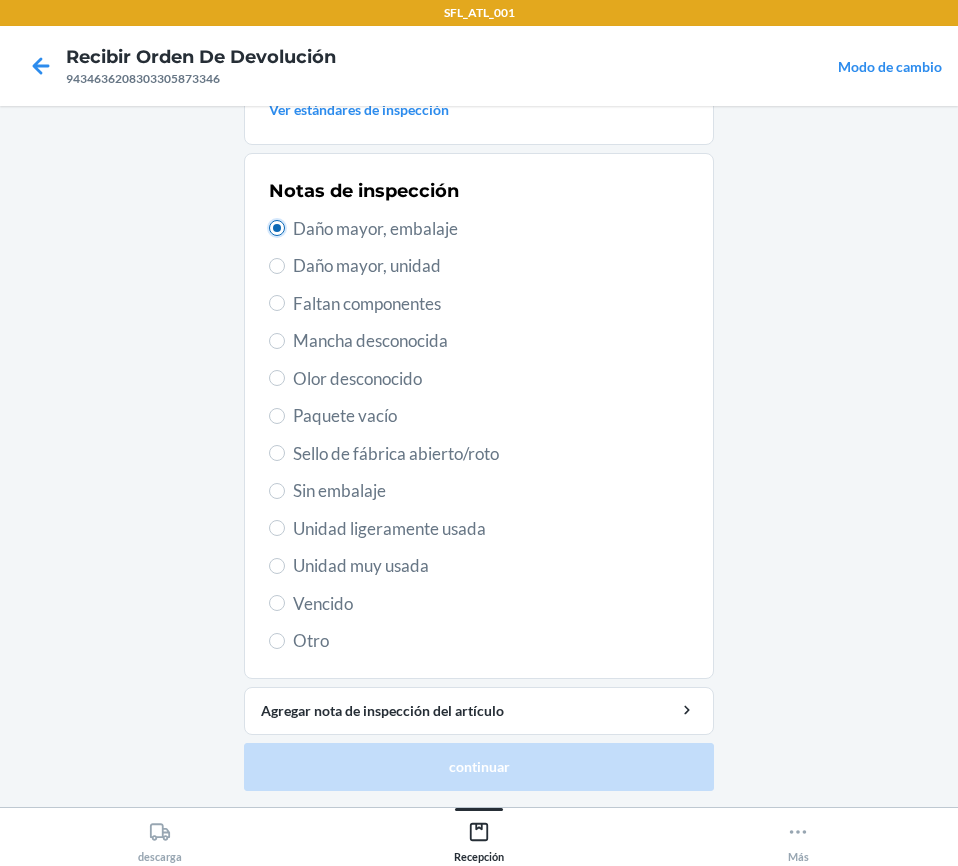 radio on "true" 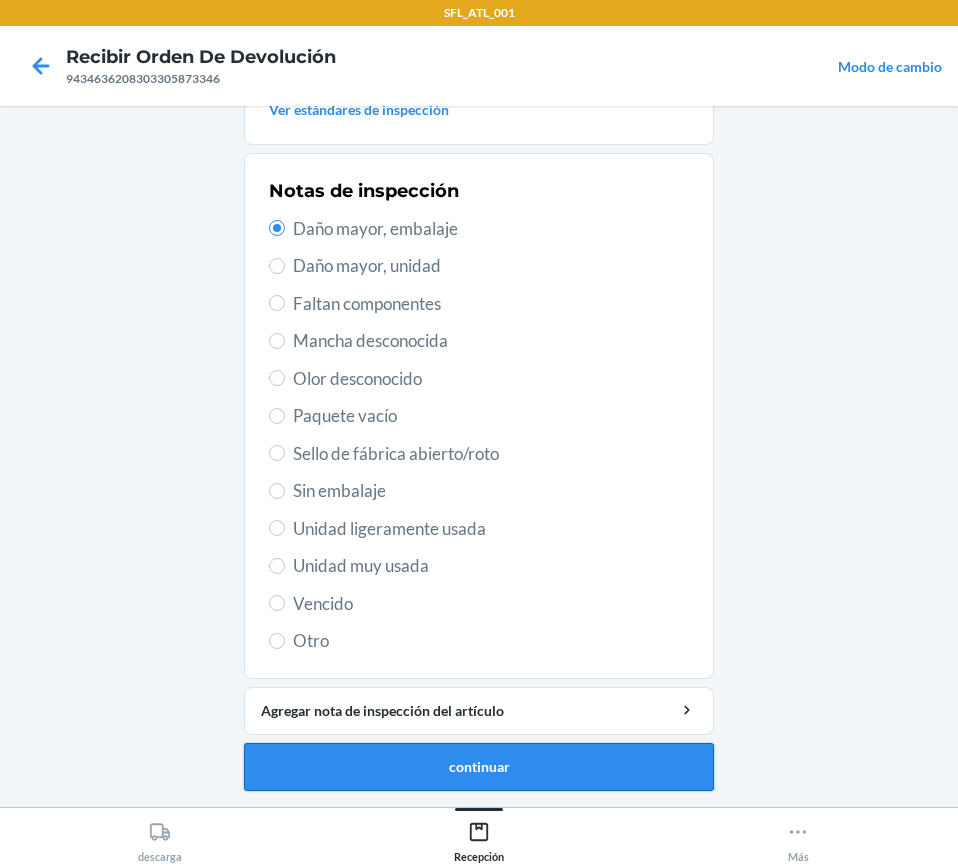click on "continuar" at bounding box center [479, 767] 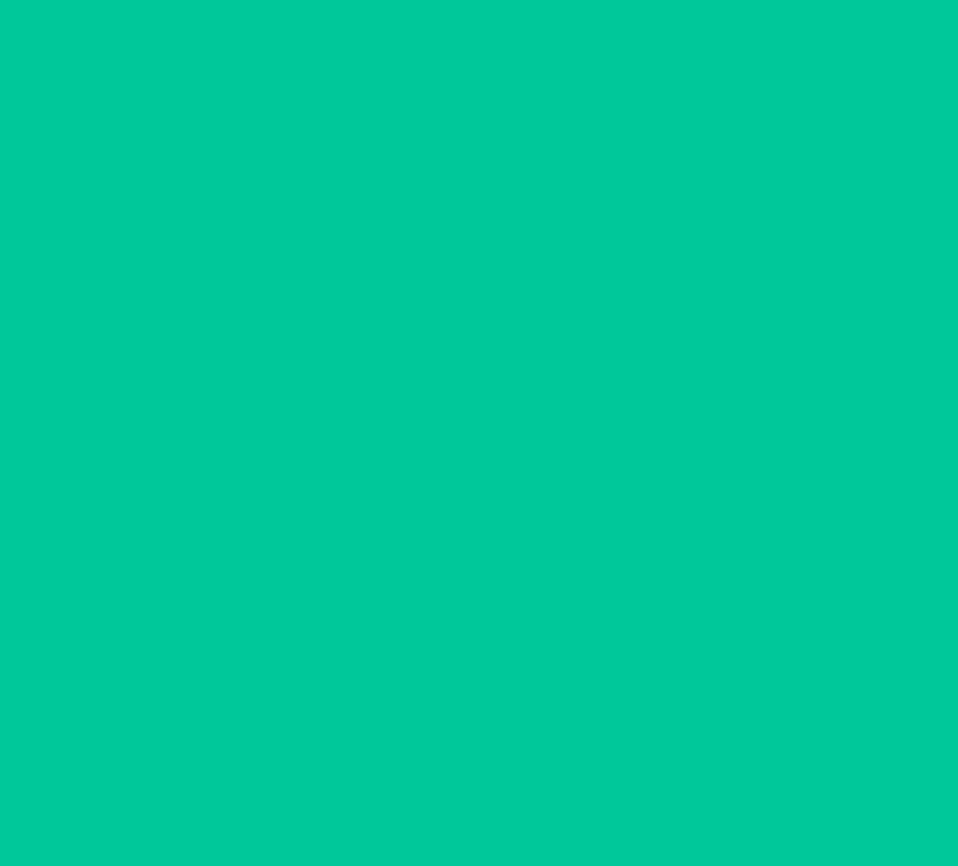 scroll, scrollTop: 201, scrollLeft: 0, axis: vertical 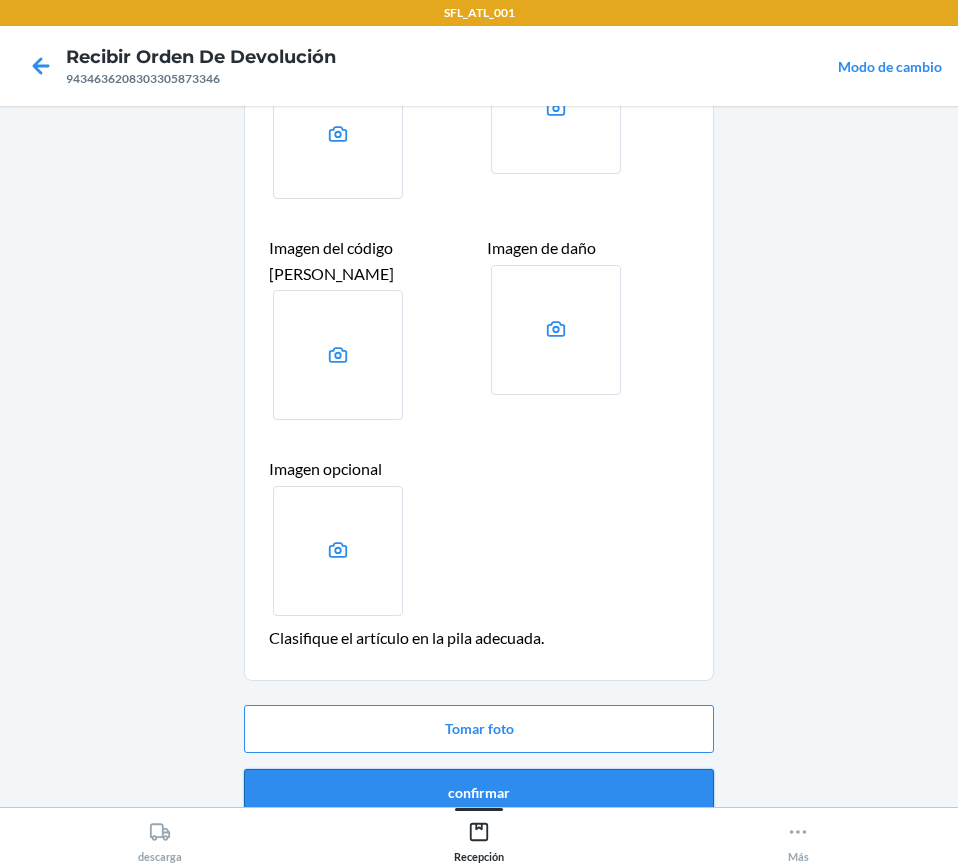 click on "confirmar" at bounding box center (479, 793) 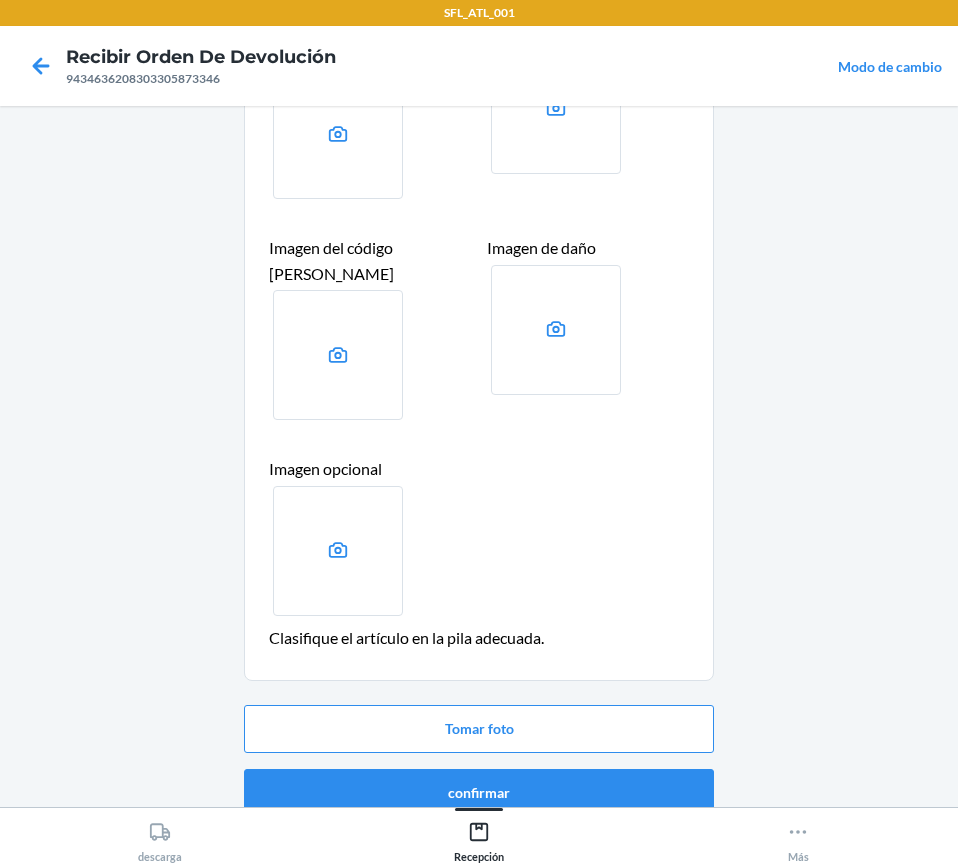 scroll, scrollTop: 0, scrollLeft: 0, axis: both 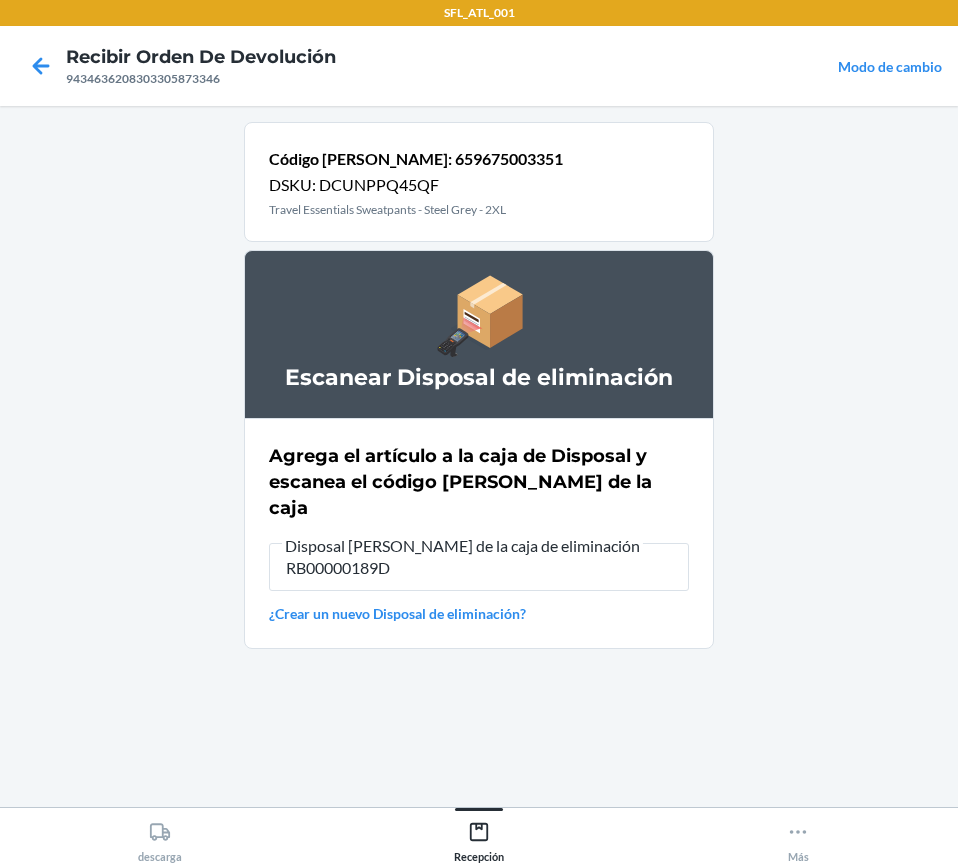 type on "RB00000189D" 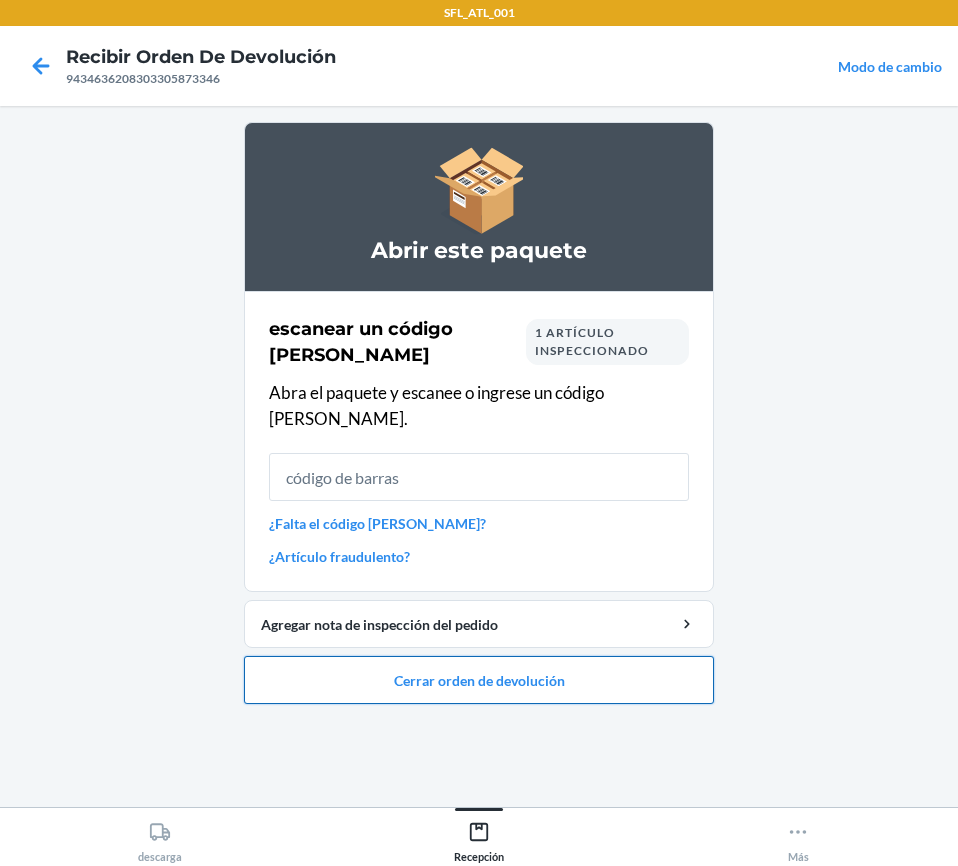 click on "Cerrar orden de devolución" at bounding box center [479, 680] 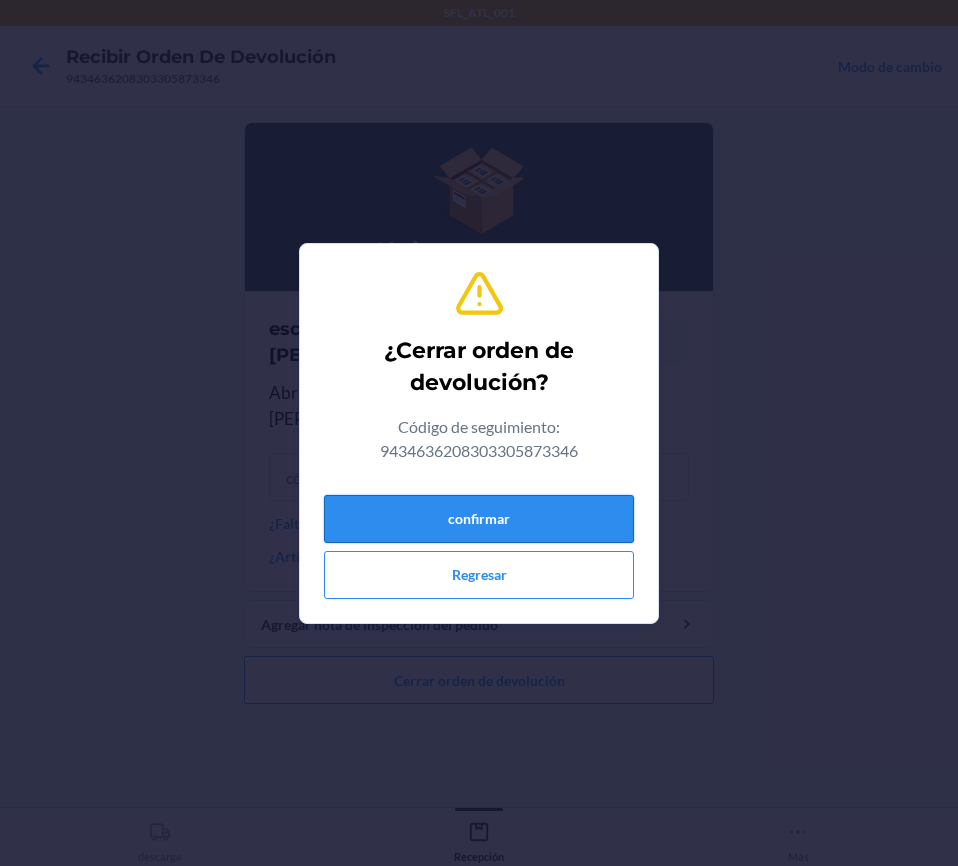 click on "confirmar" at bounding box center [479, 519] 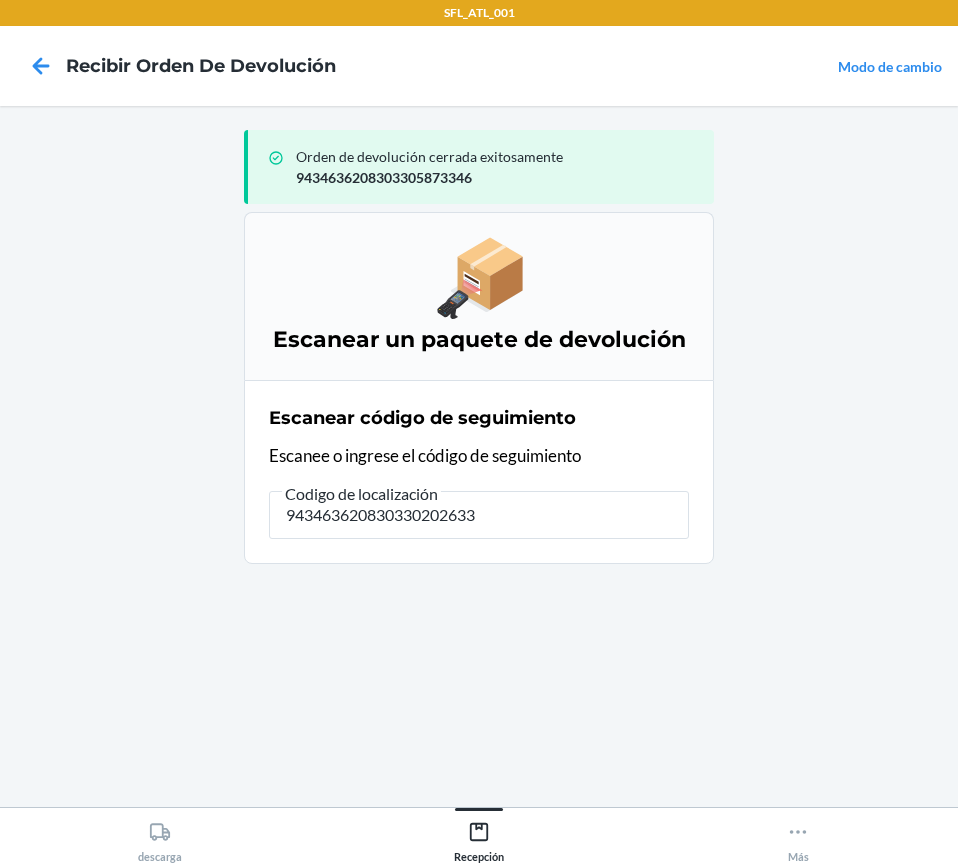type on "9434636208303302026332" 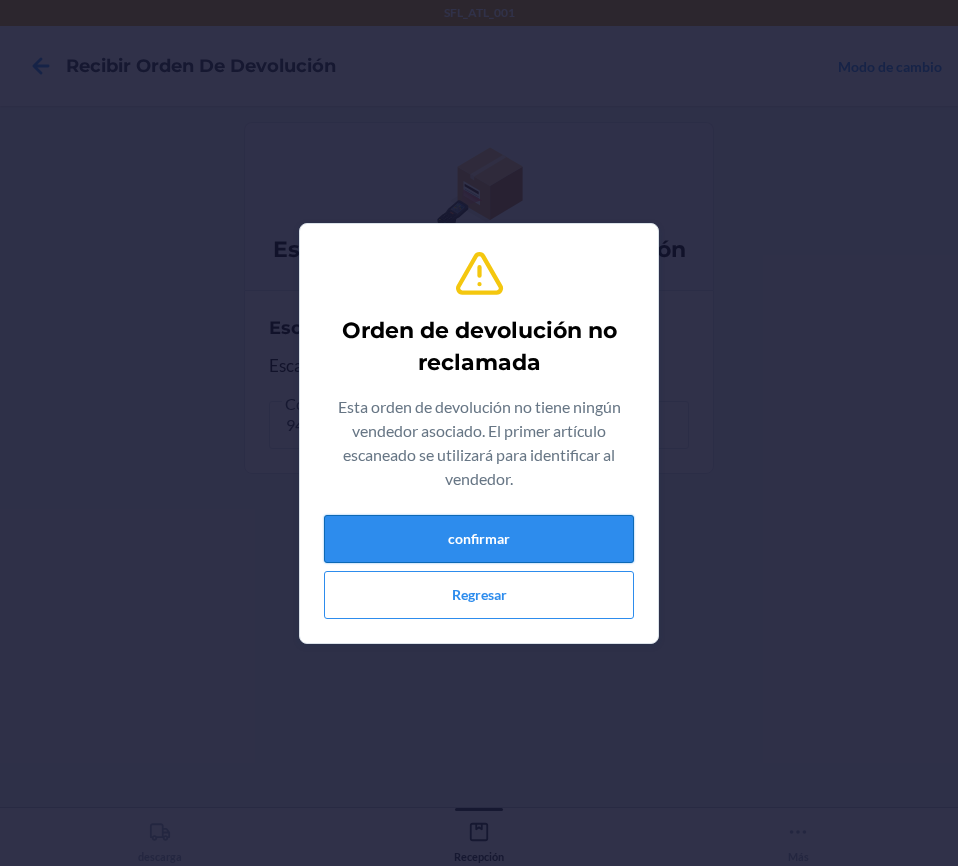click on "confirmar" at bounding box center (479, 539) 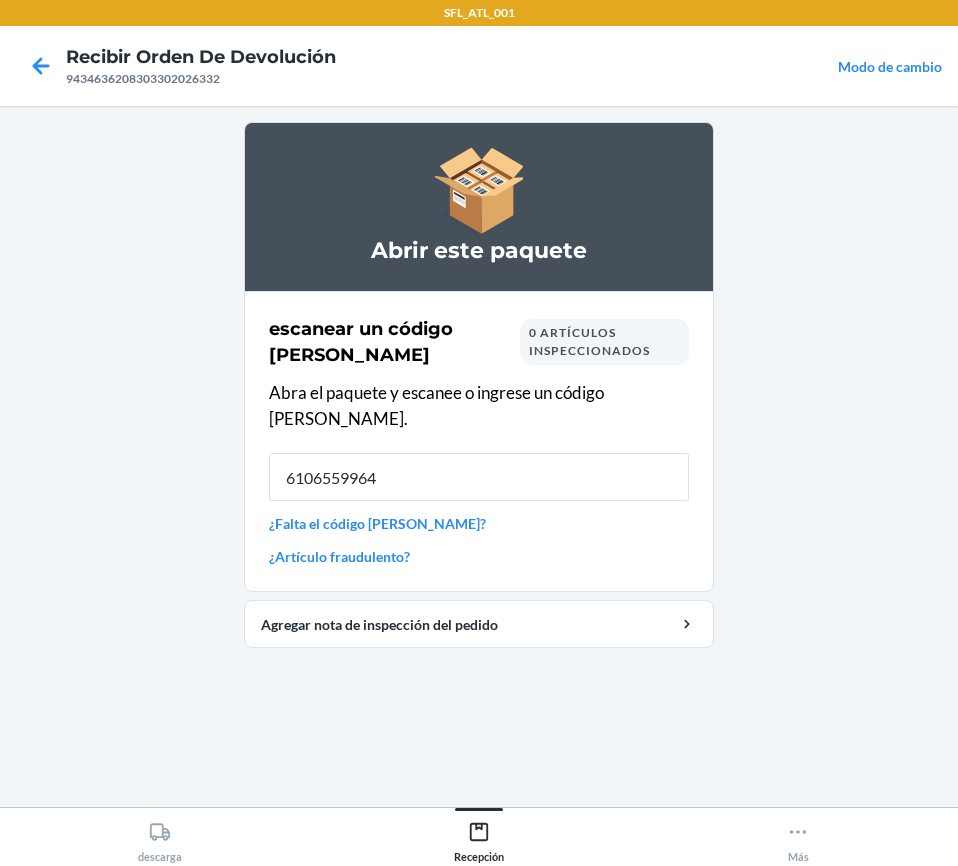 type on "61065599643" 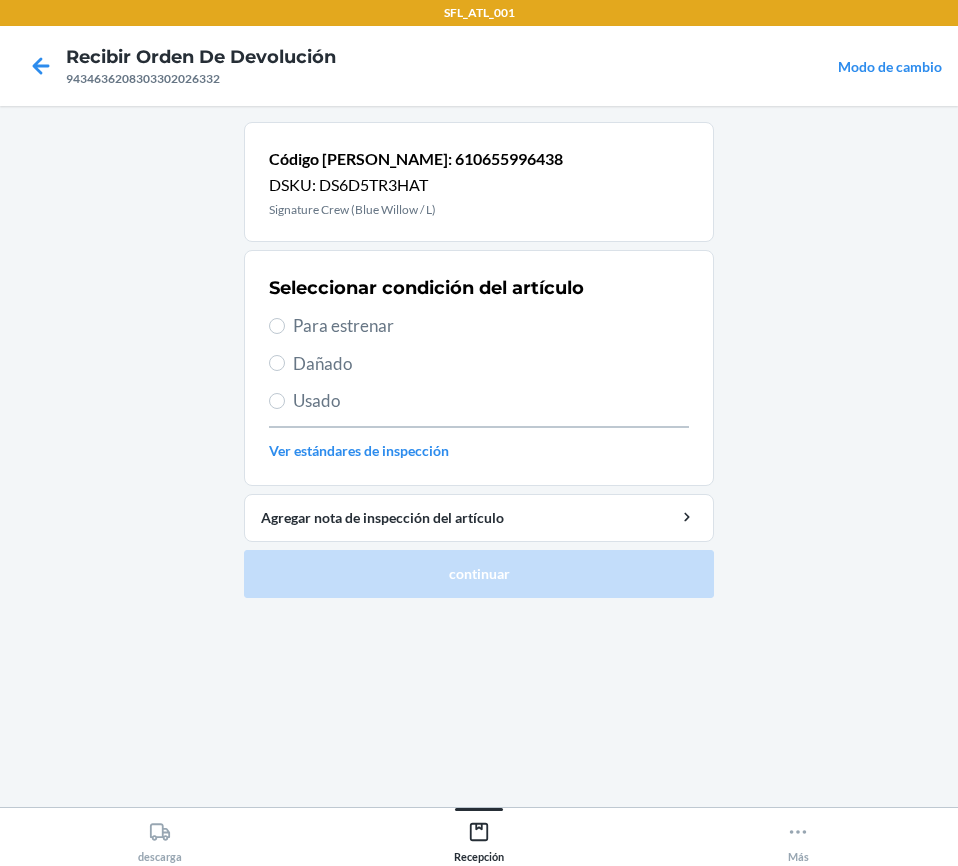 click on "Dañado" at bounding box center [479, 364] 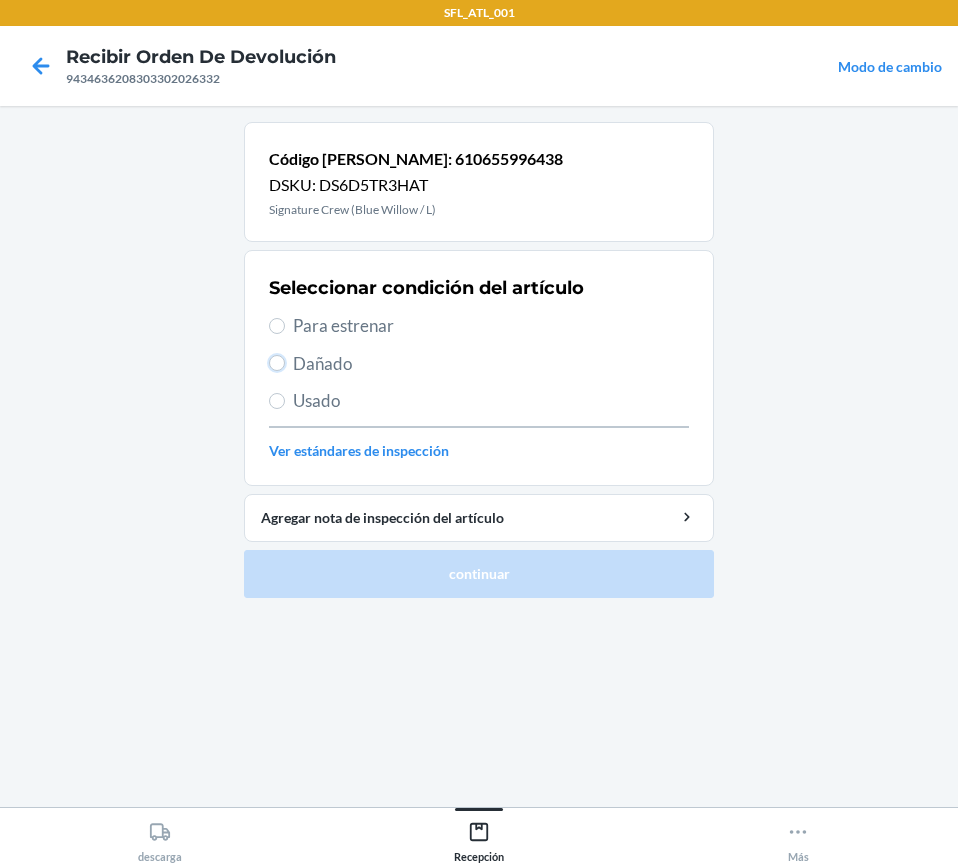 click on "Dañado" at bounding box center [277, 363] 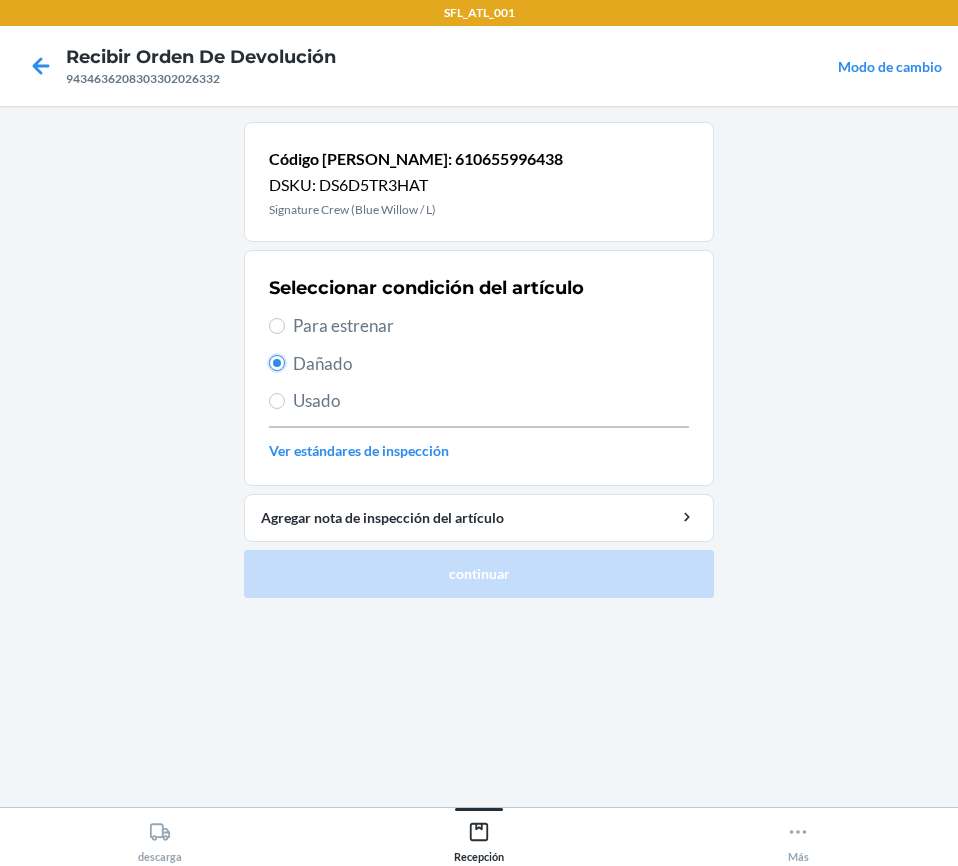 radio on "true" 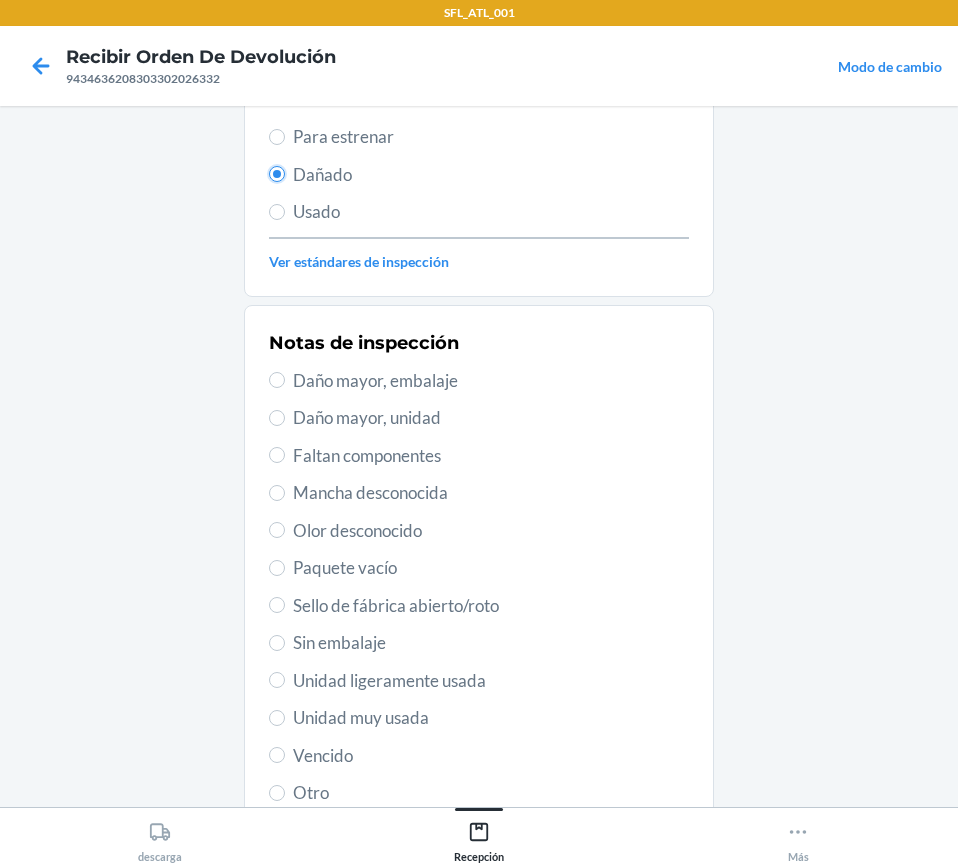 scroll, scrollTop: 341, scrollLeft: 0, axis: vertical 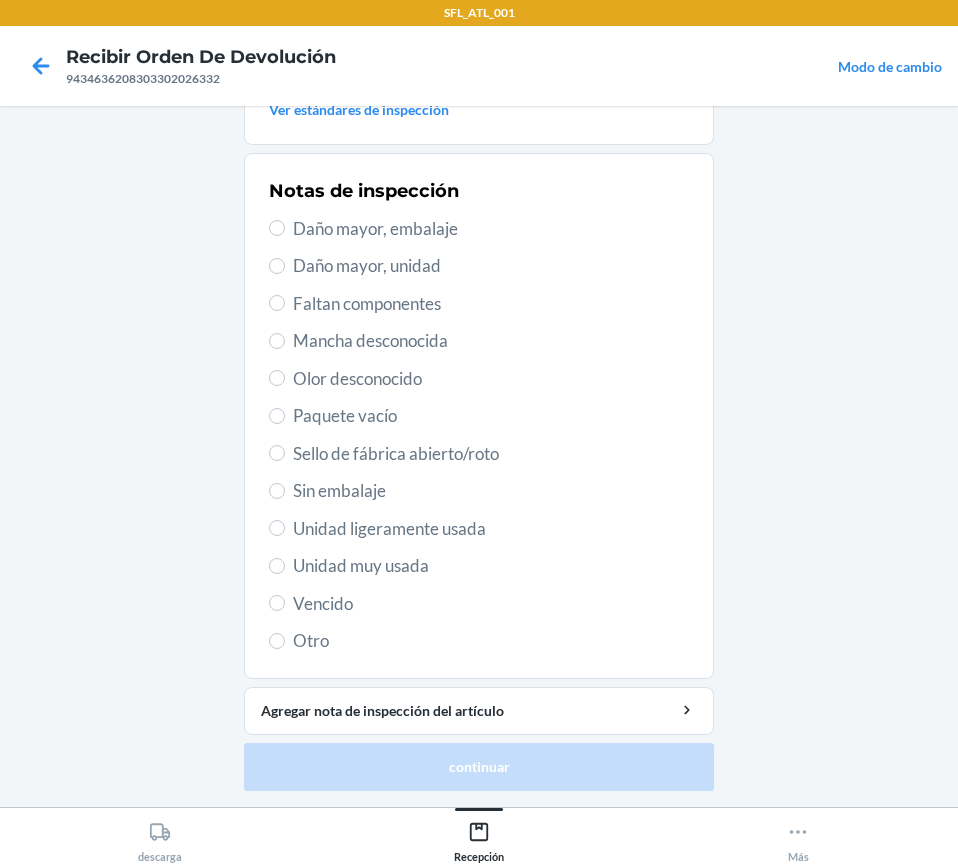 click on "Daño mayor, embalaje" at bounding box center (479, 229) 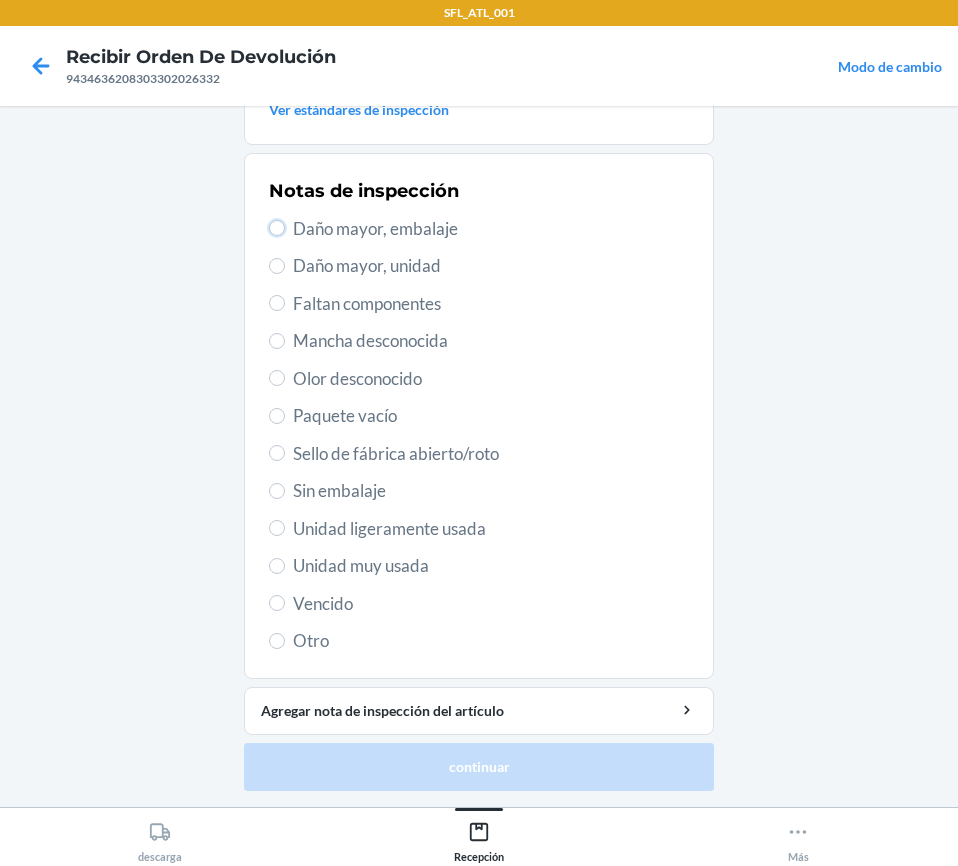 click on "Daño mayor, embalaje" at bounding box center (277, 228) 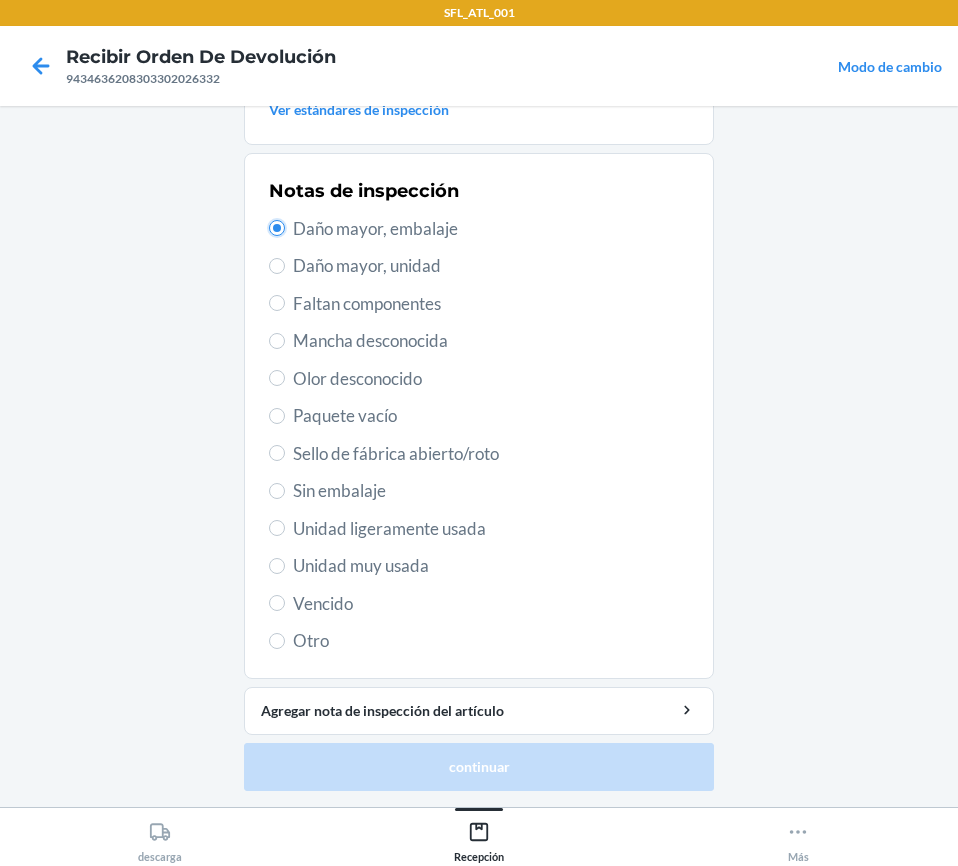 radio on "true" 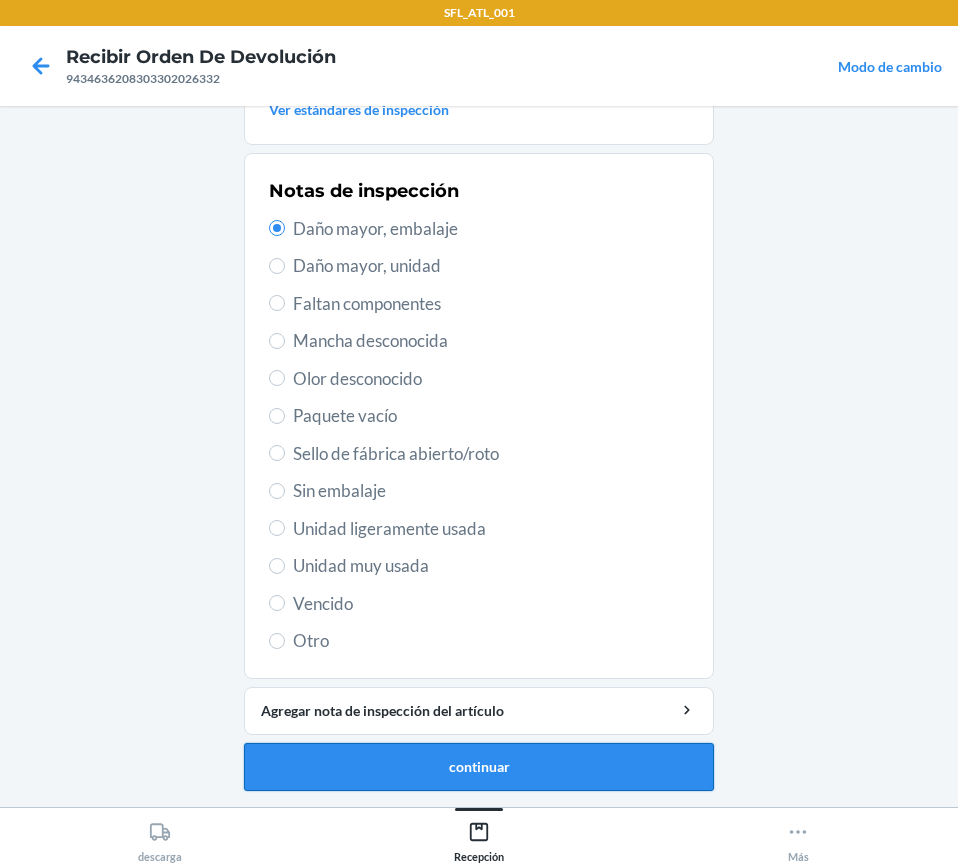 click on "continuar" at bounding box center [479, 767] 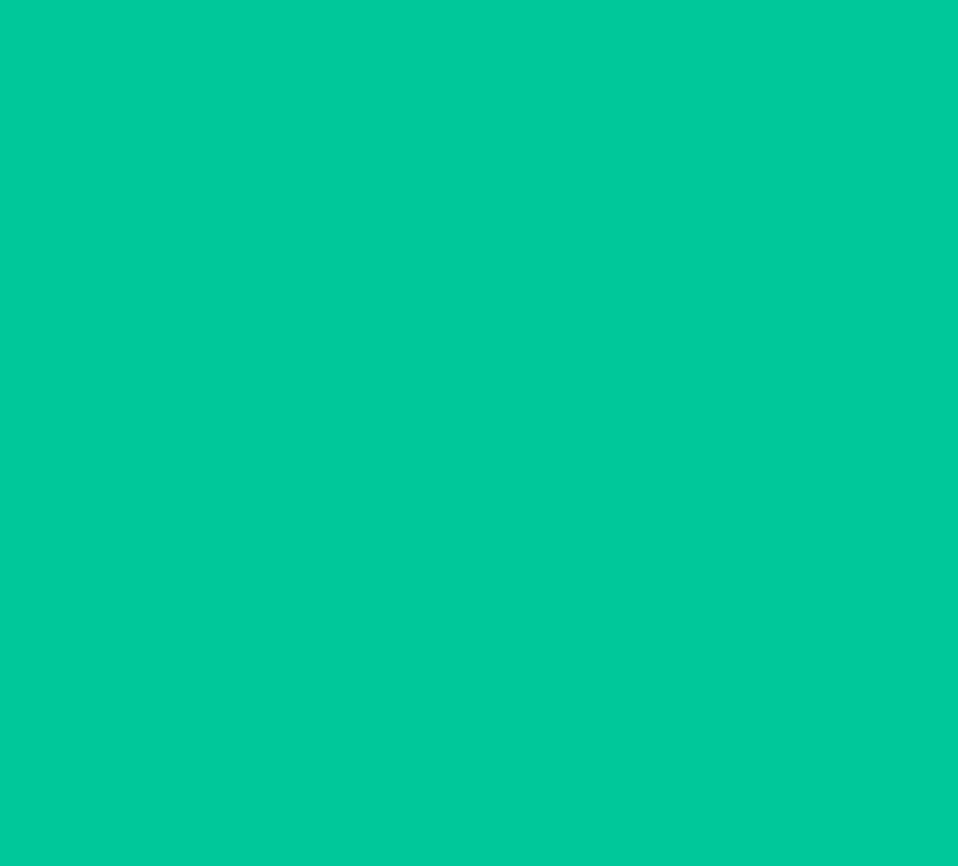 scroll, scrollTop: 201, scrollLeft: 0, axis: vertical 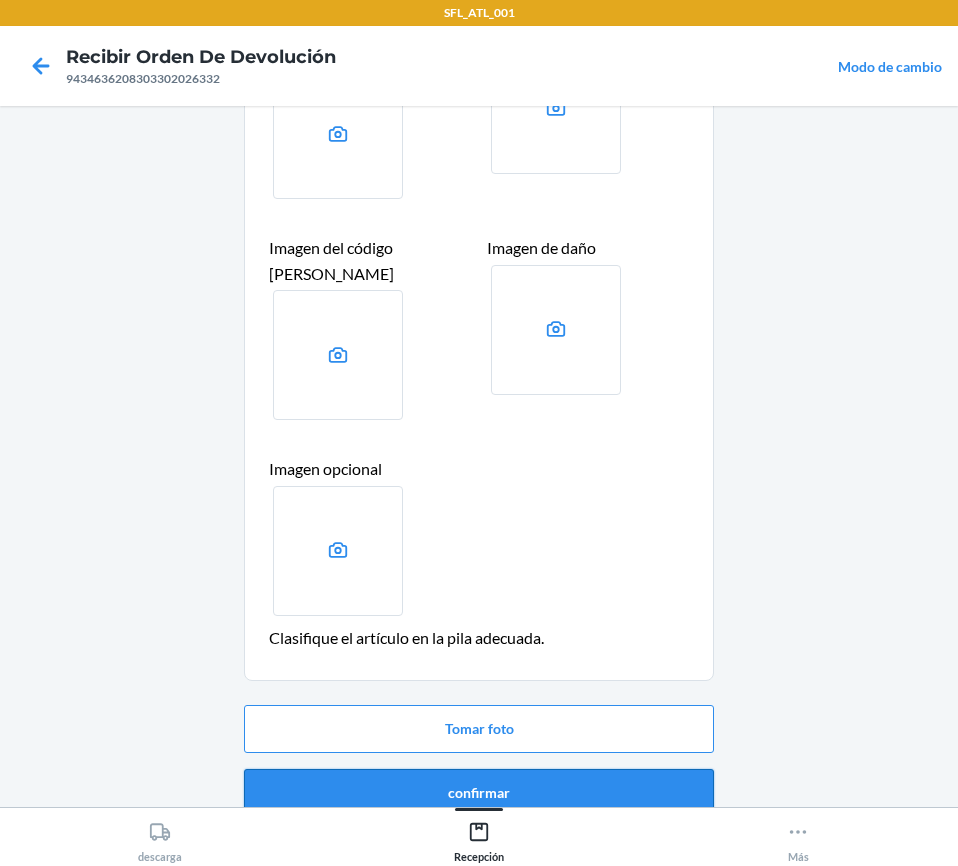click on "confirmar" at bounding box center (479, 793) 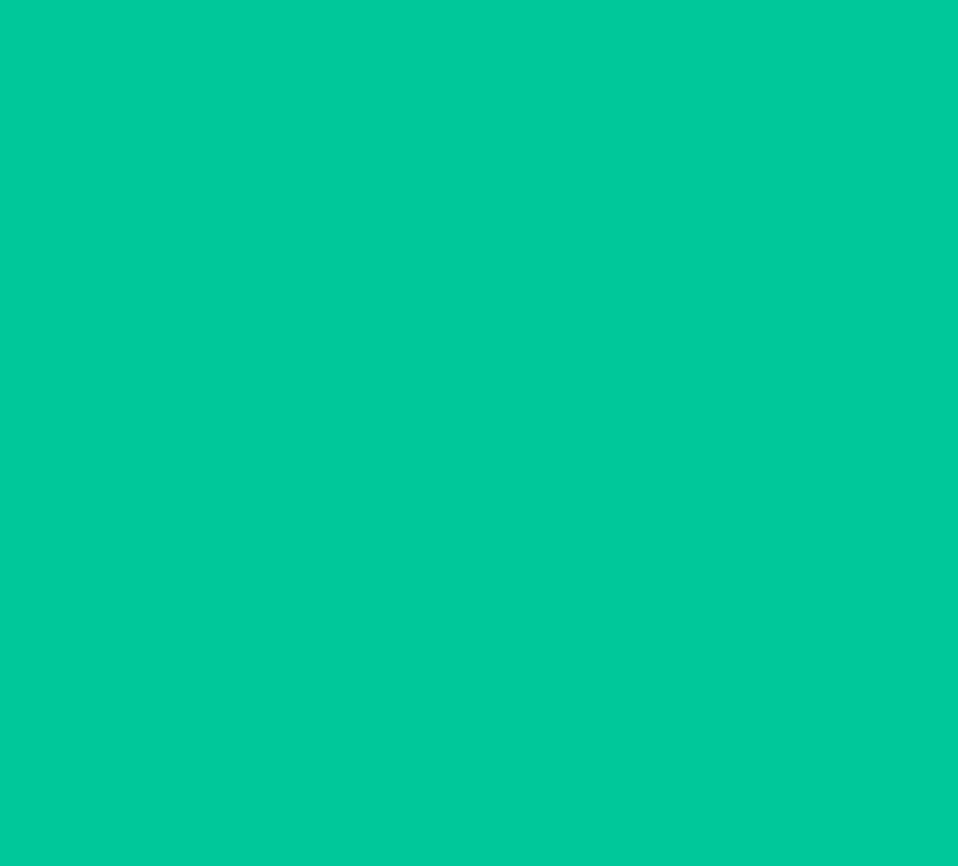 scroll, scrollTop: 0, scrollLeft: 0, axis: both 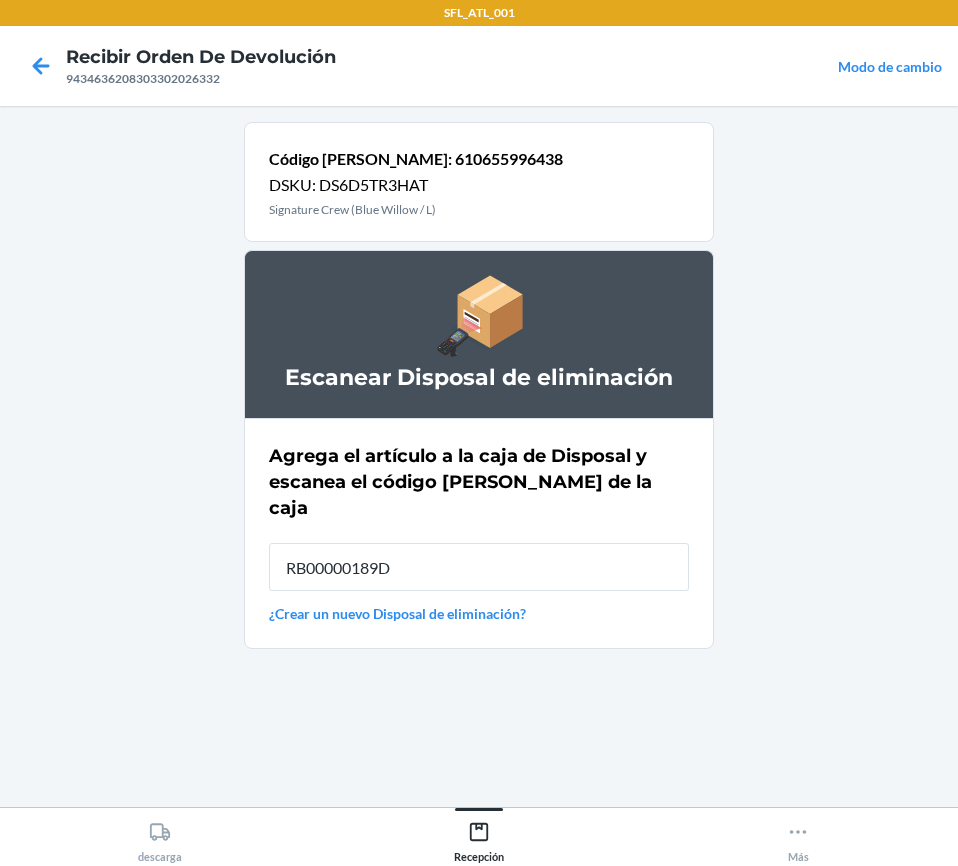 type on "RB00000189D" 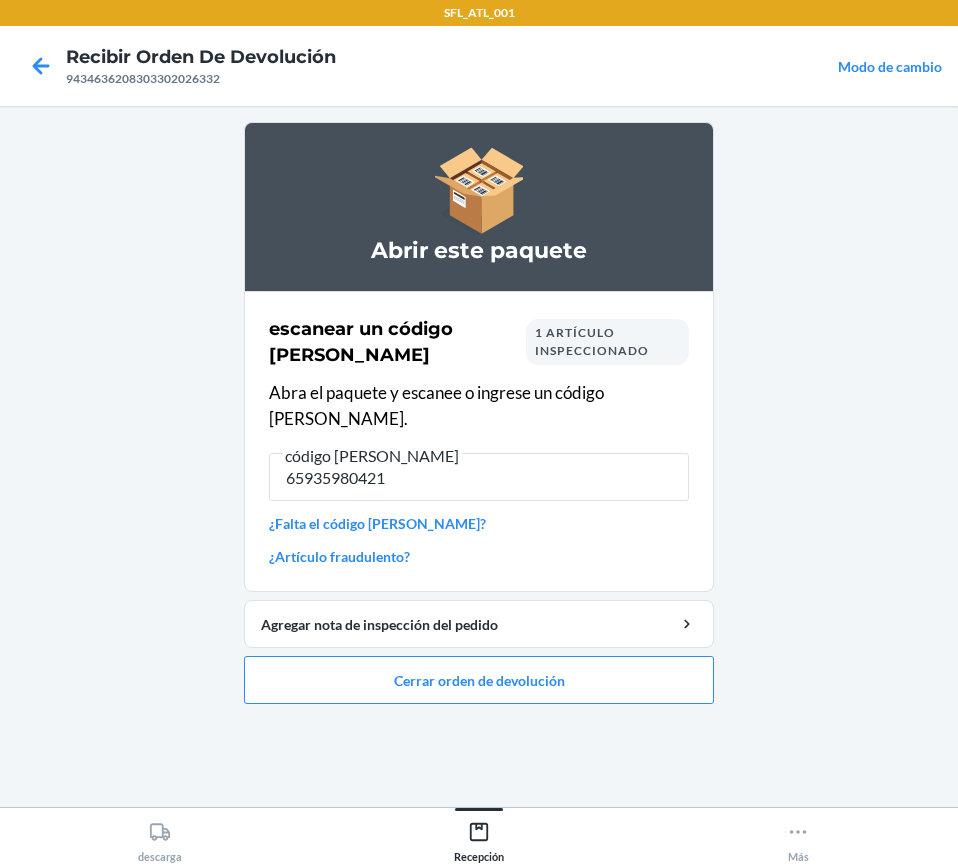 type on "659359804212" 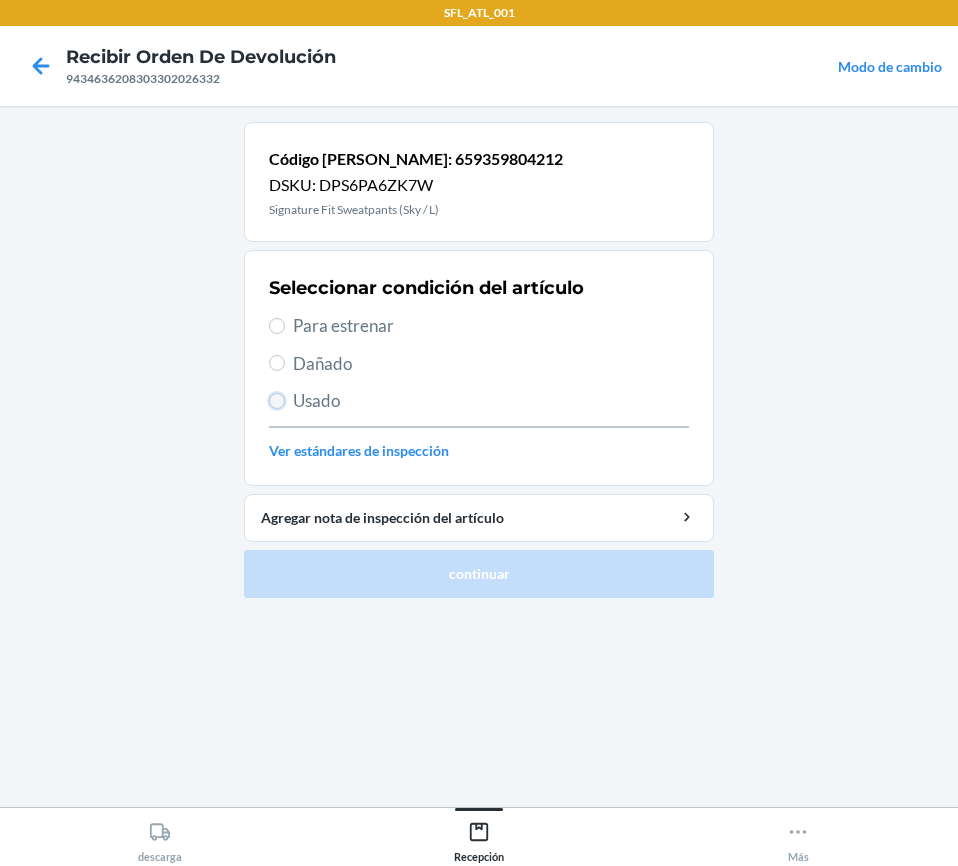 click on "Usado" at bounding box center [277, 401] 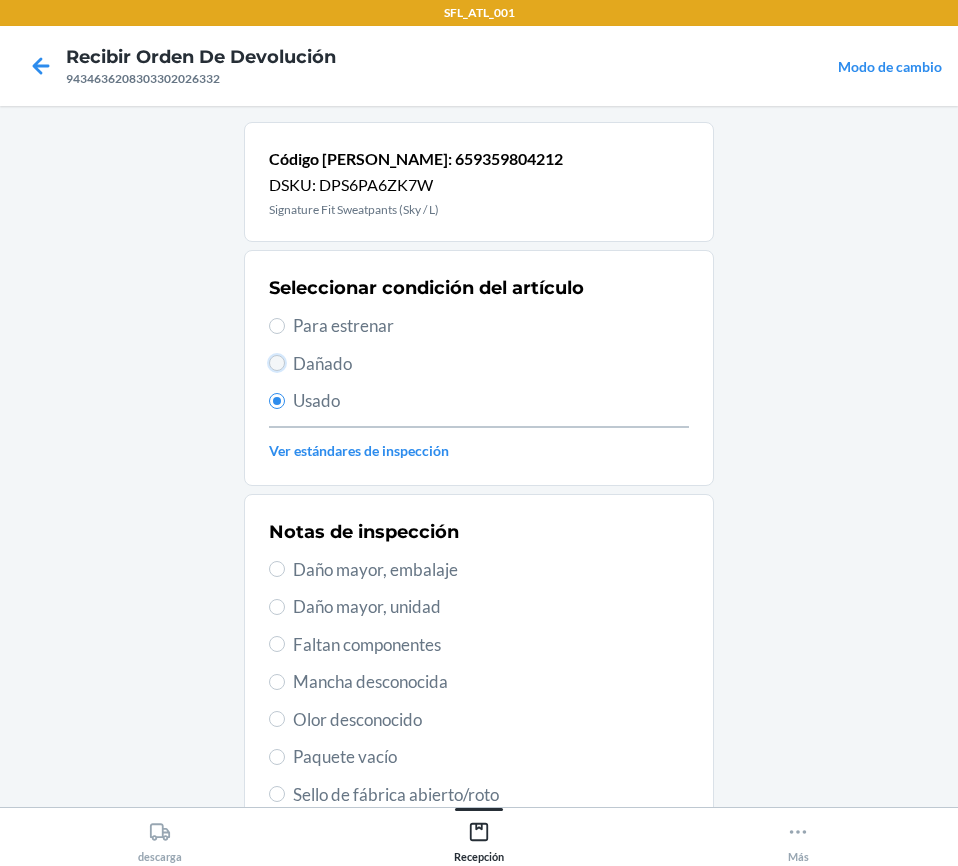 click on "Dañado" at bounding box center [277, 363] 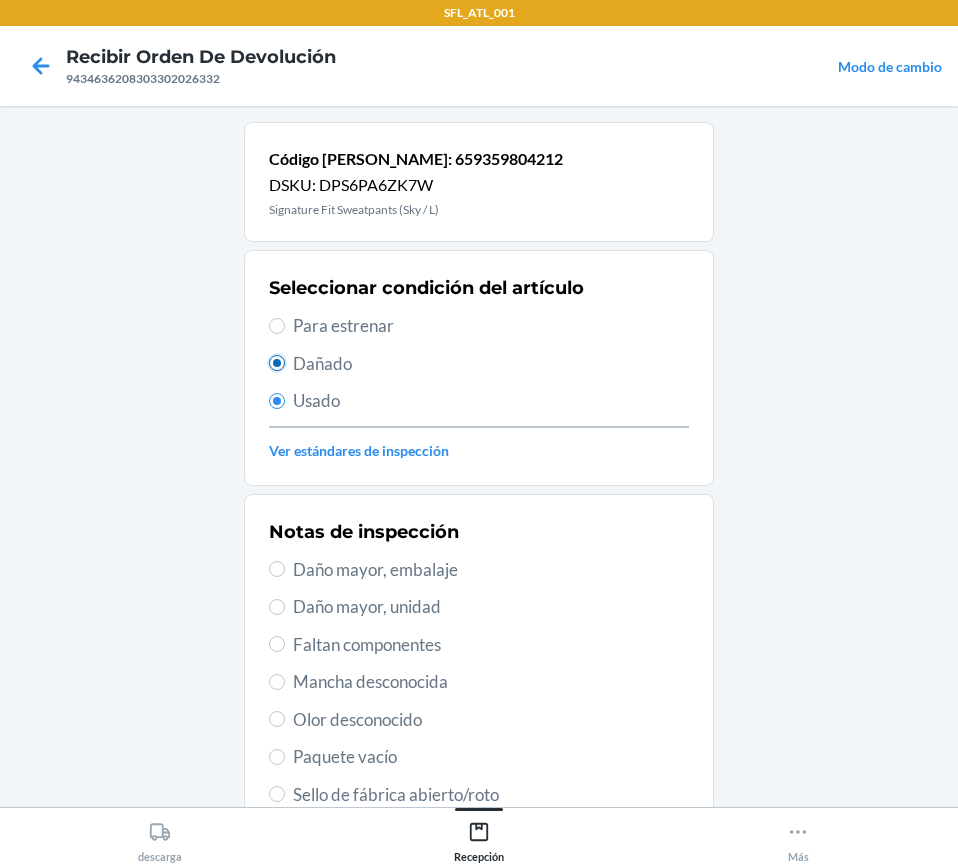 radio on "true" 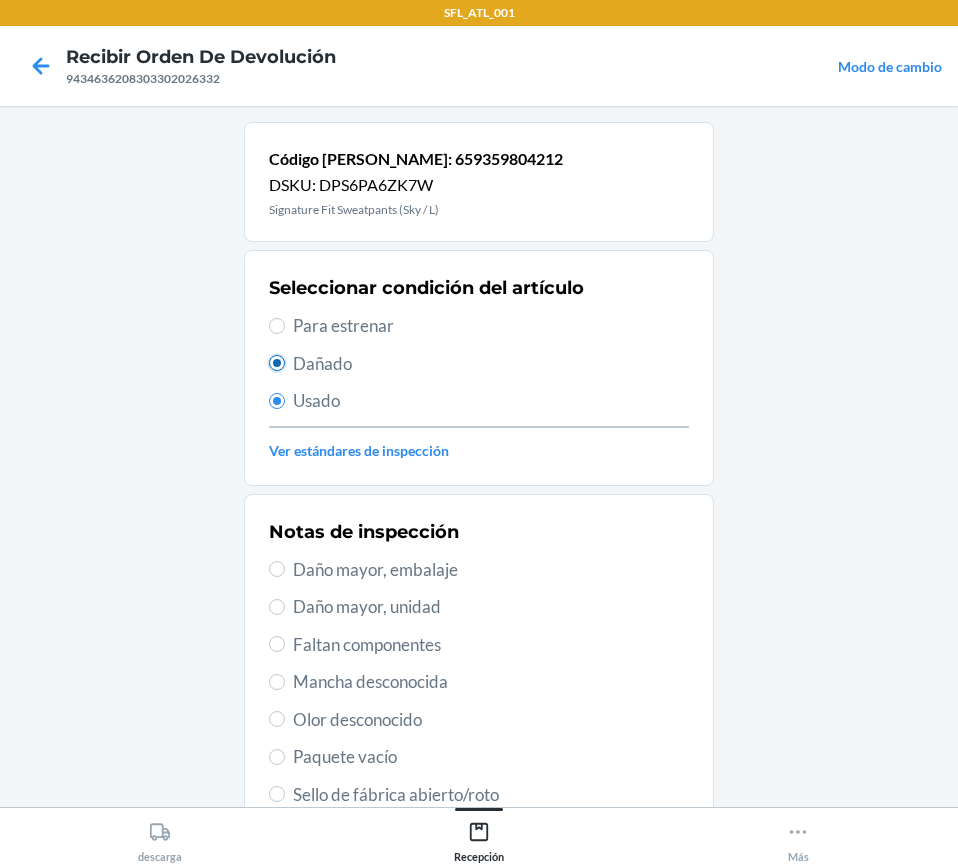 radio on "false" 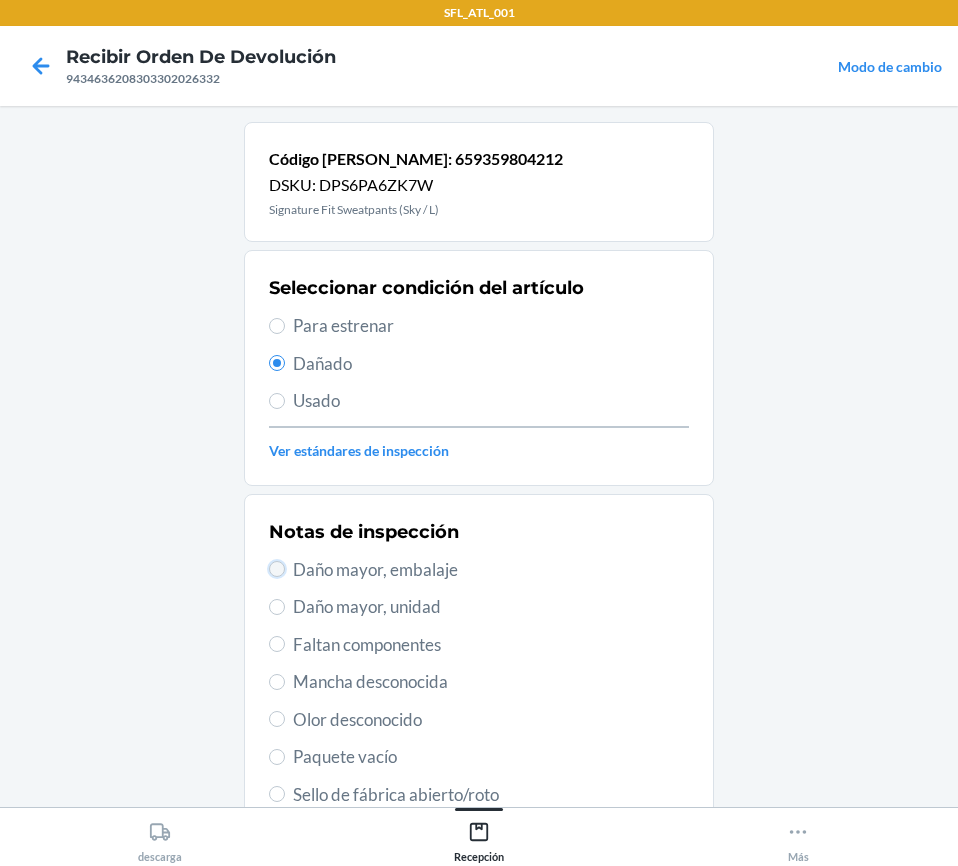 click on "Daño mayor, embalaje" at bounding box center [277, 569] 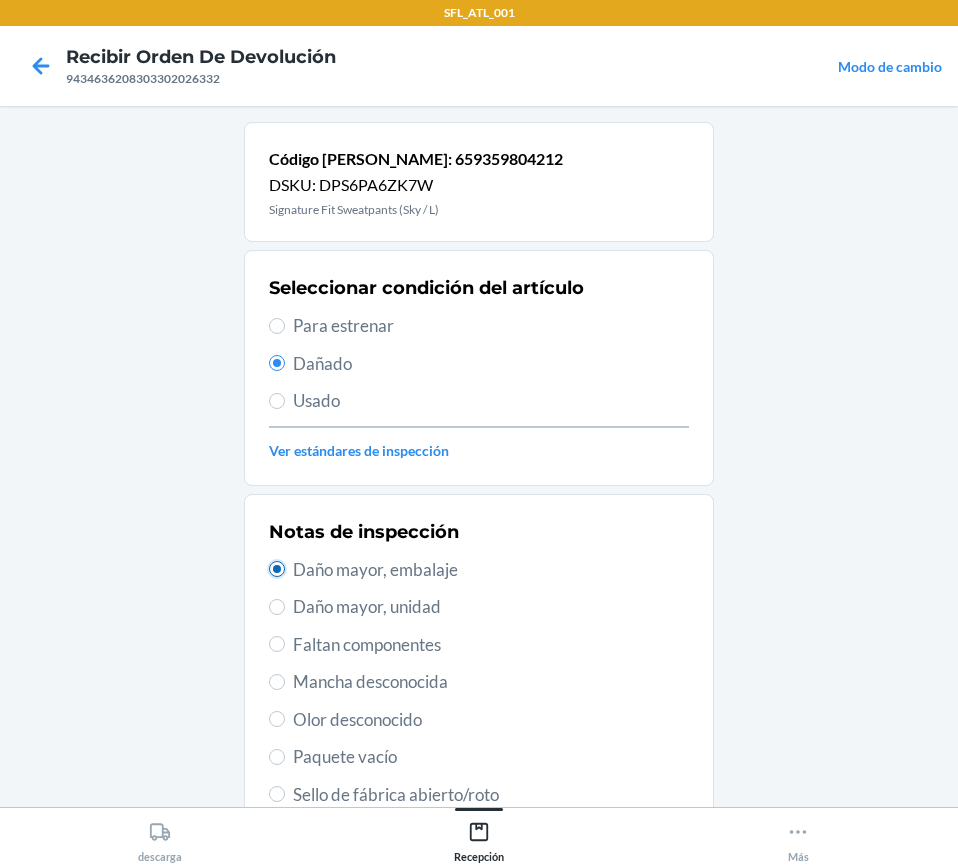 radio on "true" 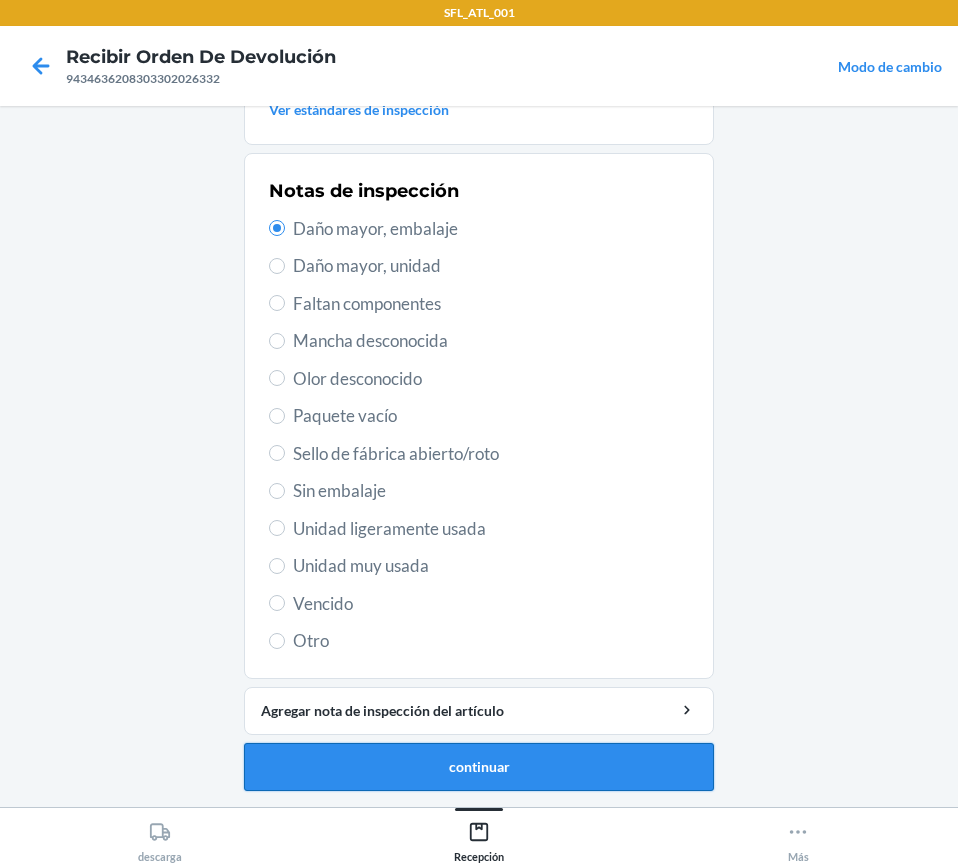 click on "continuar" at bounding box center [479, 767] 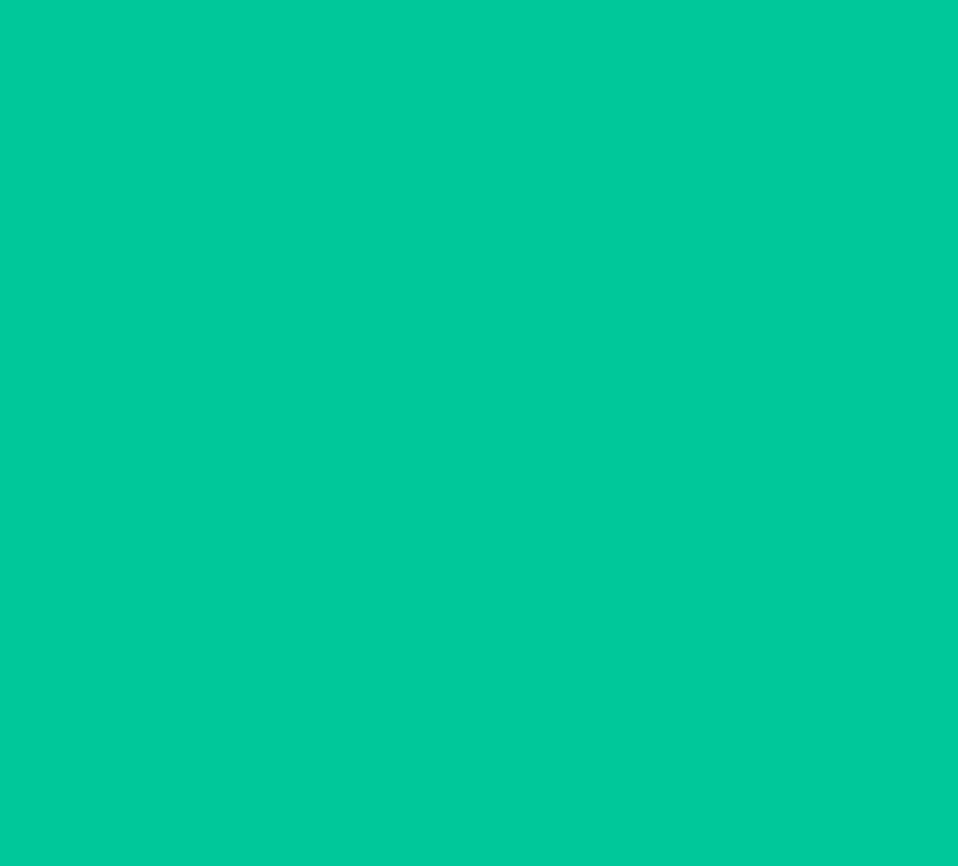 scroll, scrollTop: 201, scrollLeft: 0, axis: vertical 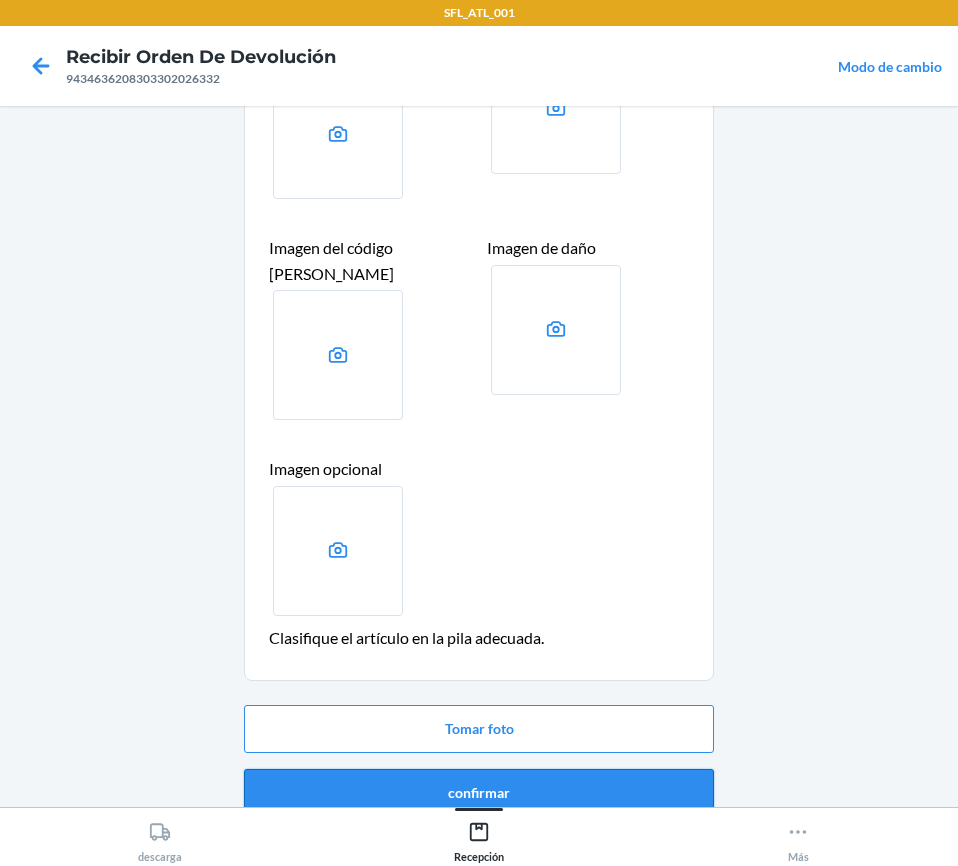 click on "confirmar" at bounding box center [479, 793] 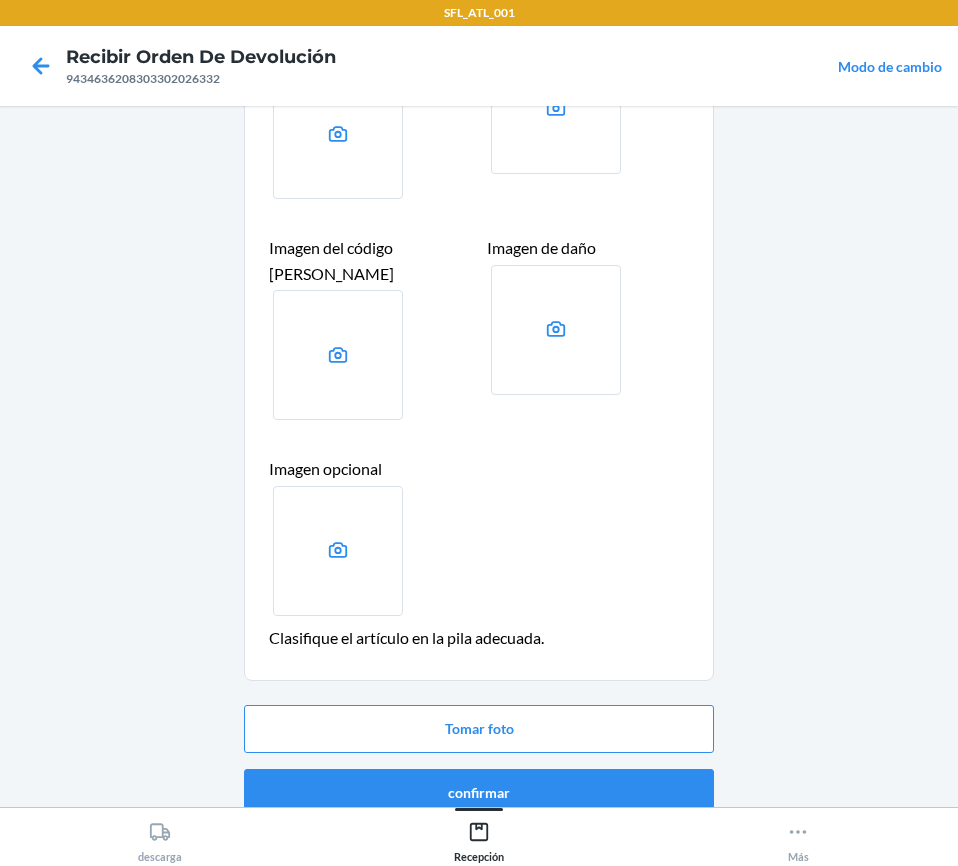 scroll, scrollTop: 0, scrollLeft: 0, axis: both 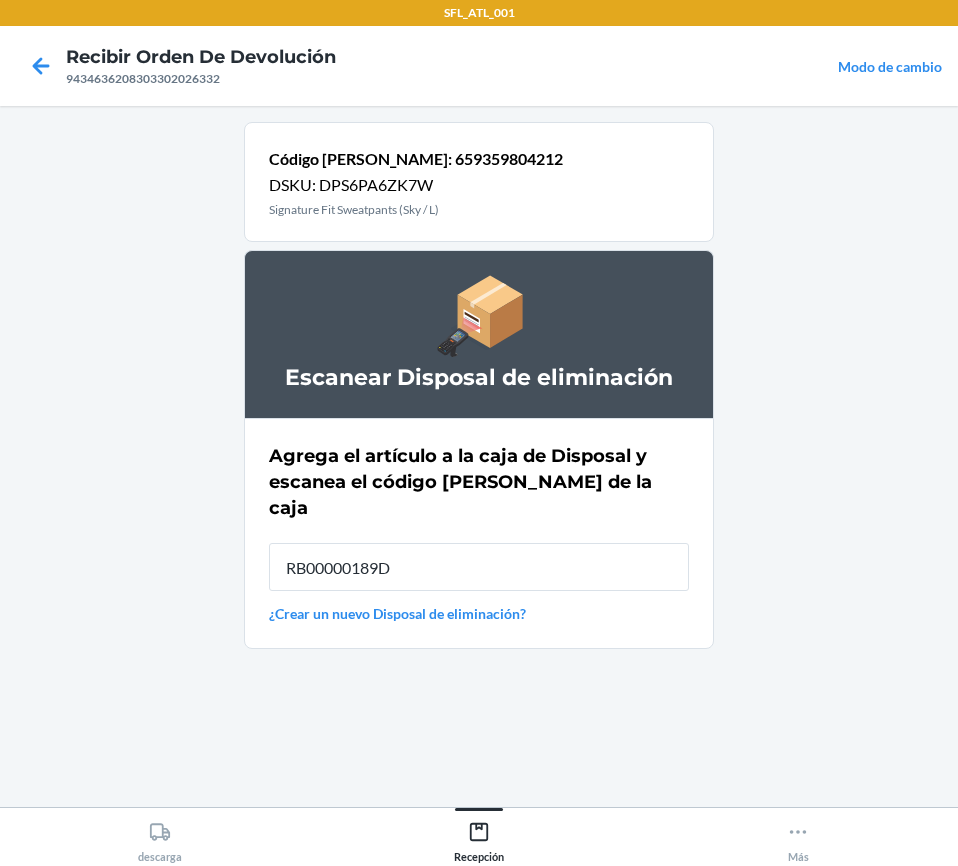 type on "RB00000189D" 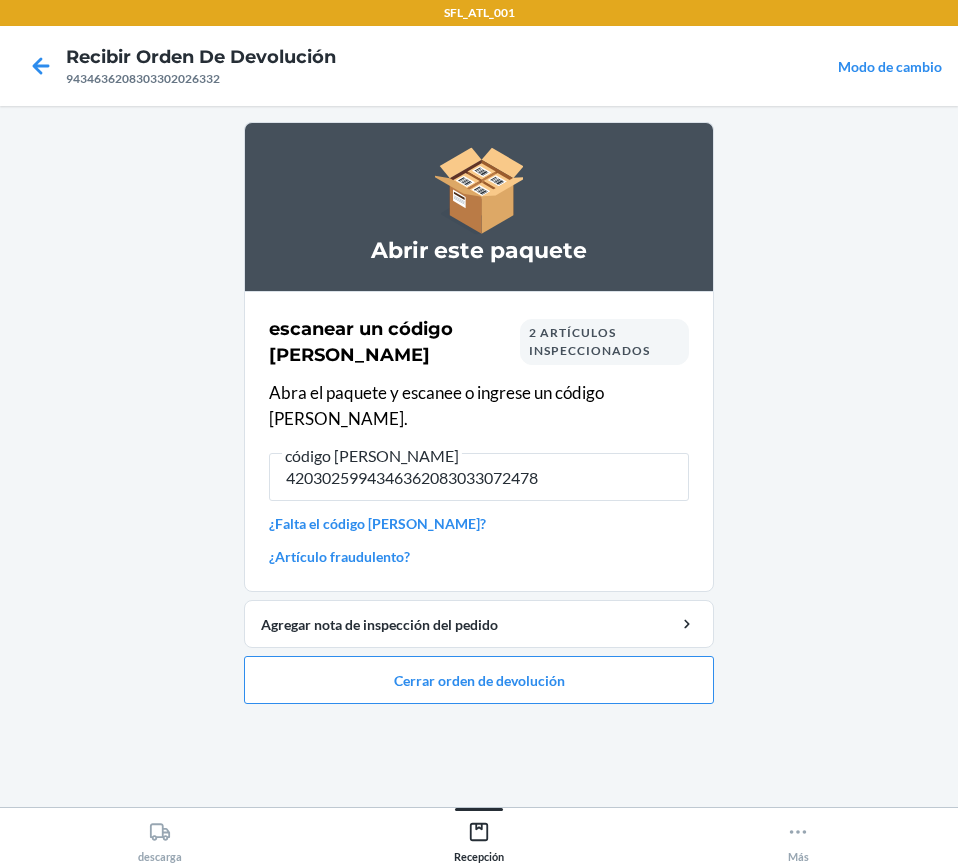 type on "42030259943463620830330724786" 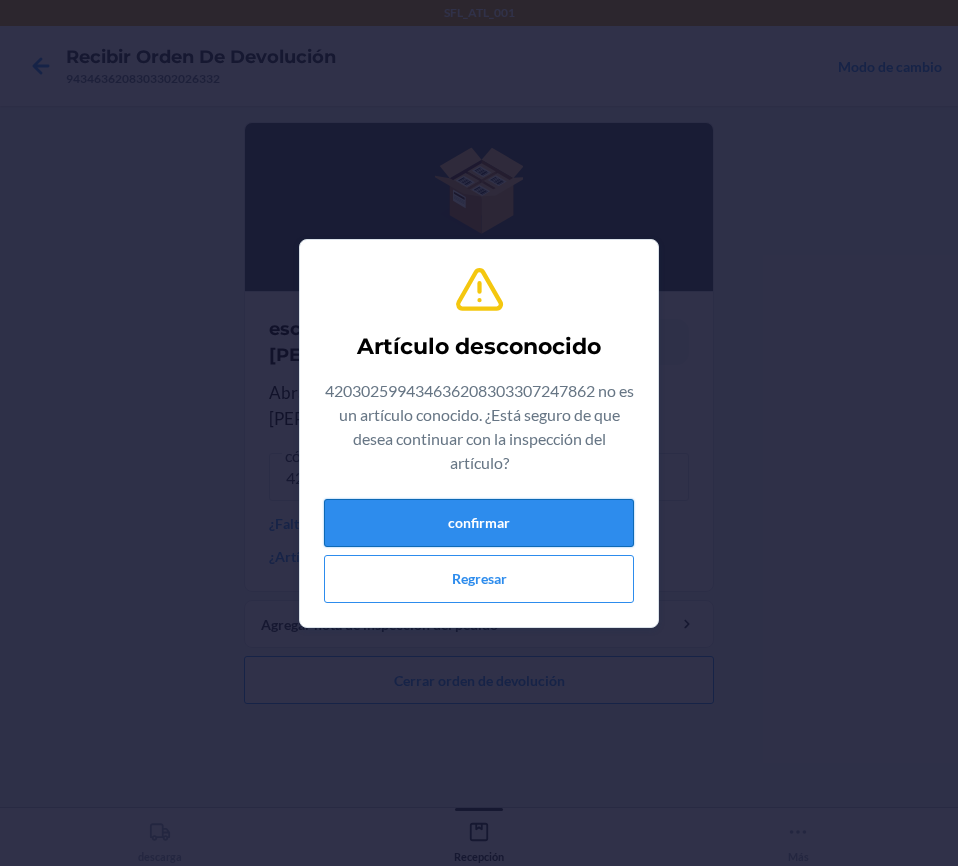 click on "confirmar" at bounding box center (479, 523) 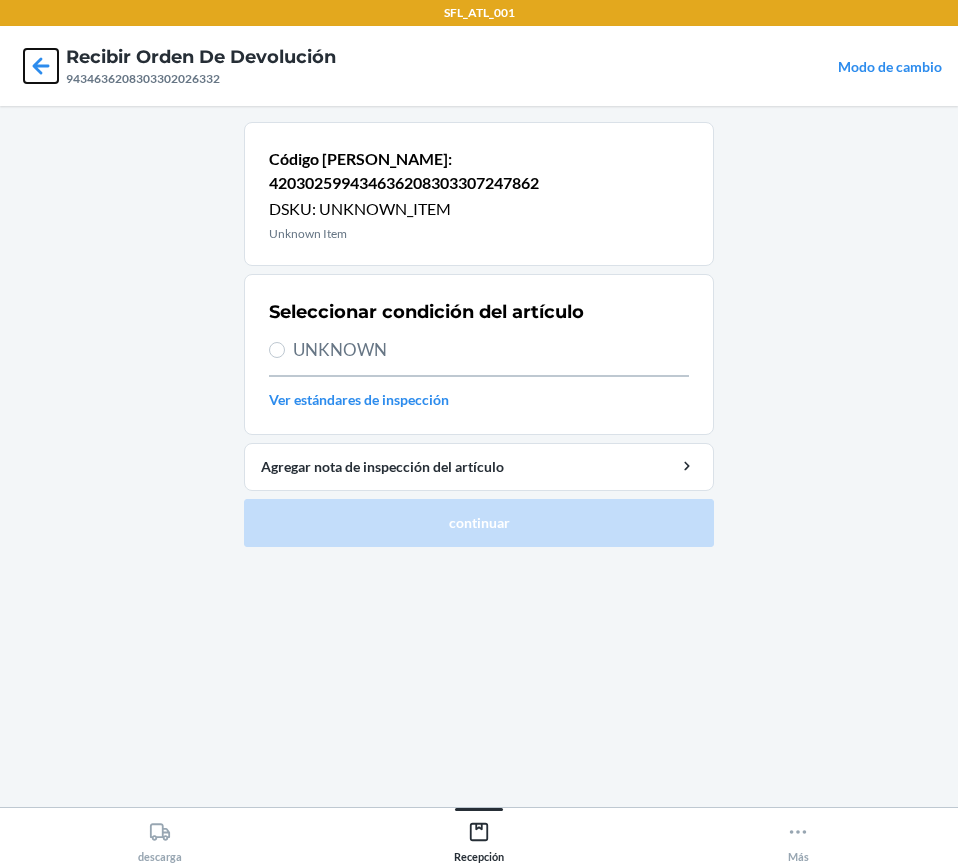 click 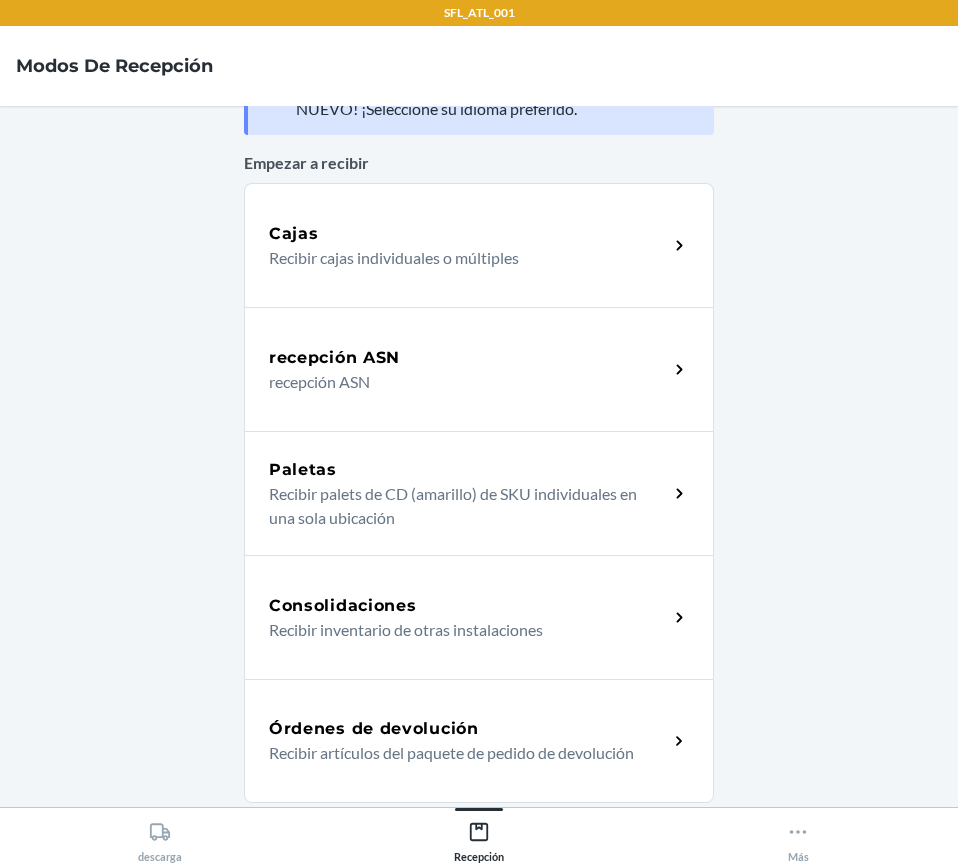 scroll, scrollTop: 300, scrollLeft: 0, axis: vertical 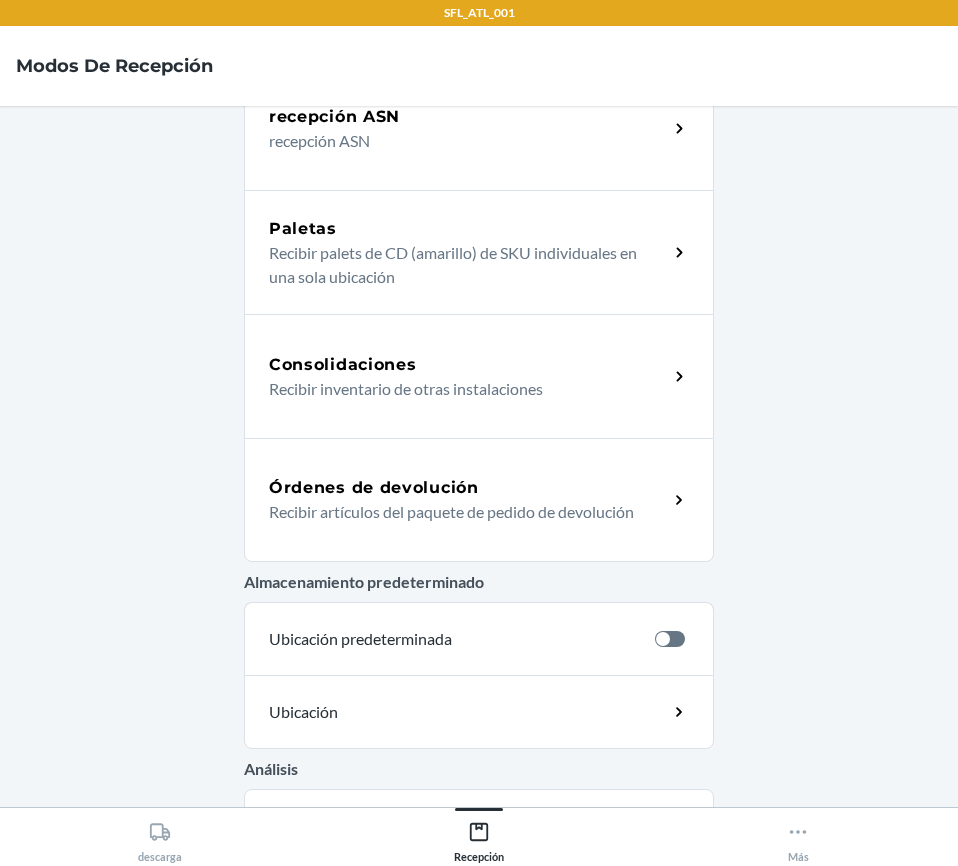 click on "Recibir artículos del paquete de pedido de devolución" at bounding box center (460, 512) 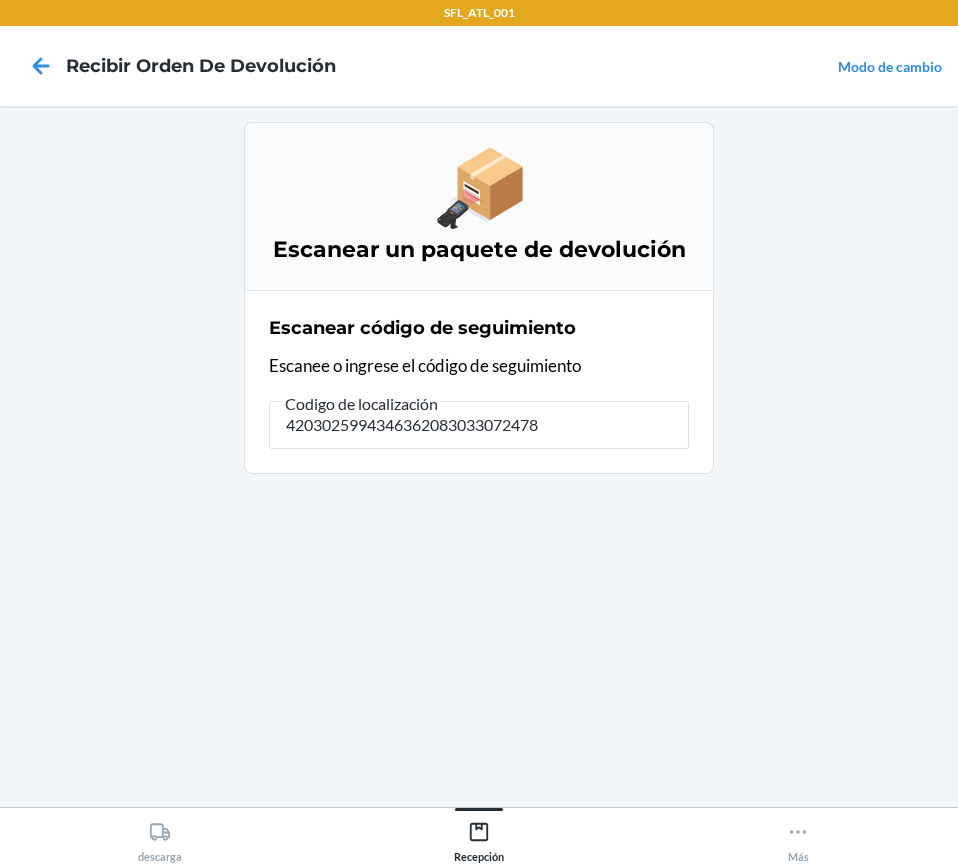 type on "42030259943463620830330724786" 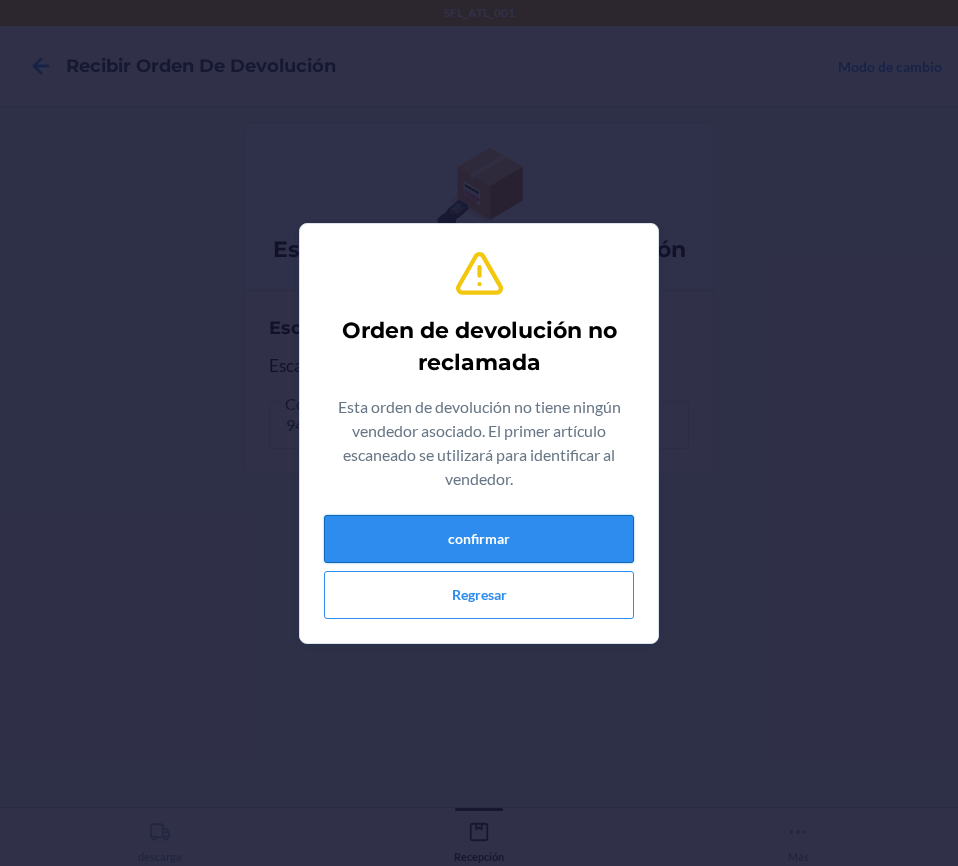 click on "confirmar" at bounding box center (479, 539) 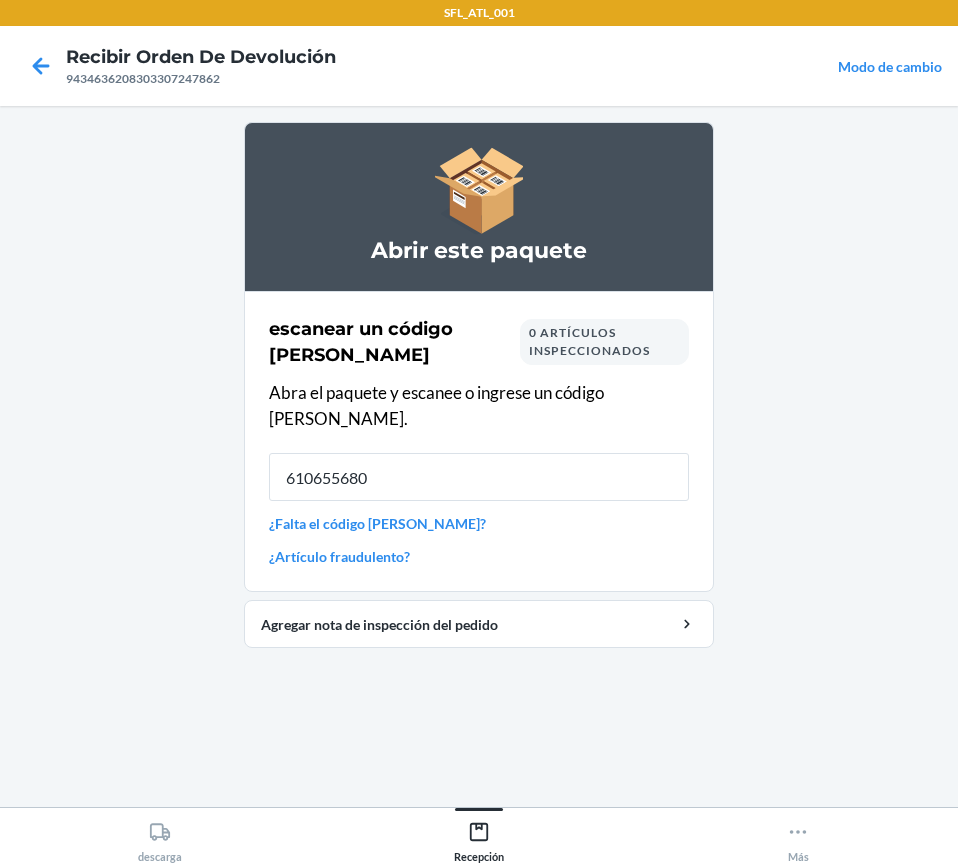 type on "6106556806" 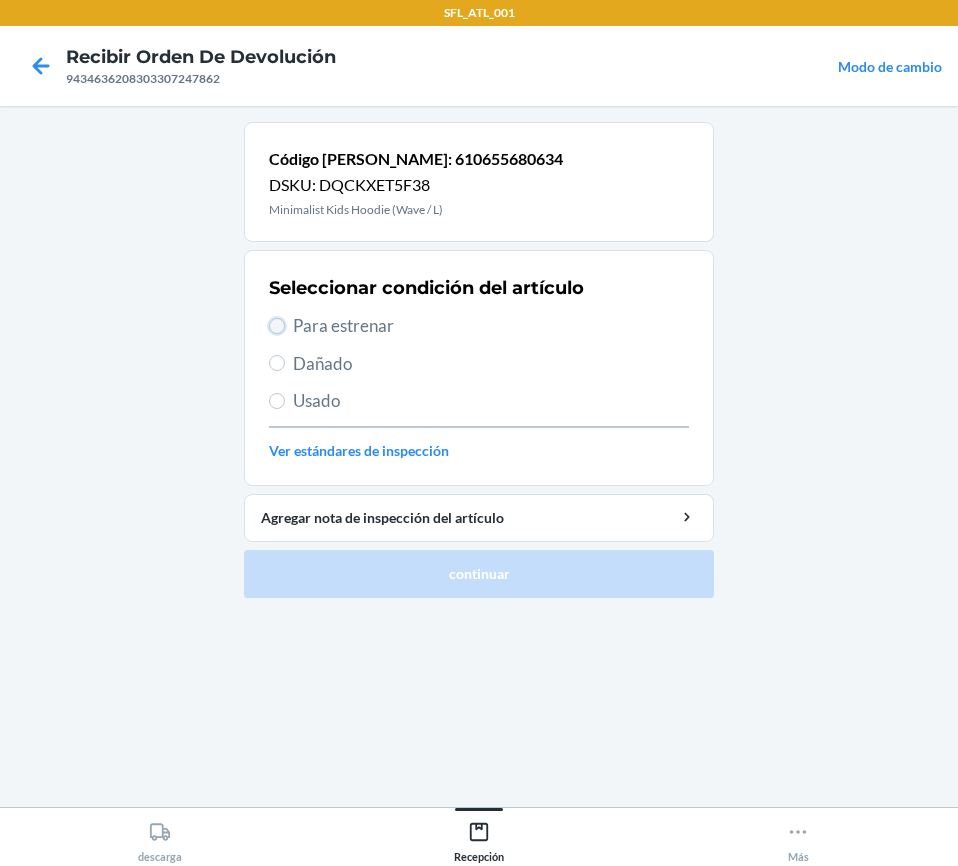 click on "Para estrenar" at bounding box center [277, 326] 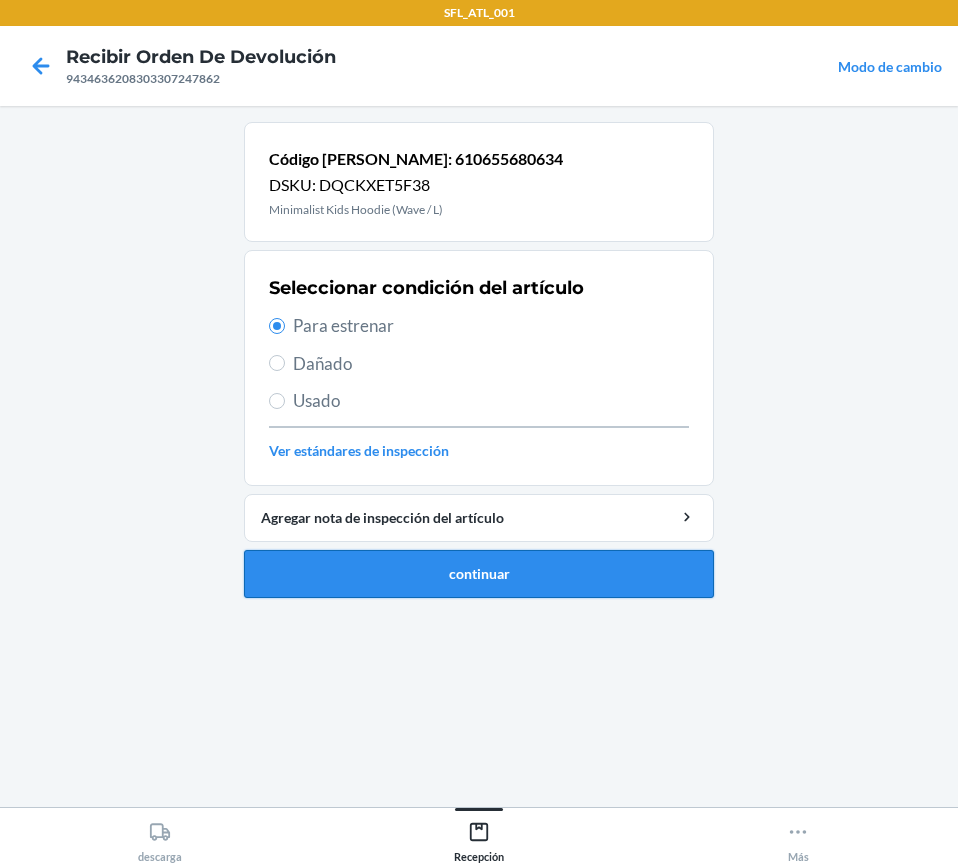 click on "continuar" at bounding box center (479, 574) 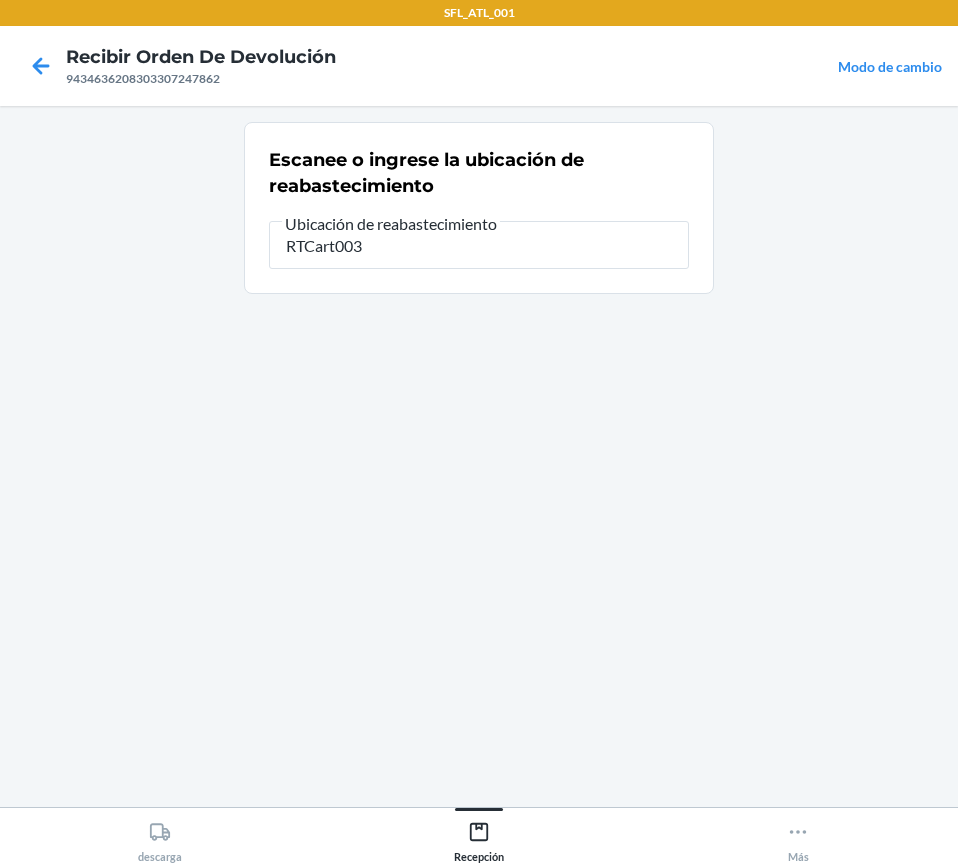 type on "RTCart003" 